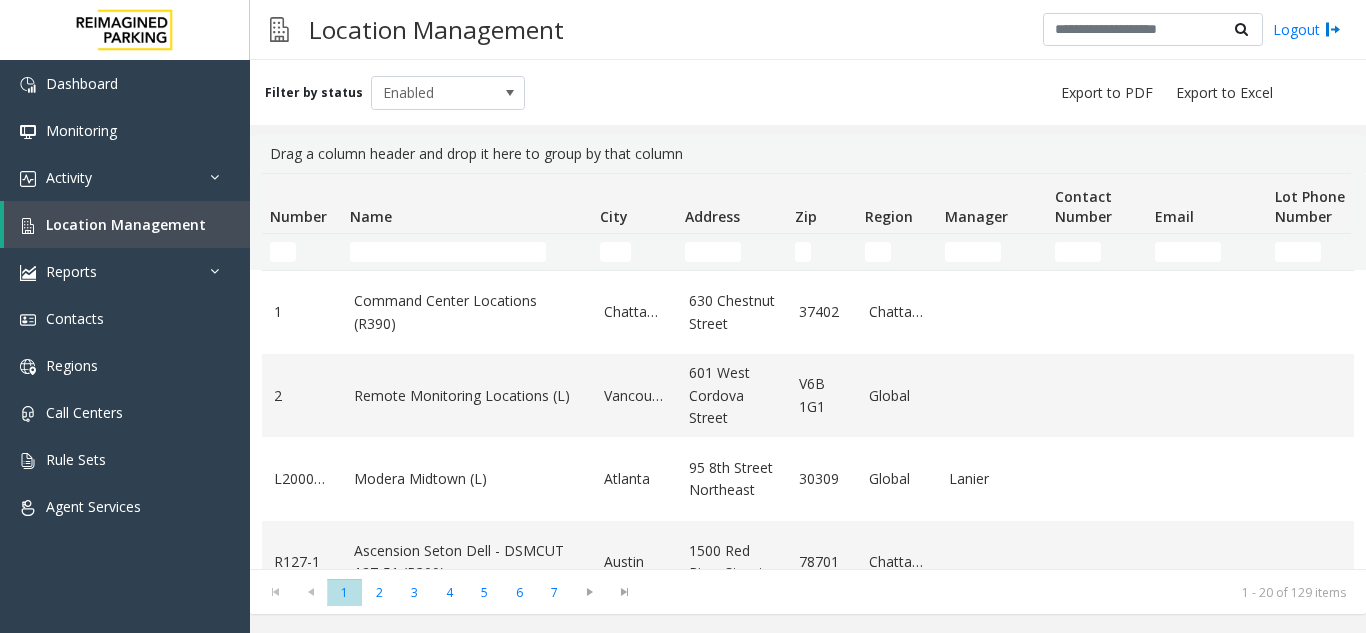 scroll, scrollTop: 0, scrollLeft: 0, axis: both 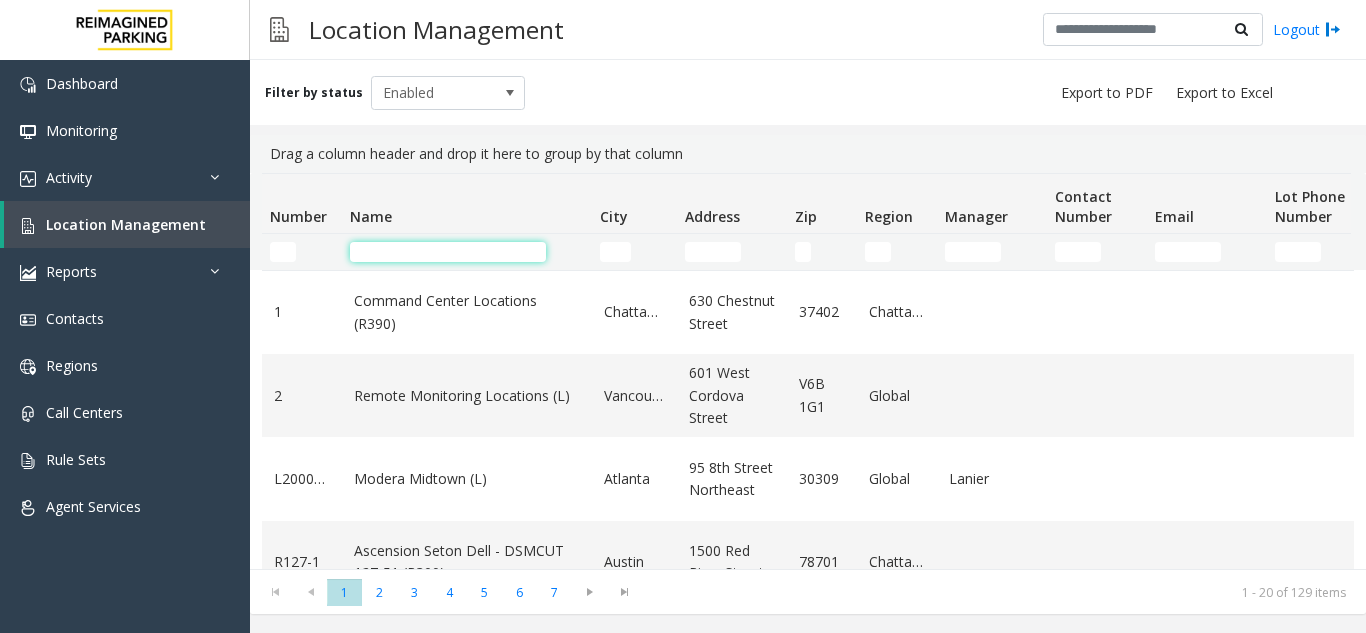 click 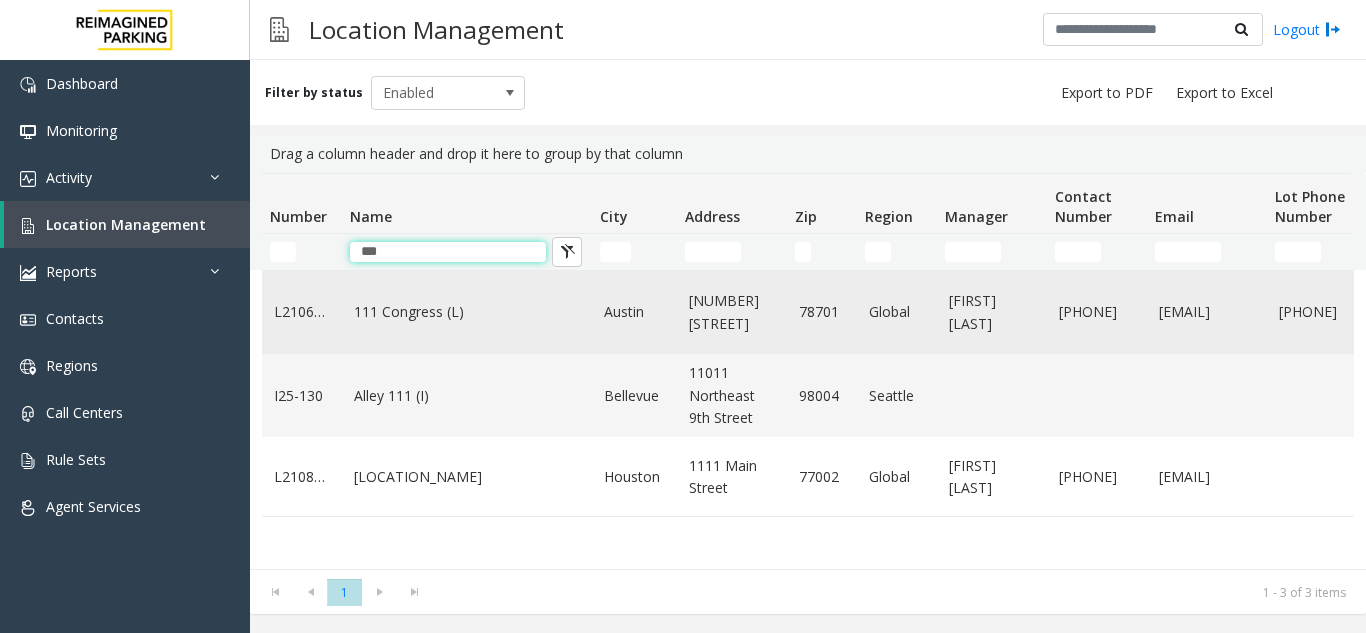 type on "***" 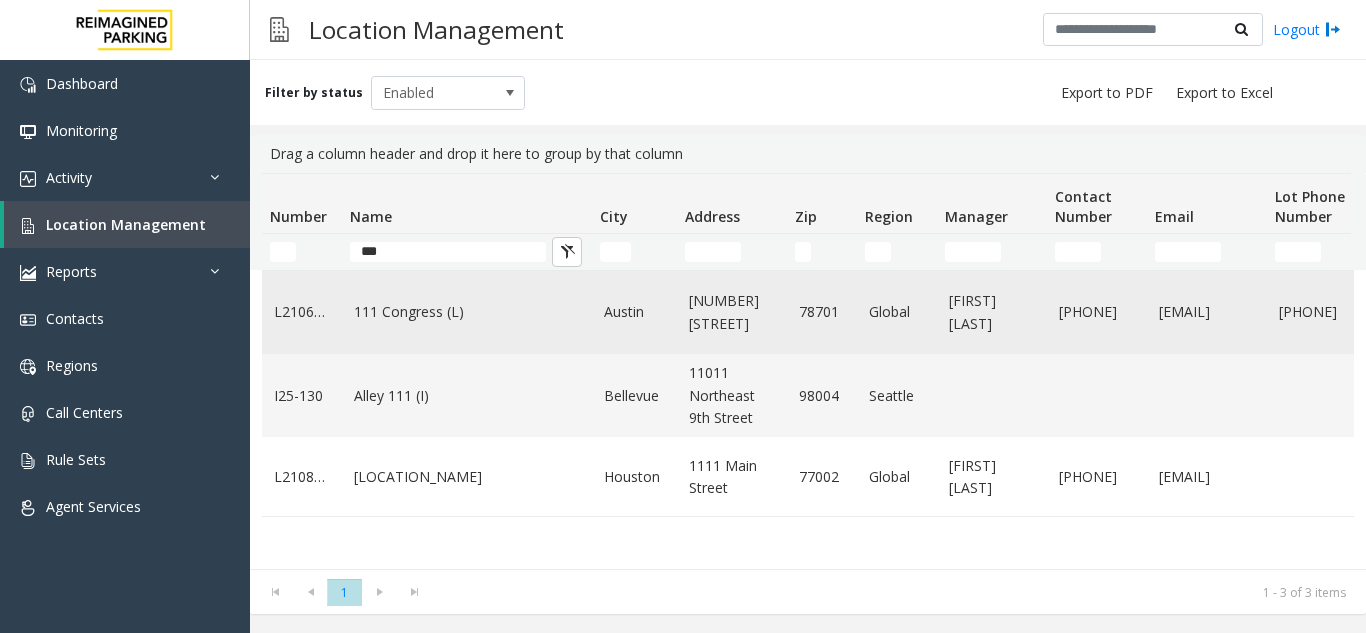 click on "111 Congress (L)" 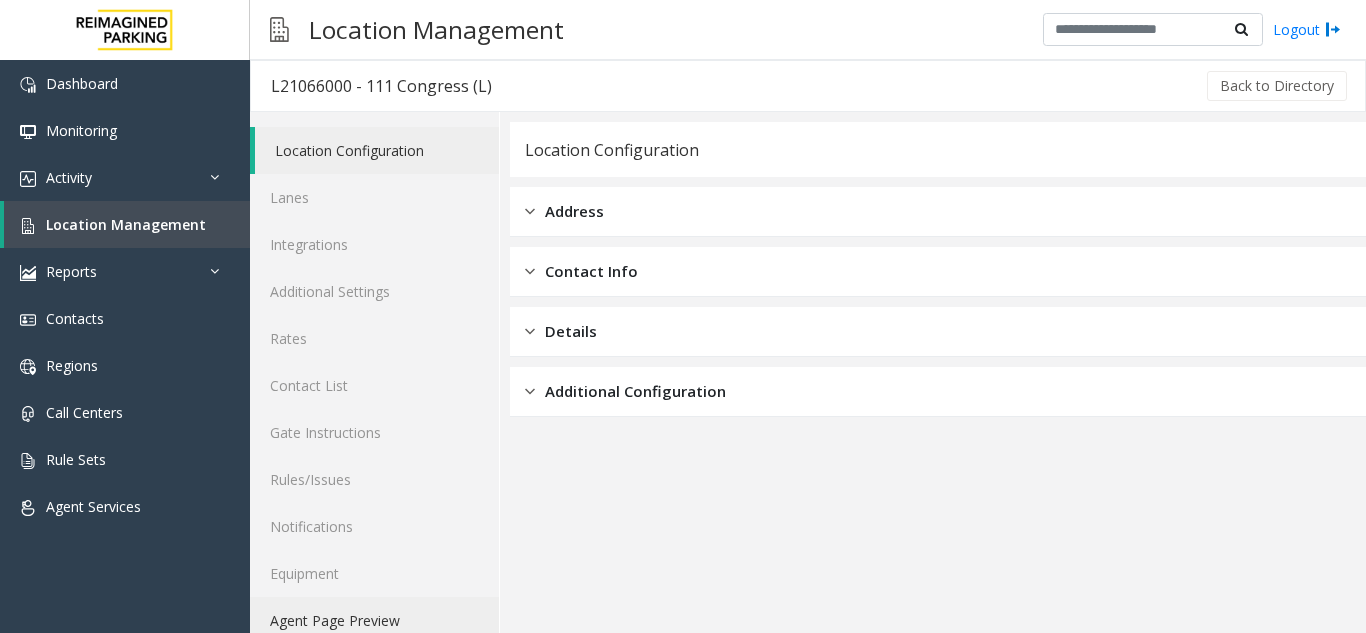 click on "Agent Page Preview" 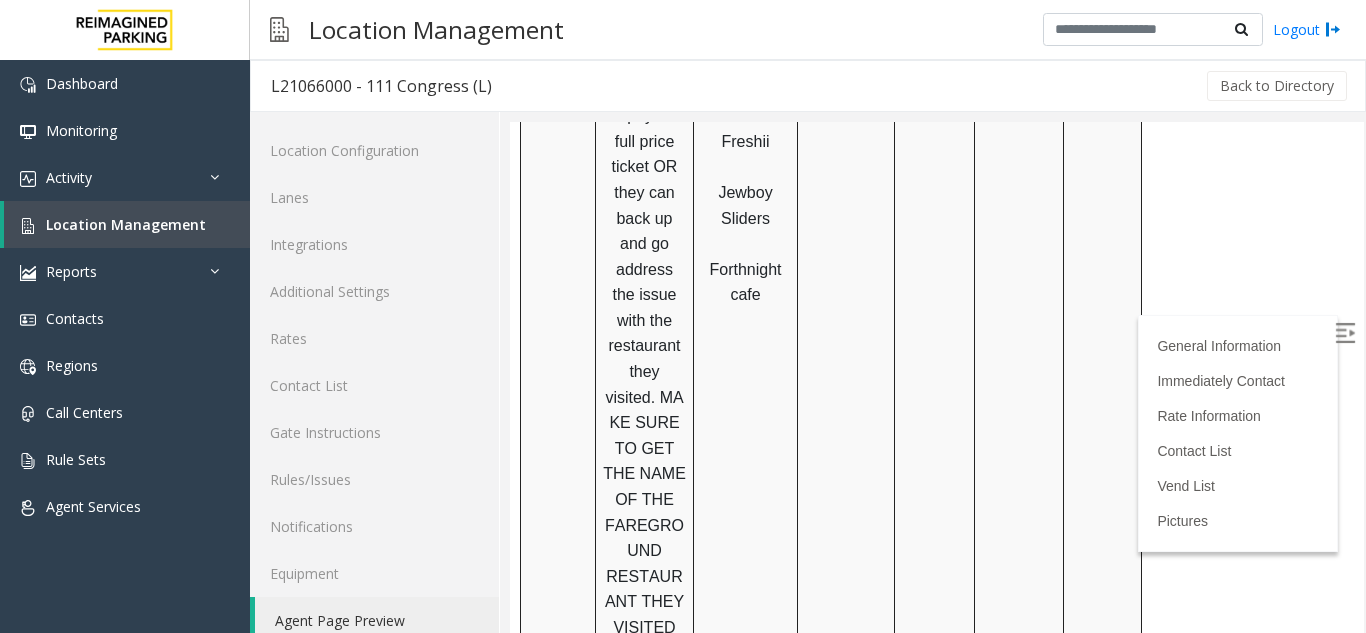 scroll, scrollTop: 2483, scrollLeft: 0, axis: vertical 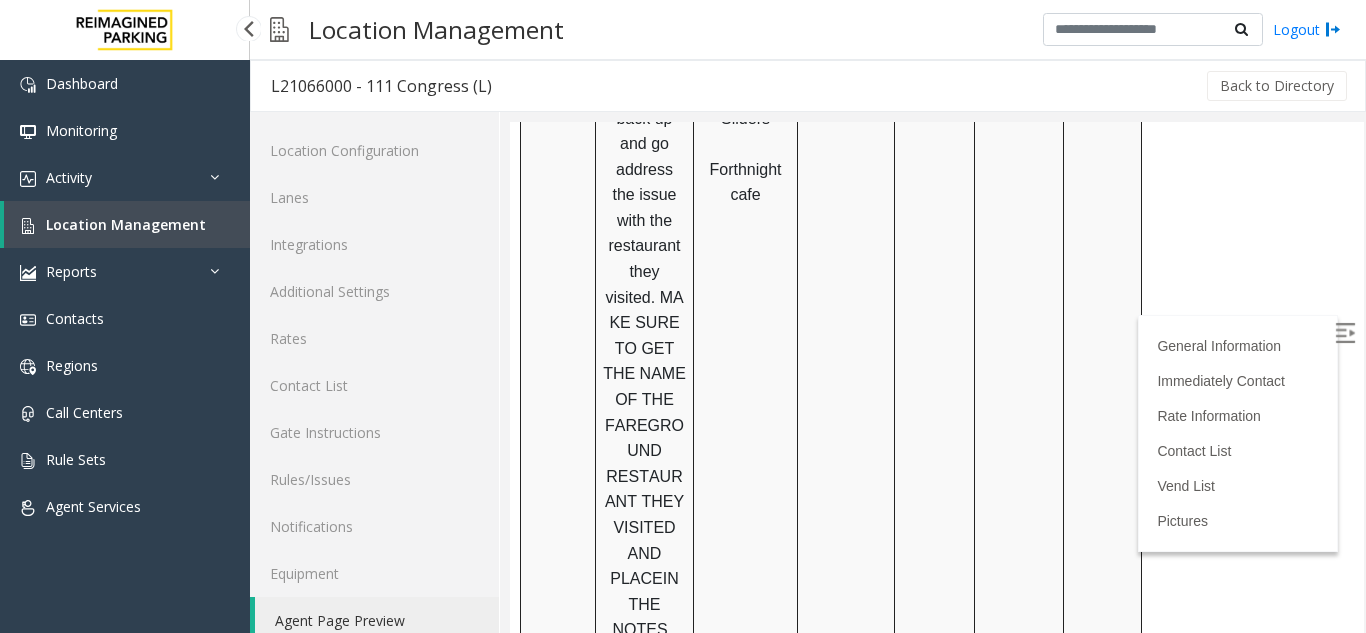 click on "Location Management" at bounding box center [127, 224] 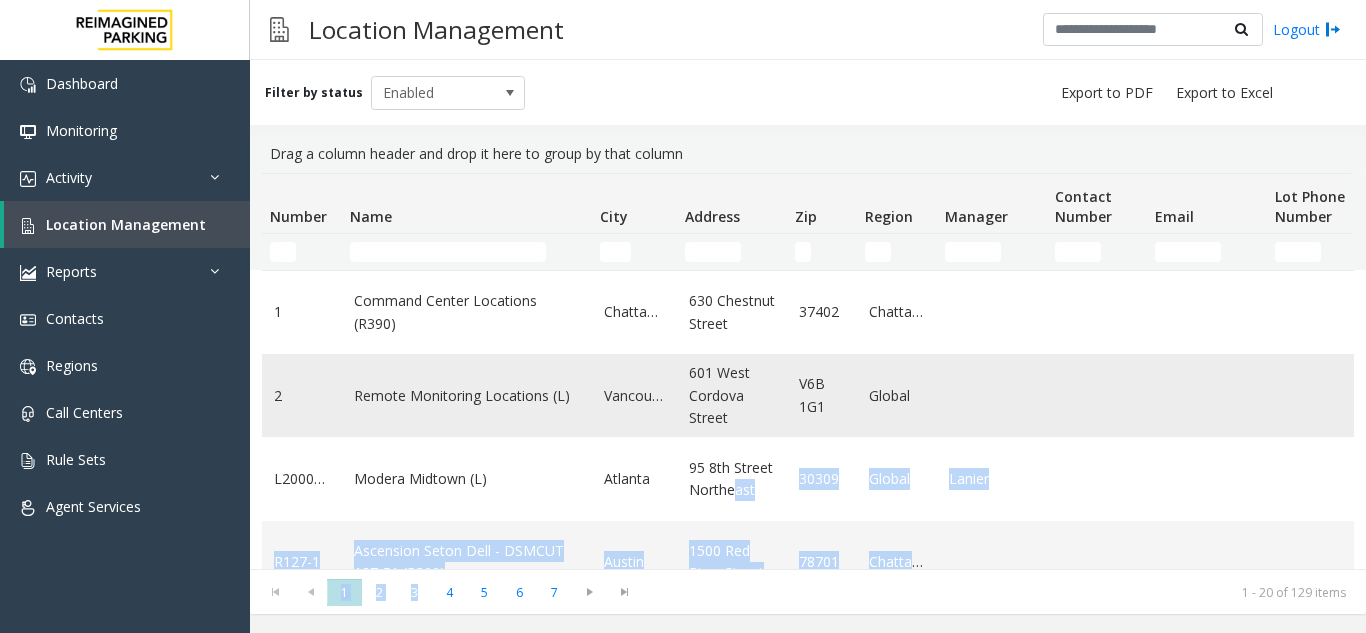 drag, startPoint x: 539, startPoint y: 575, endPoint x: 283, endPoint y: 415, distance: 301.8874 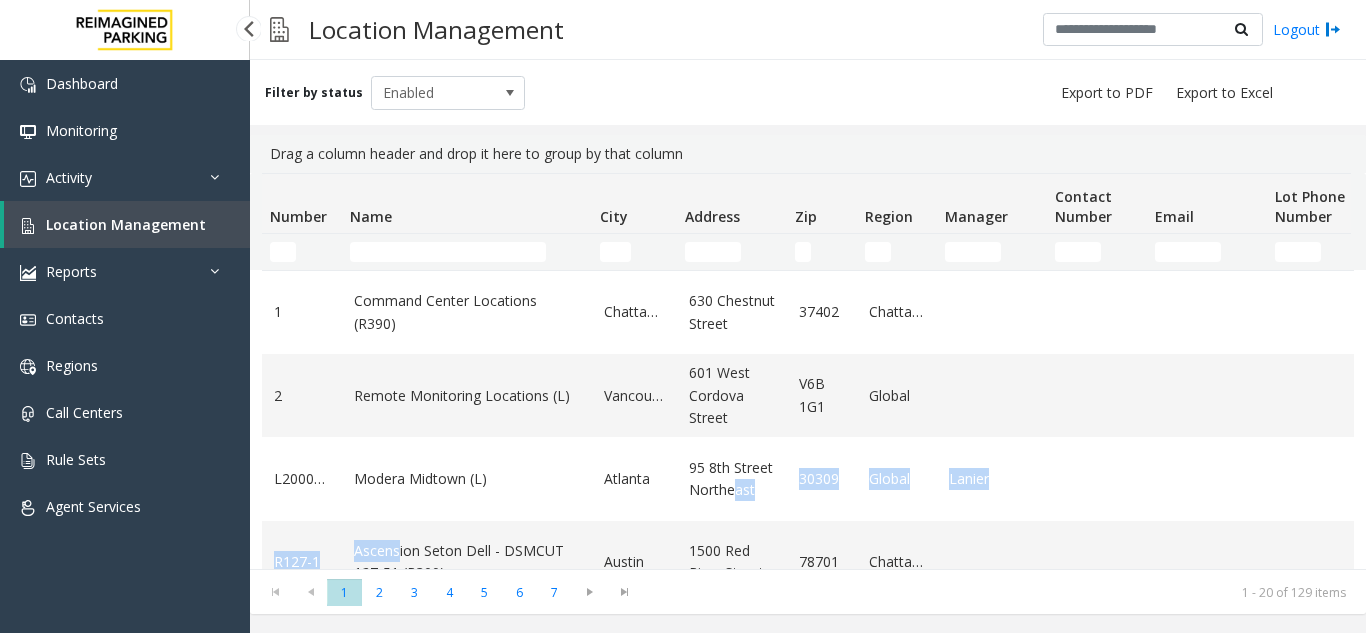 click on "Location Management" at bounding box center [126, 224] 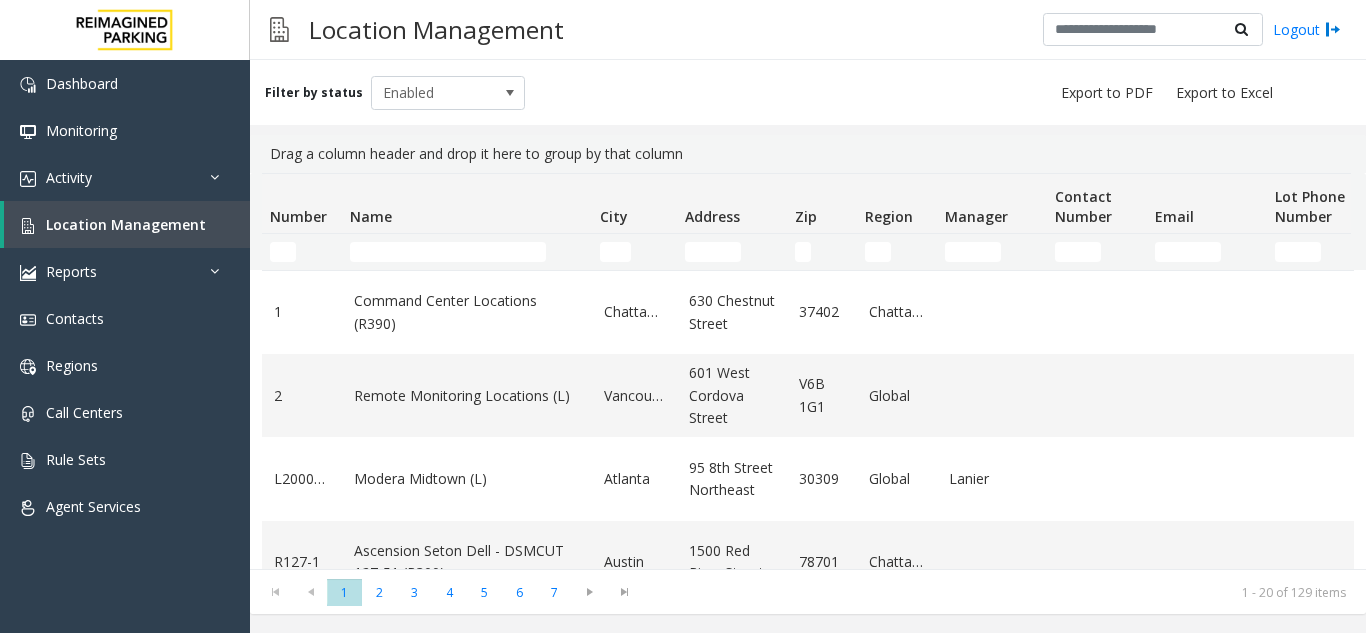 click on "Filter by status Enabled" 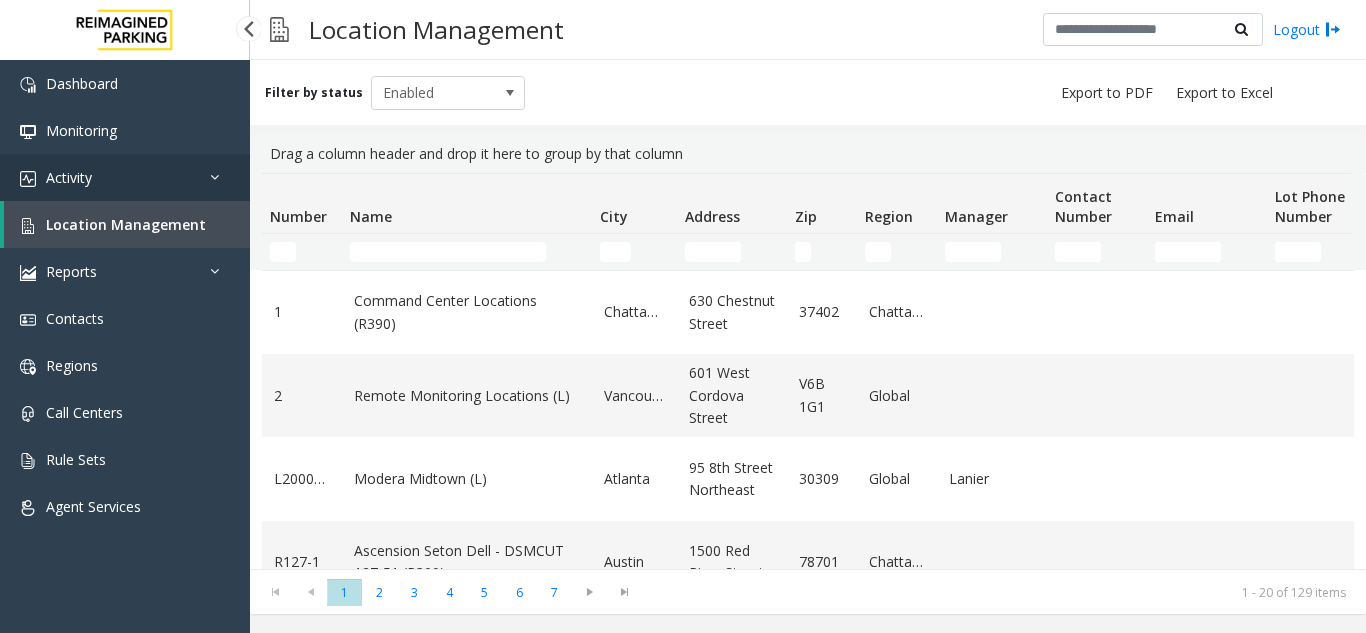 click on "Activity" at bounding box center [125, 177] 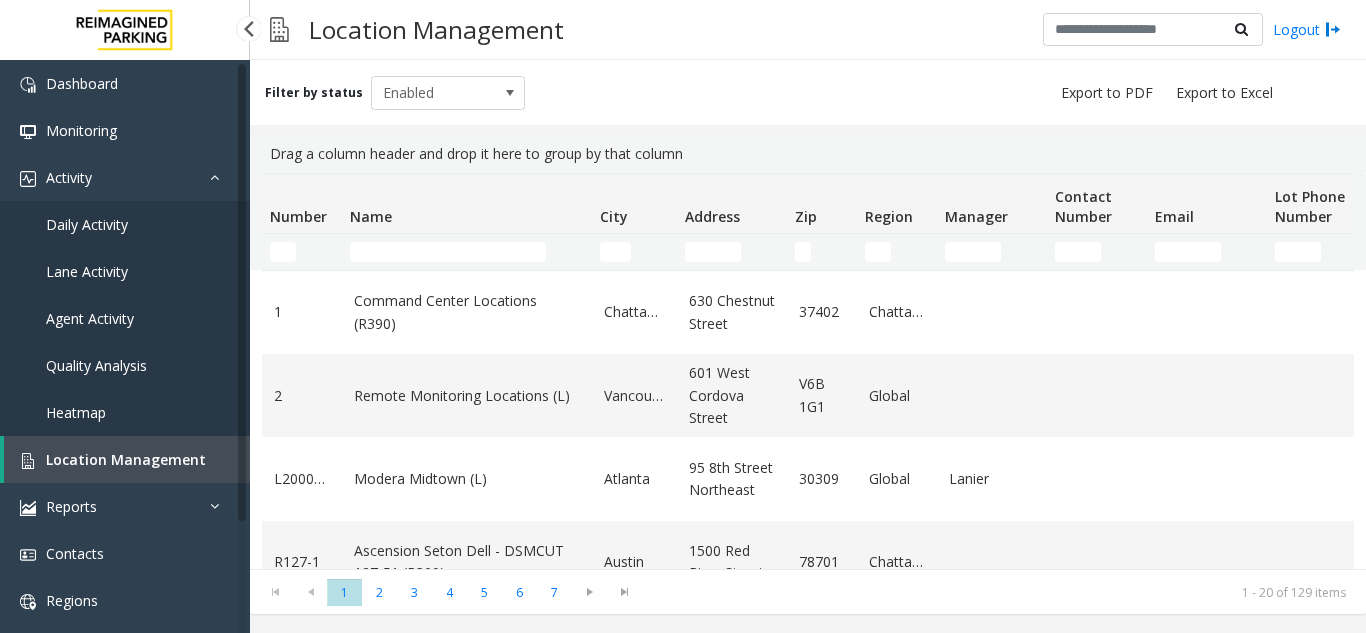 click on "Daily Activity" at bounding box center [125, 224] 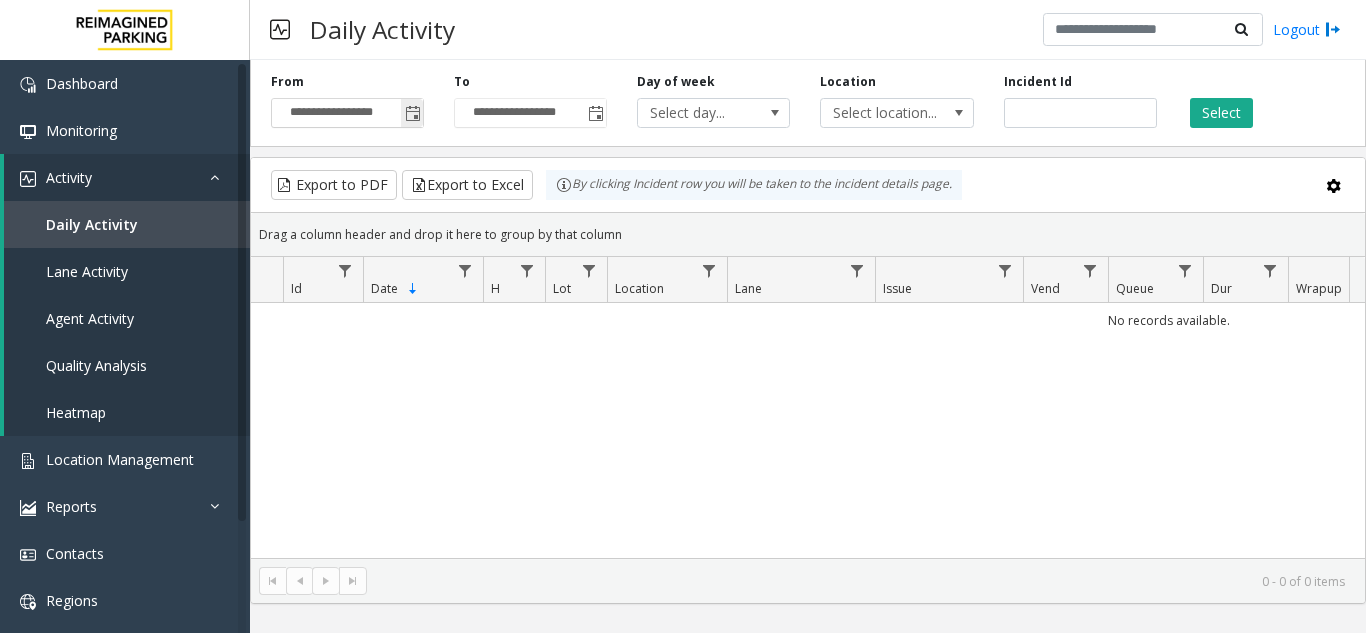 click 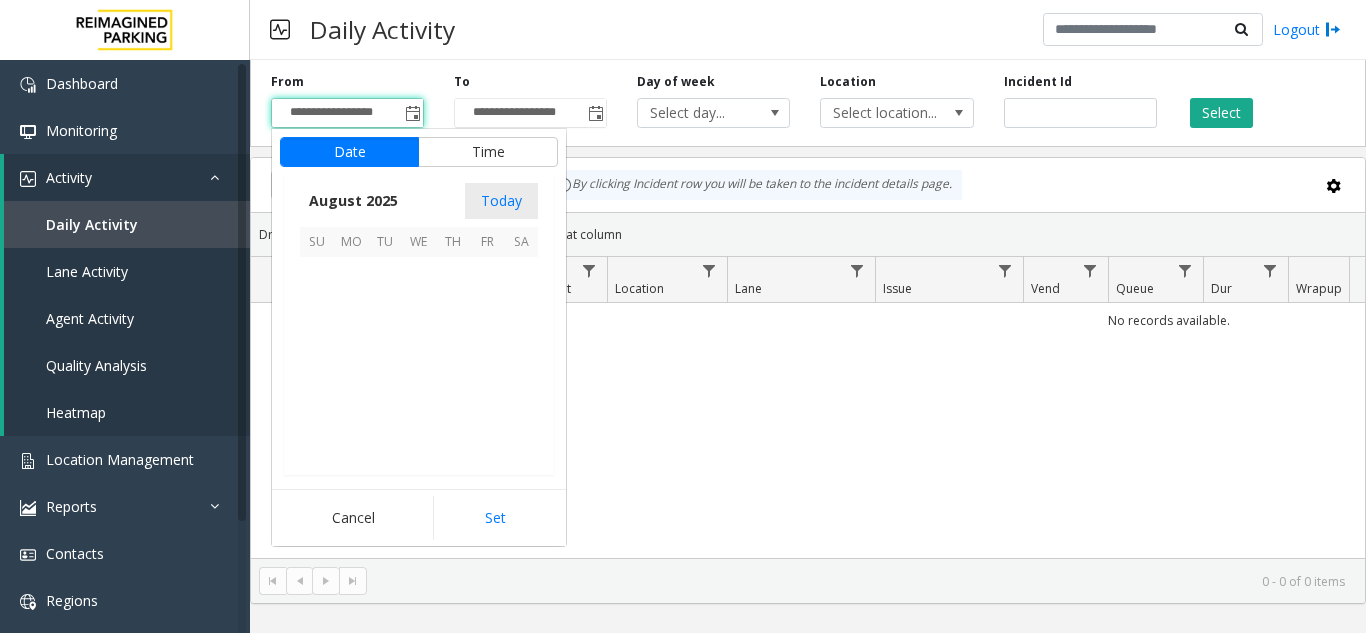 scroll, scrollTop: 358666, scrollLeft: 0, axis: vertical 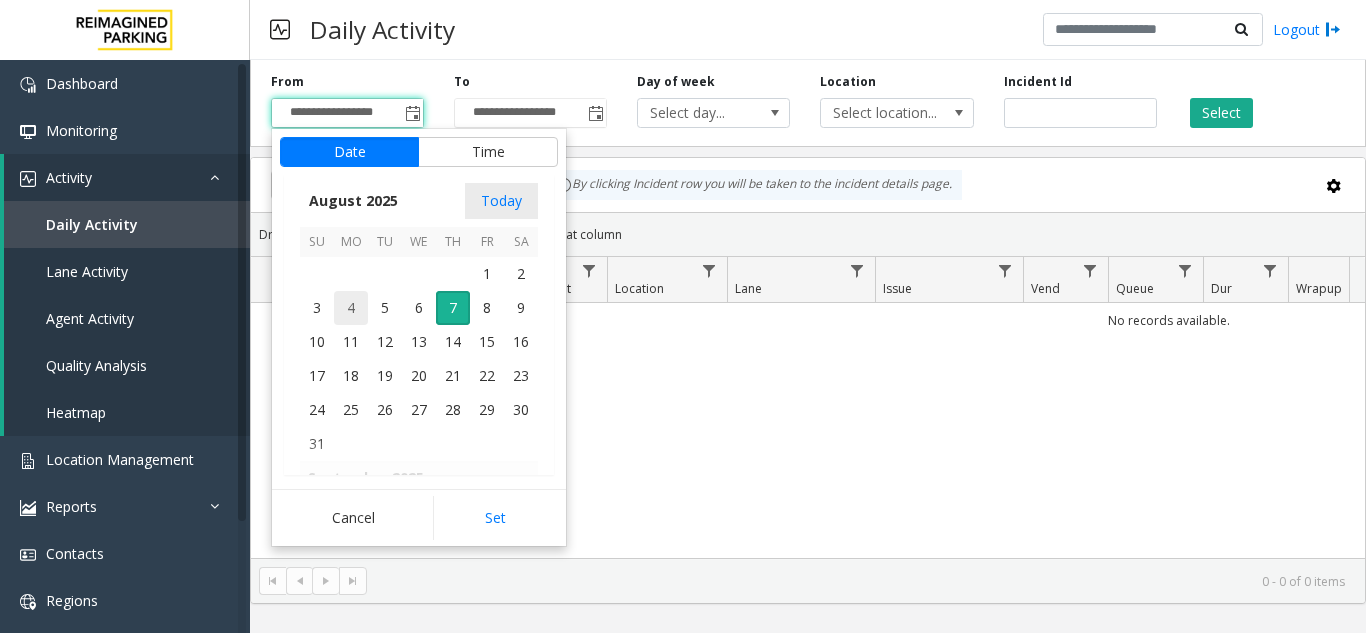 click on "4" at bounding box center [351, 308] 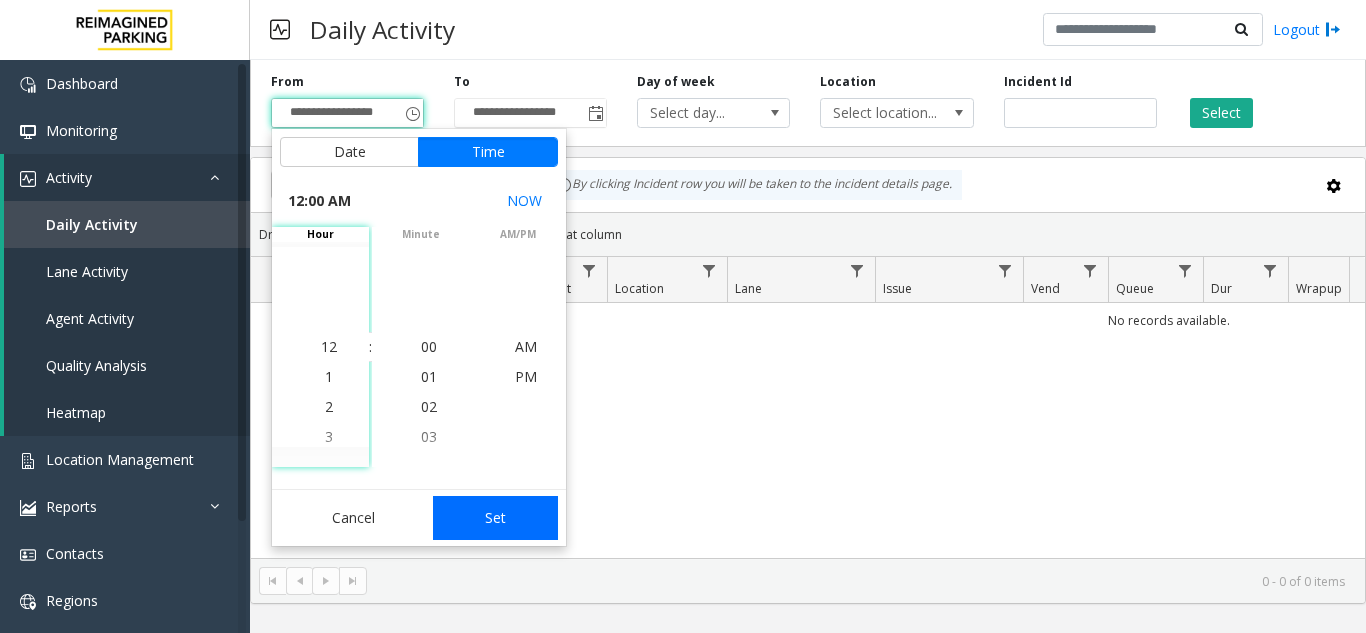 click on "Set" 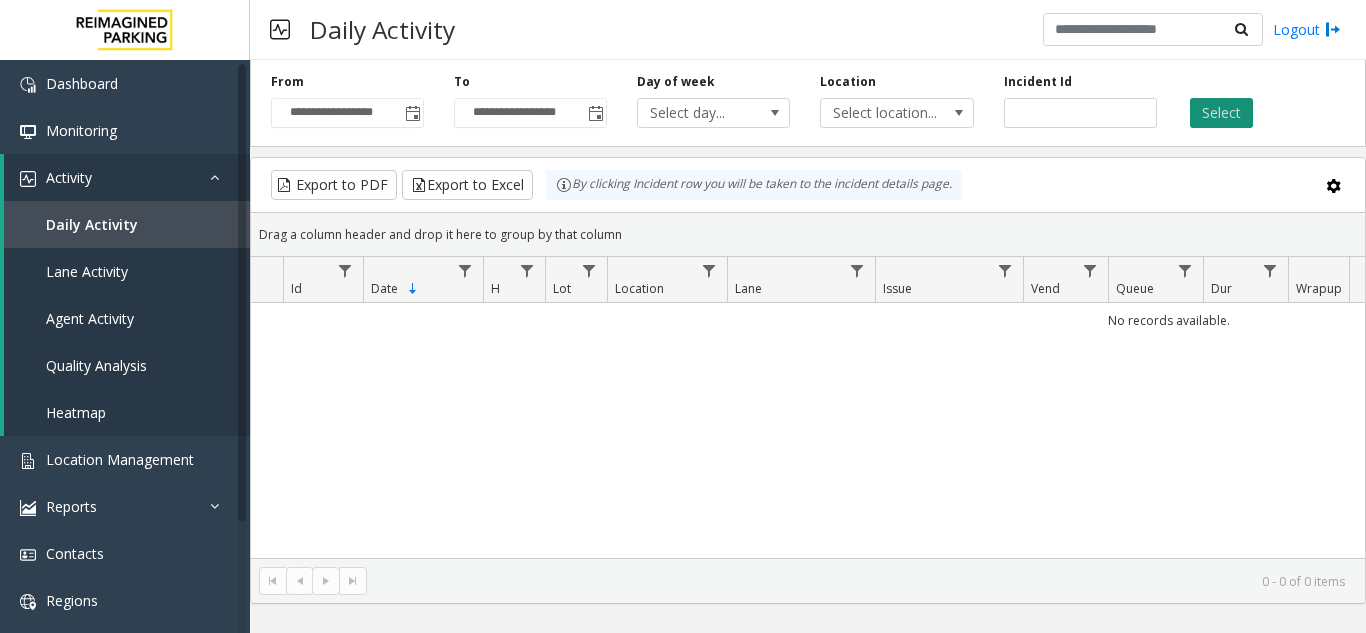 click on "Select" 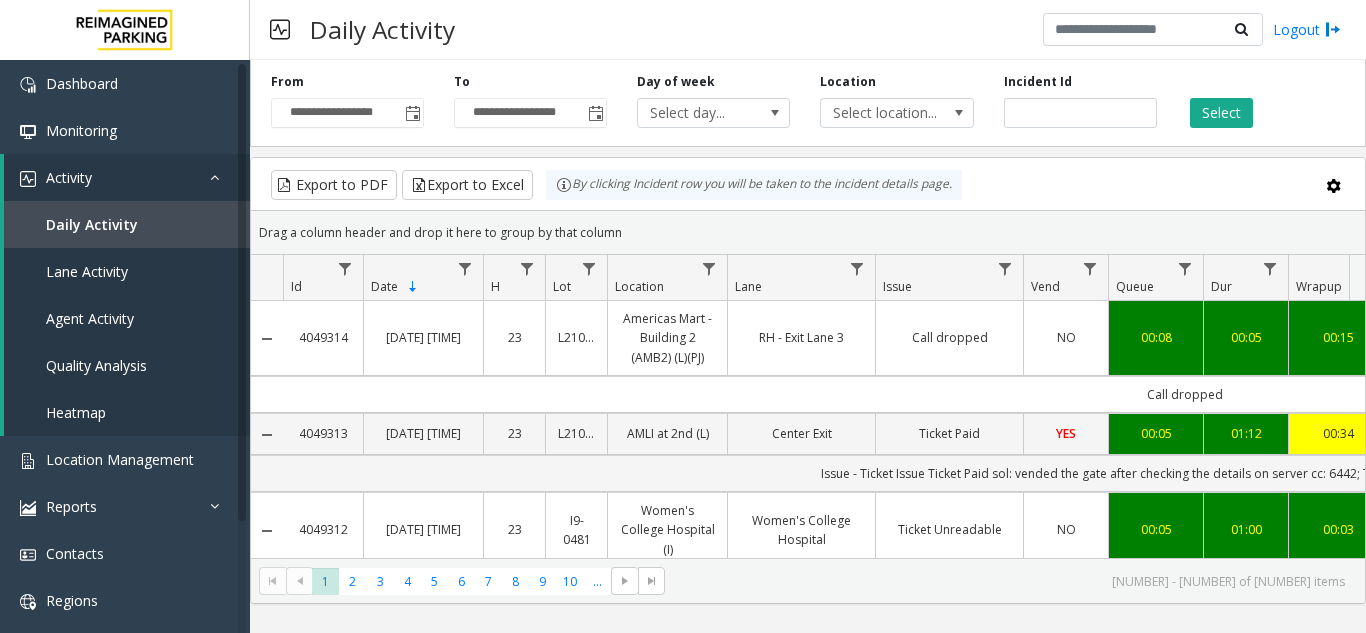 scroll, scrollTop: 0, scrollLeft: 154, axis: horizontal 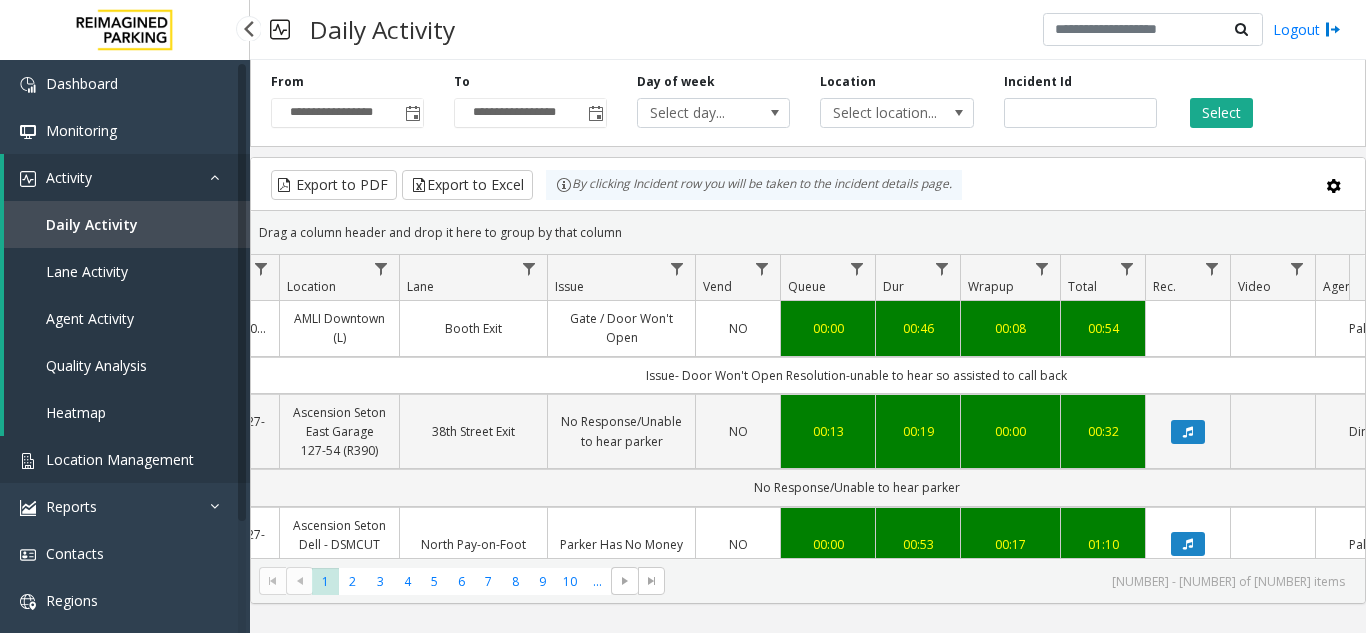 click on "Location Management" at bounding box center (120, 459) 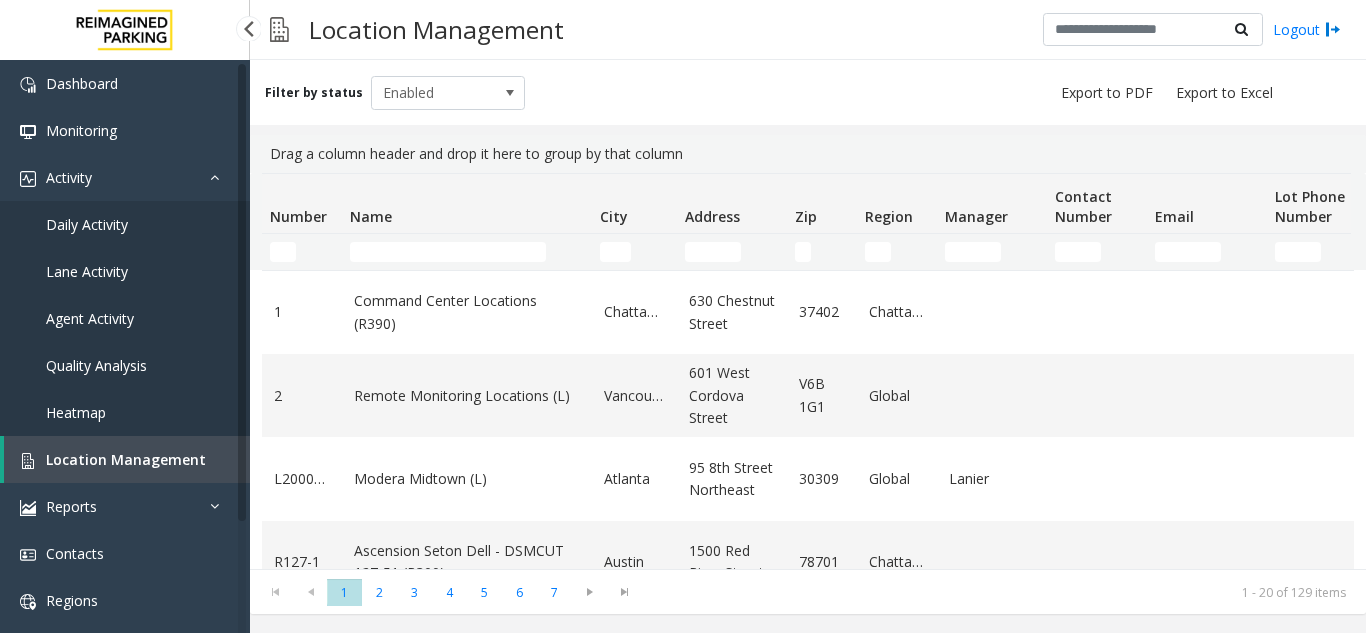 click on "Daily Activity" at bounding box center [125, 224] 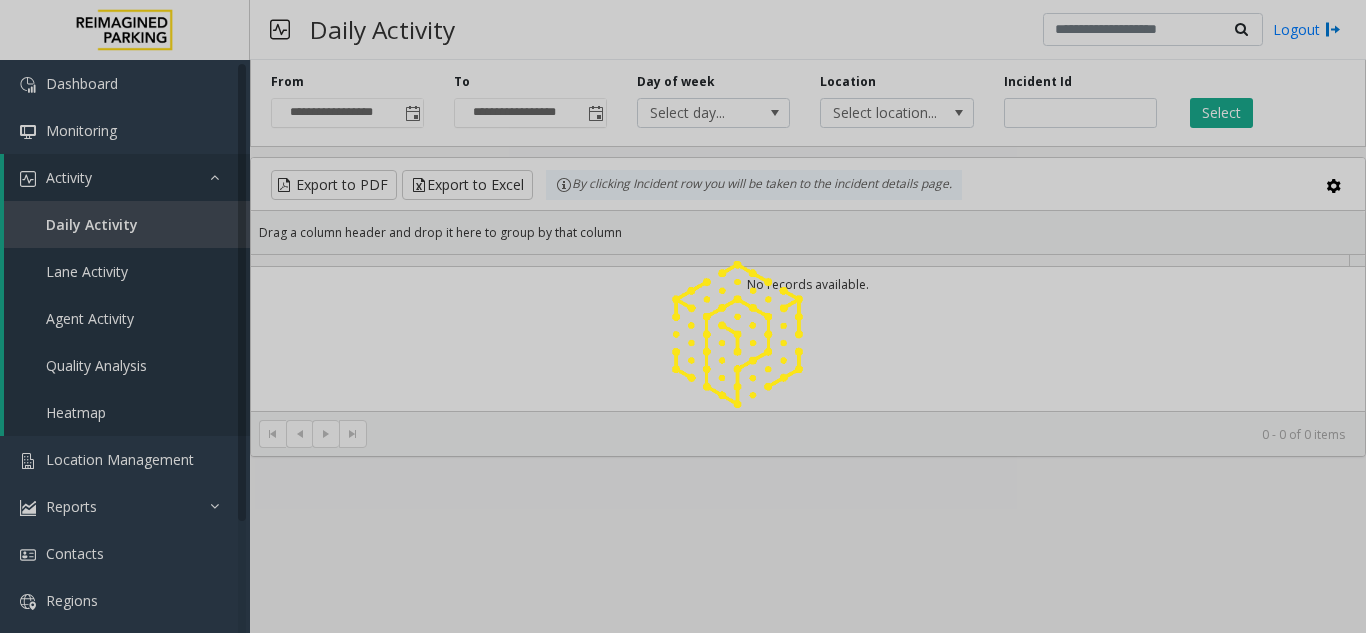 click 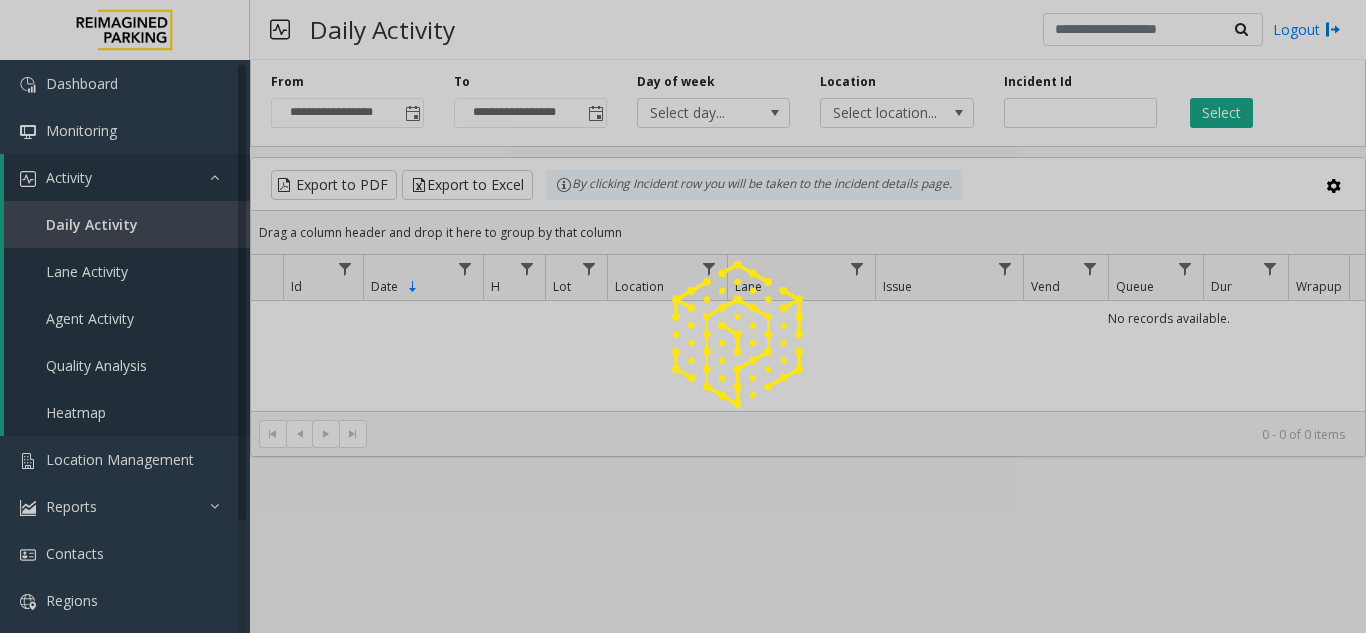 click 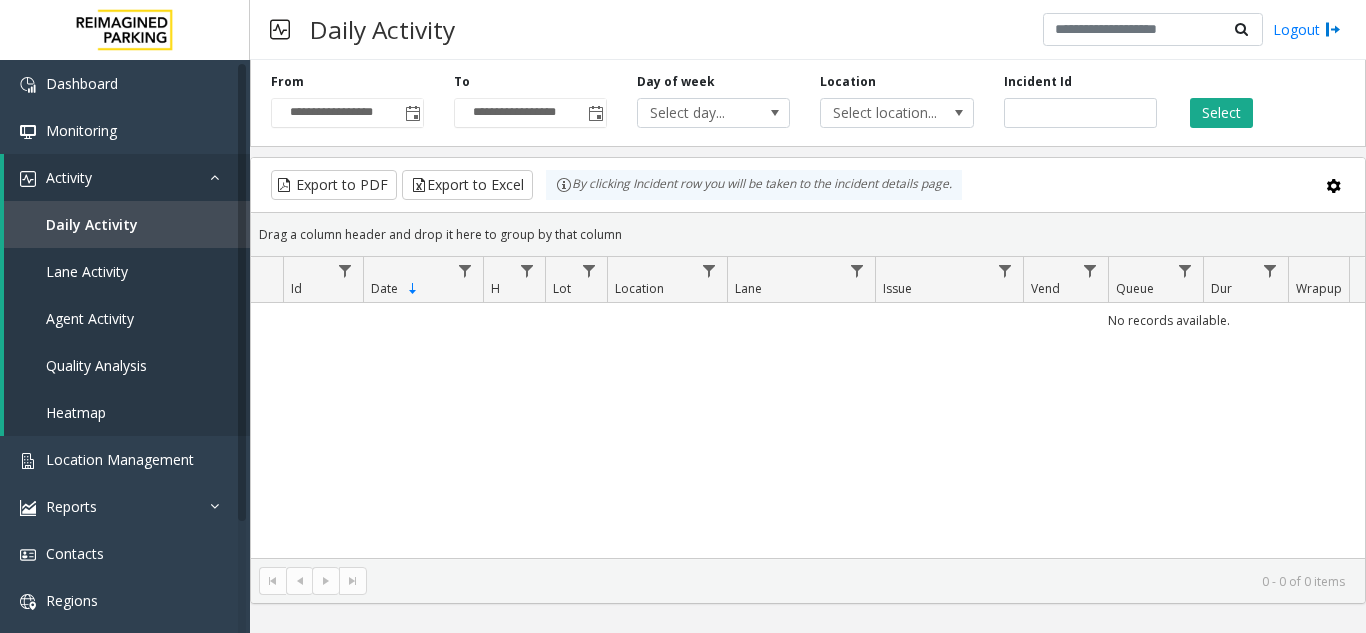 click 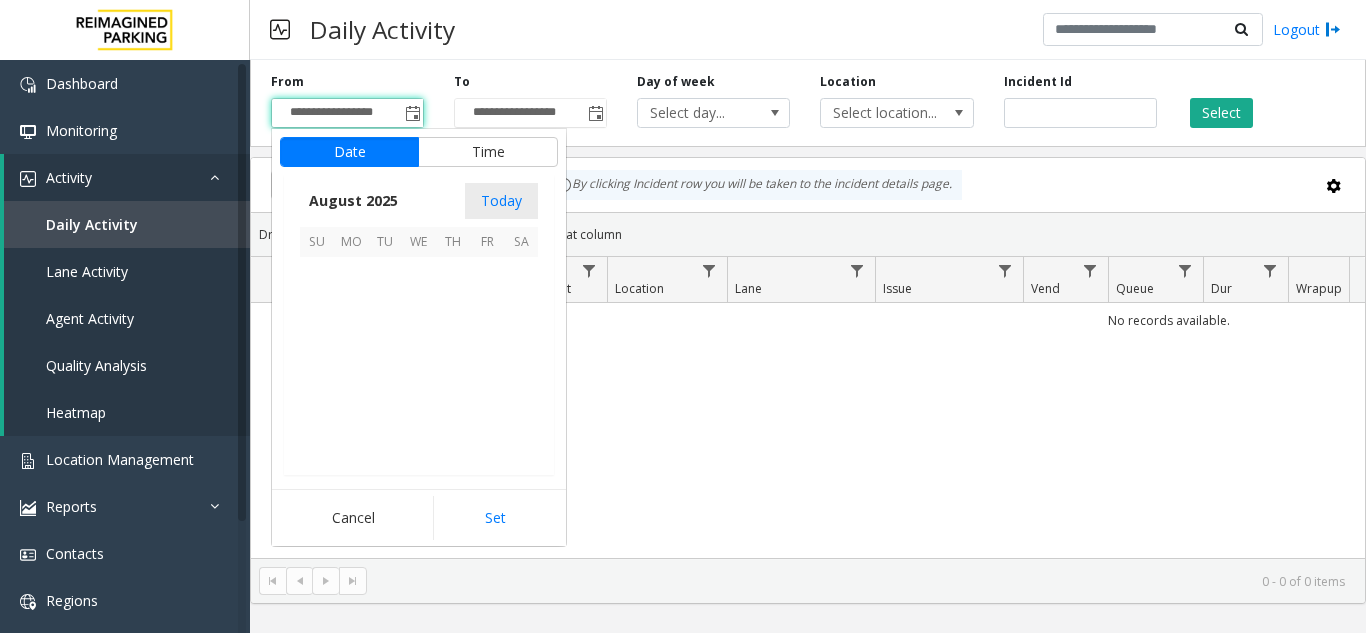 scroll, scrollTop: 358666, scrollLeft: 0, axis: vertical 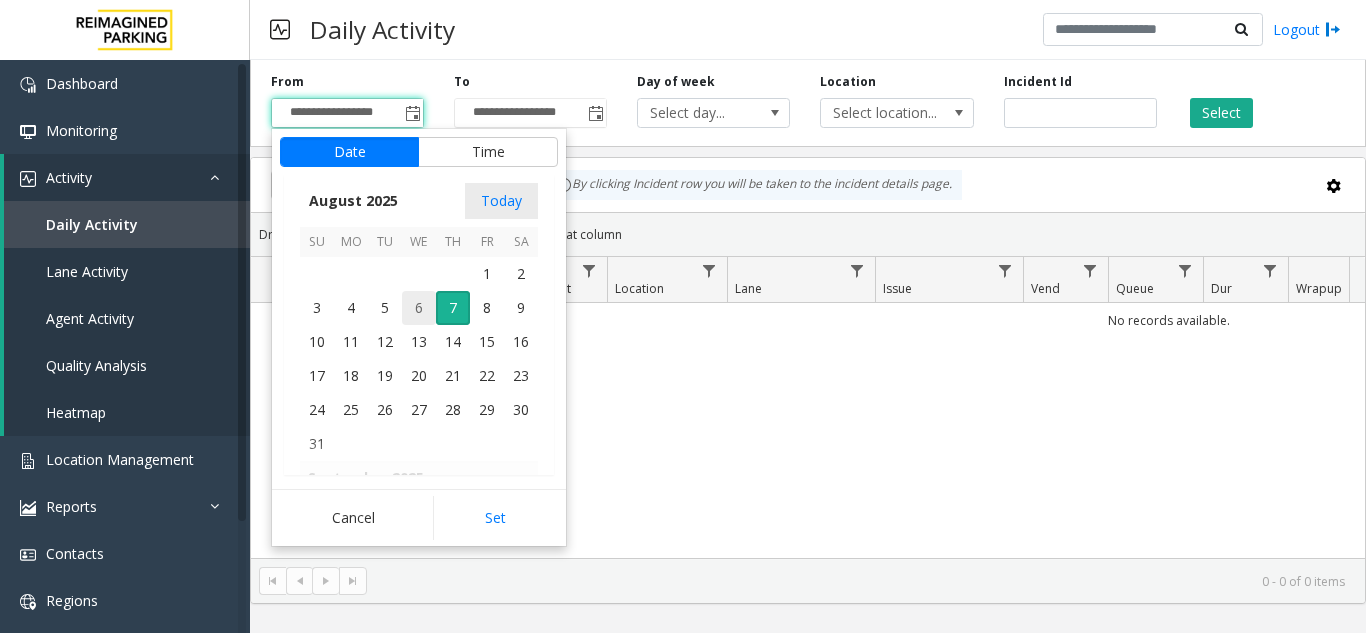 click on "6" at bounding box center [419, 308] 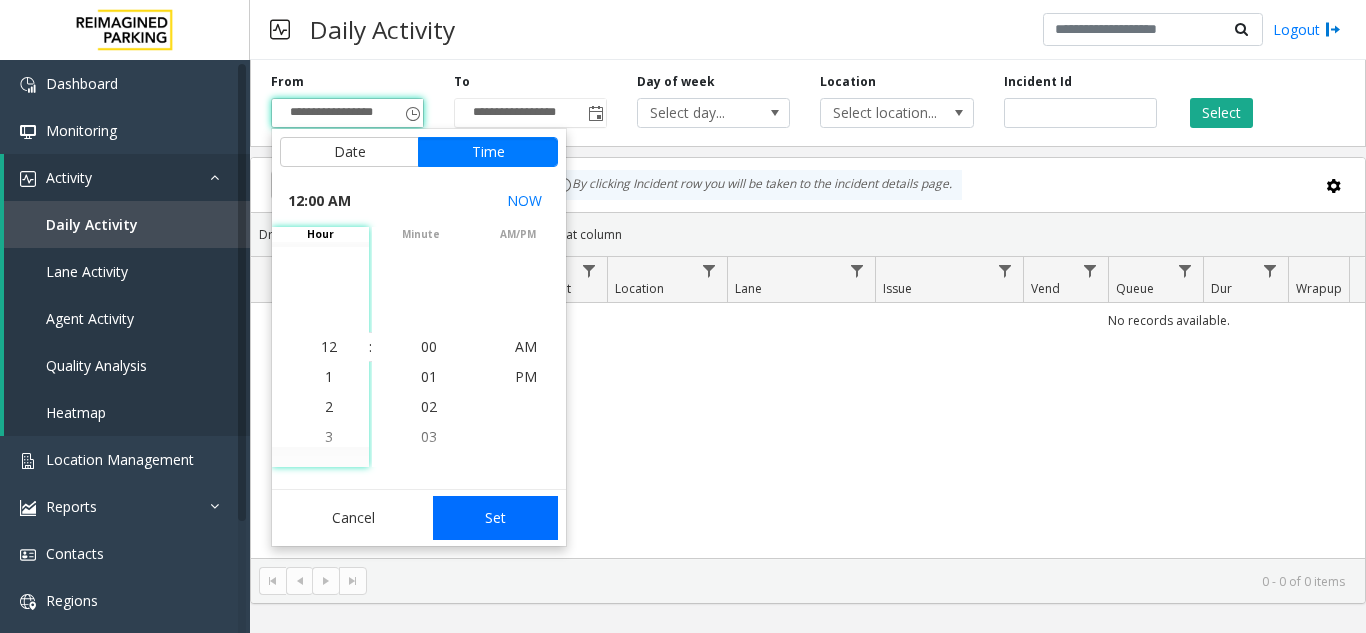 click on "Set" 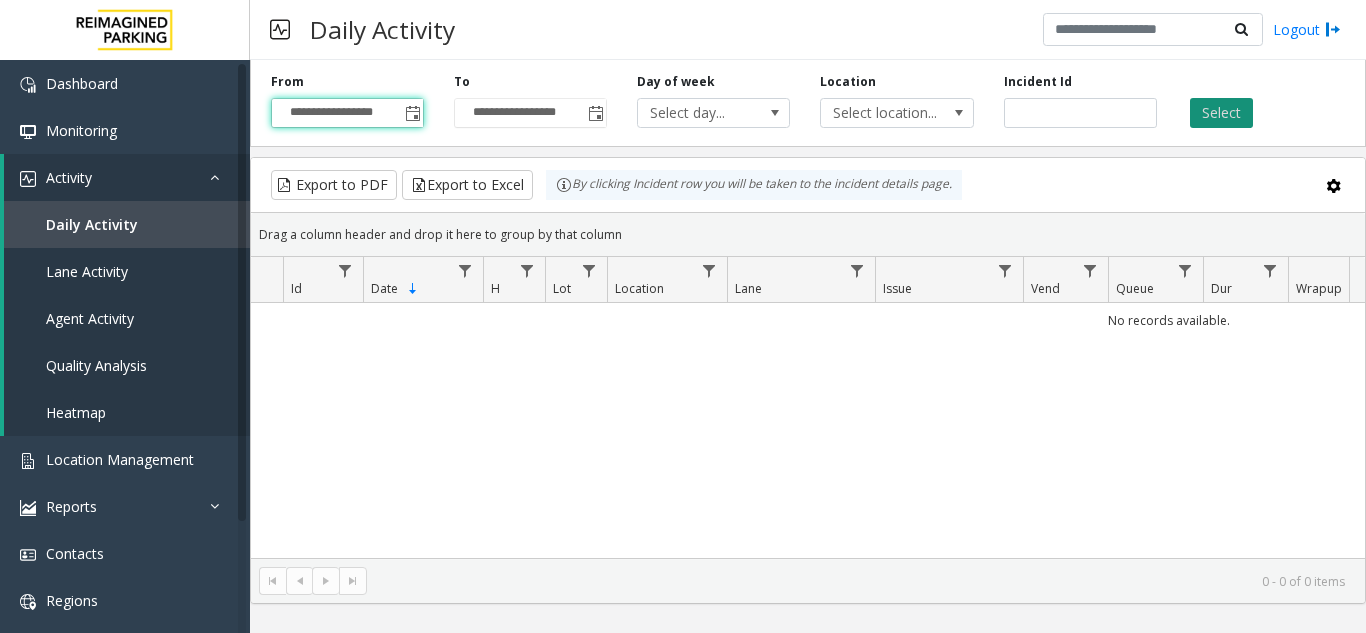 click on "Select" 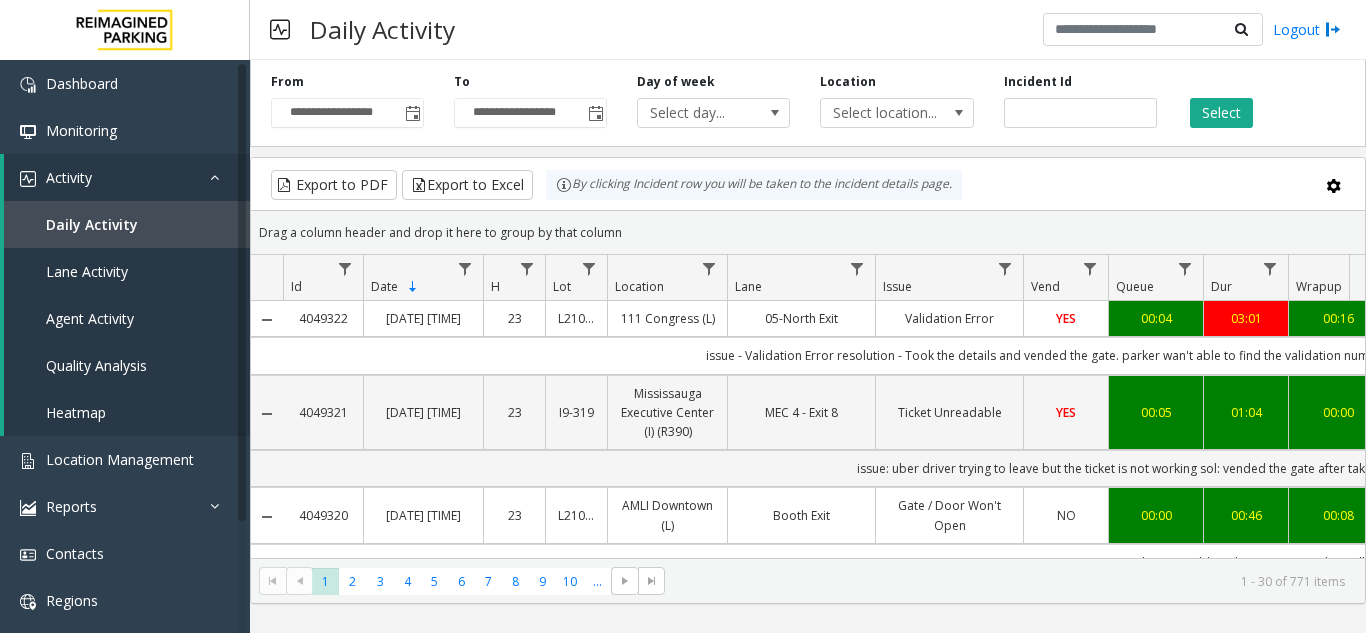 scroll, scrollTop: 0, scrollLeft: 107, axis: horizontal 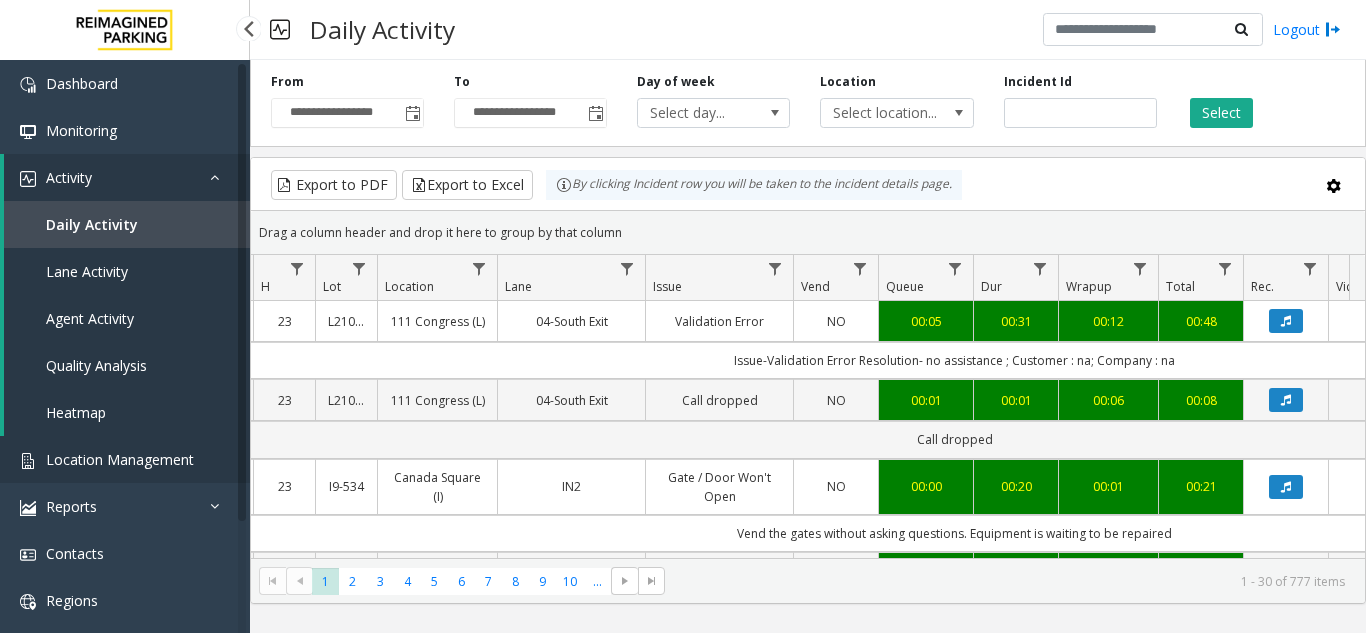 click on "Location Management" at bounding box center [120, 459] 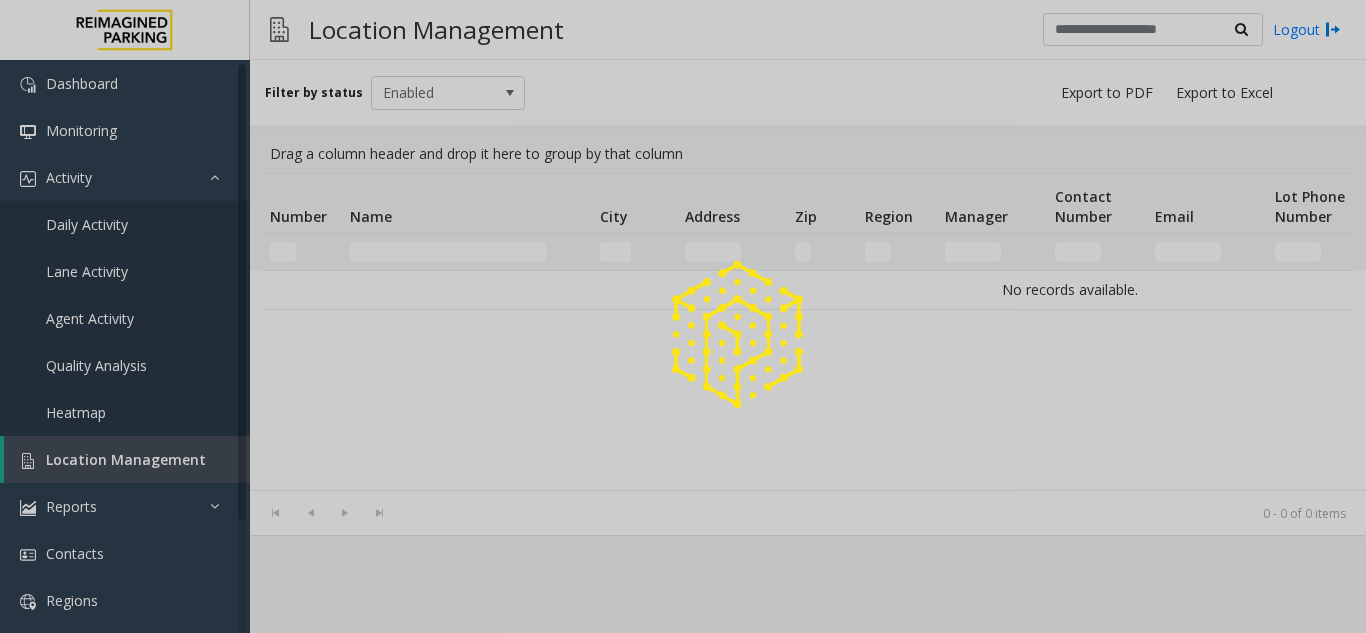 click 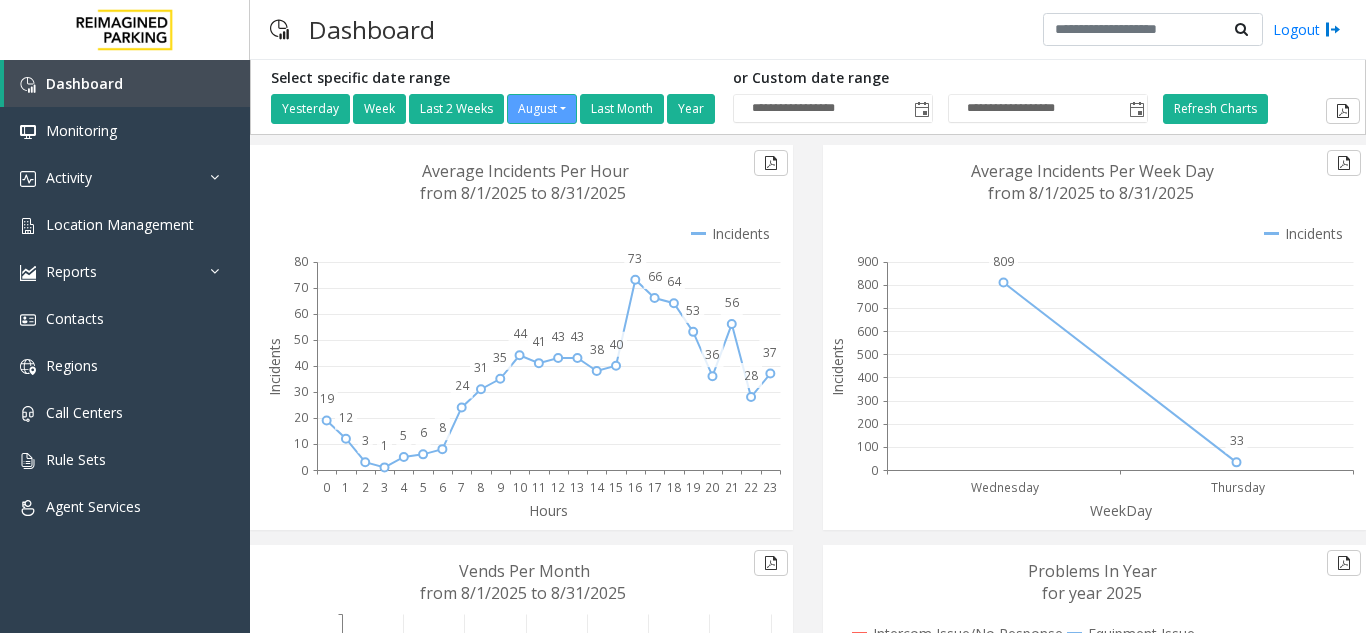scroll, scrollTop: 0, scrollLeft: 0, axis: both 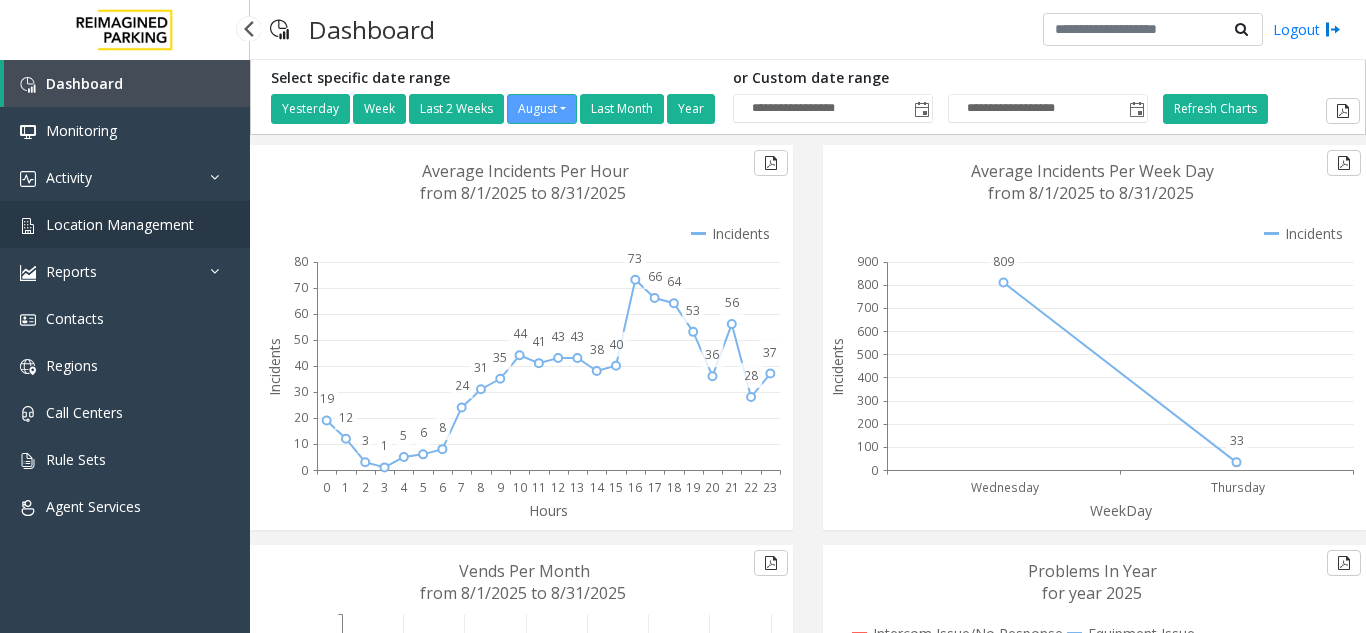 click on "Location Management" at bounding box center (125, 224) 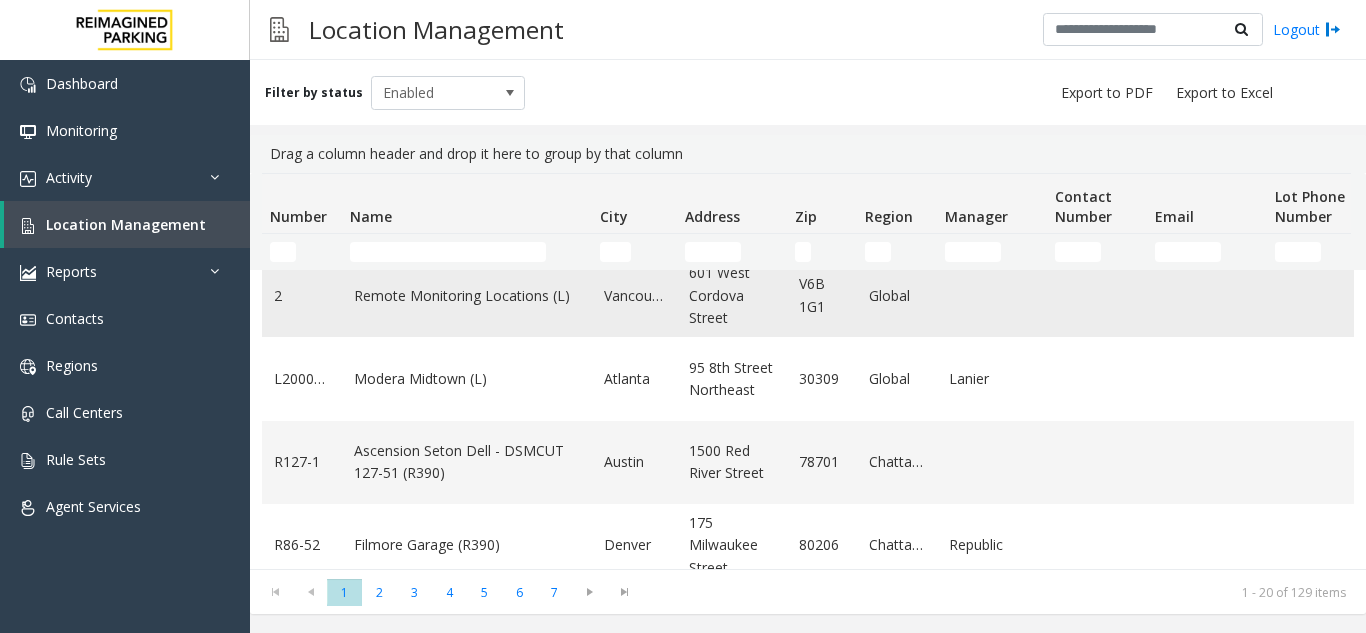 scroll, scrollTop: 0, scrollLeft: 0, axis: both 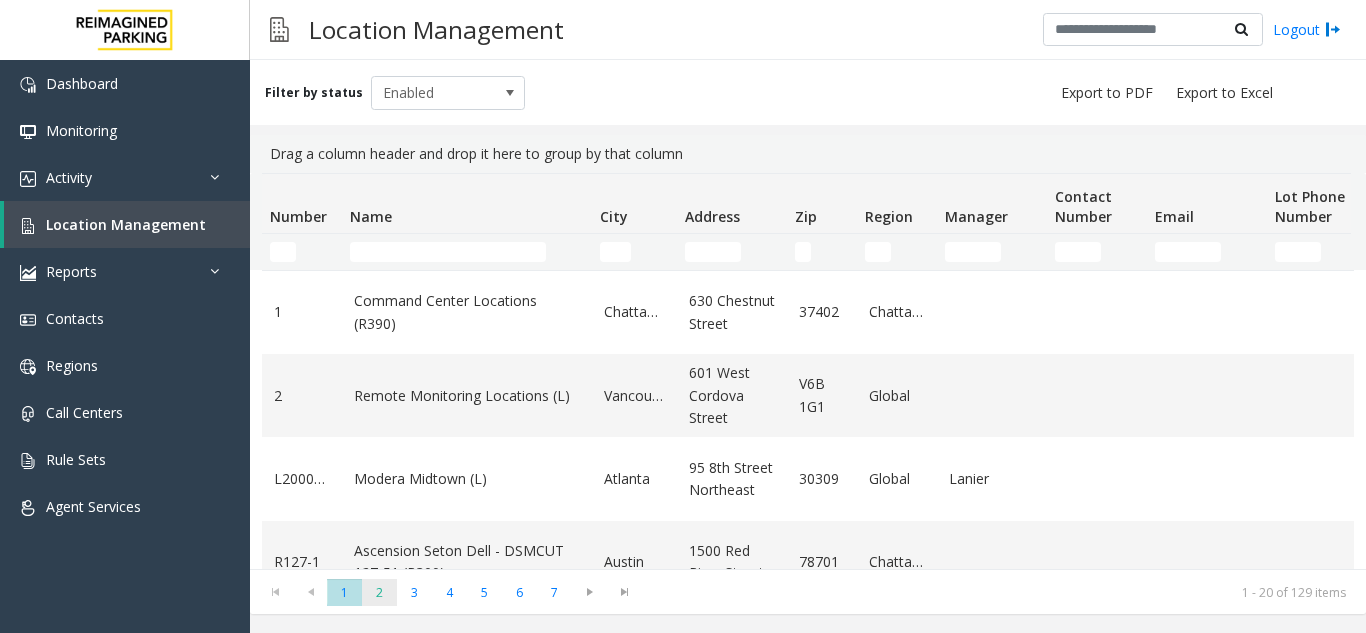 click on "2" 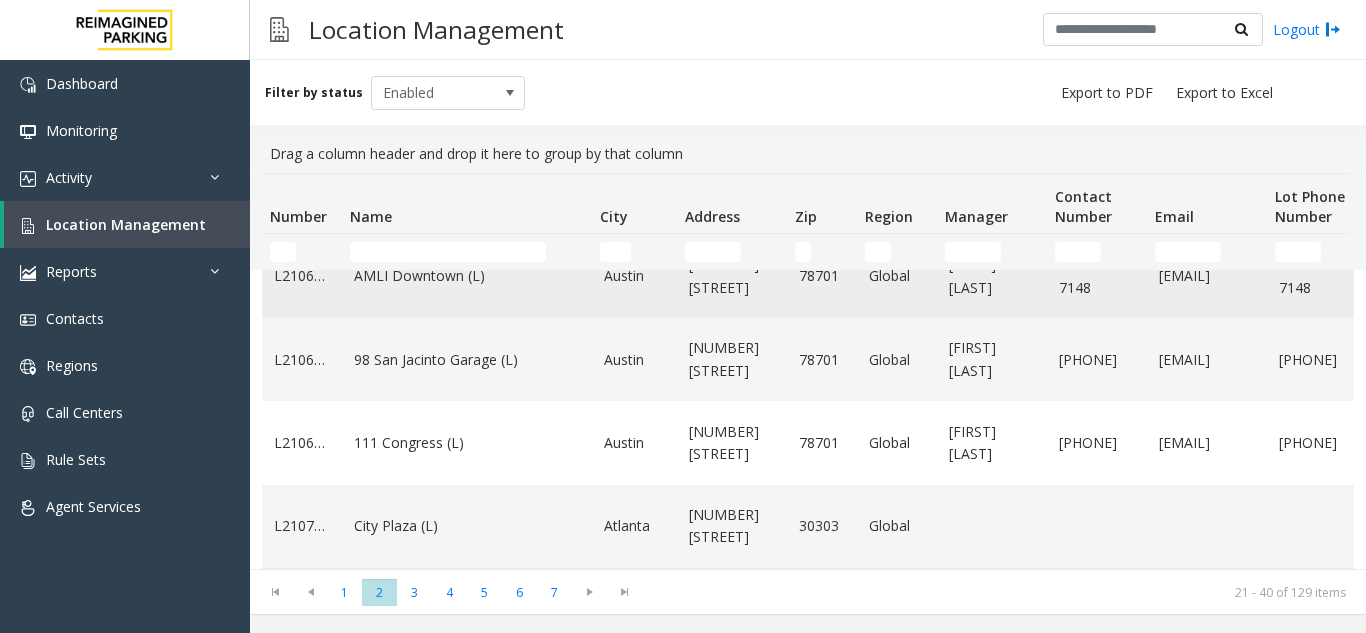 scroll, scrollTop: 1427, scrollLeft: 0, axis: vertical 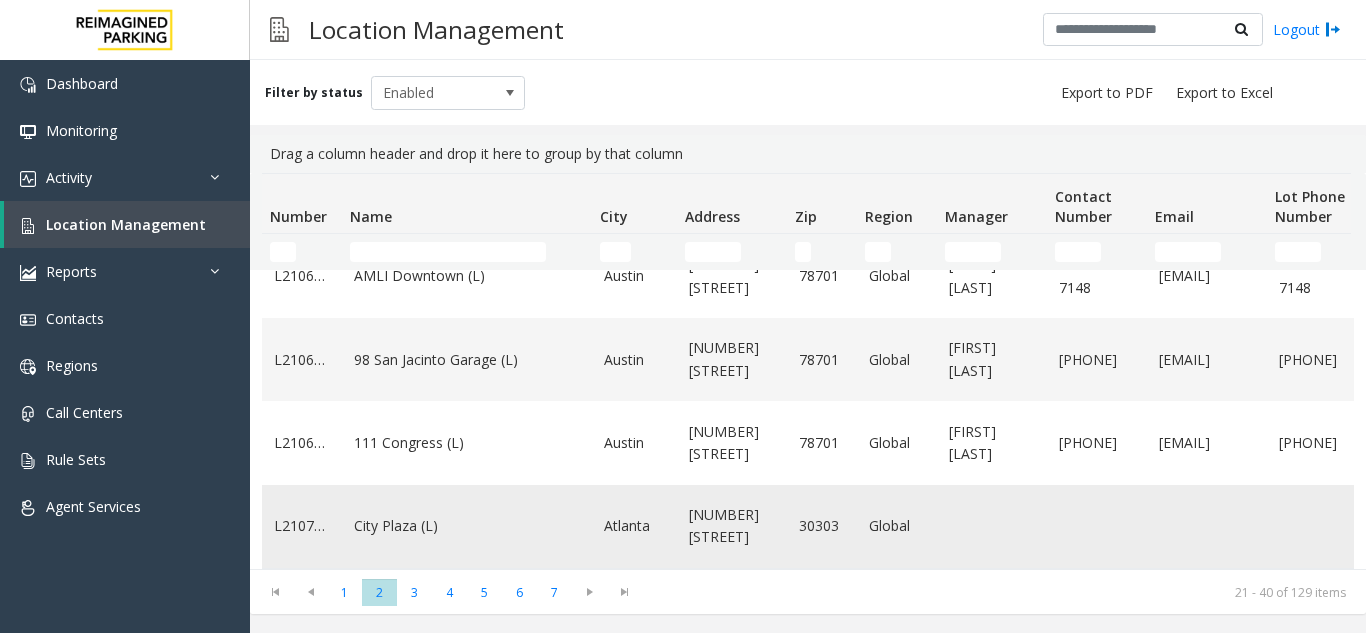 click 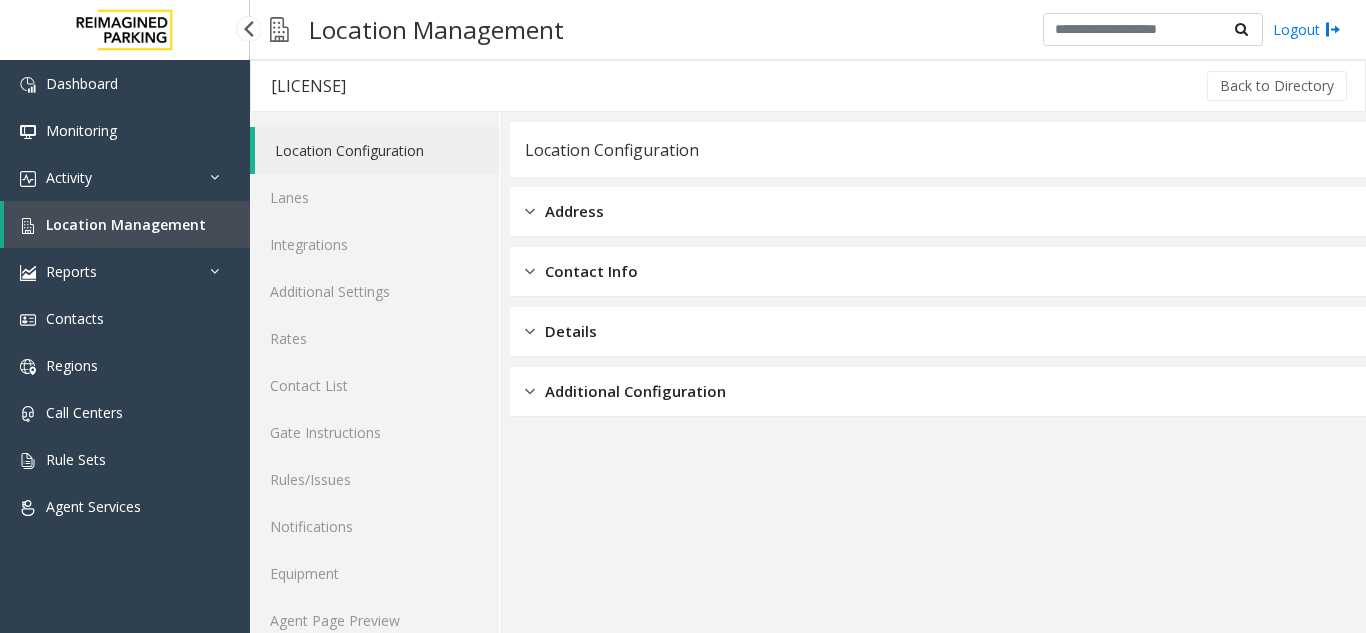 click on "Location Management" at bounding box center [126, 224] 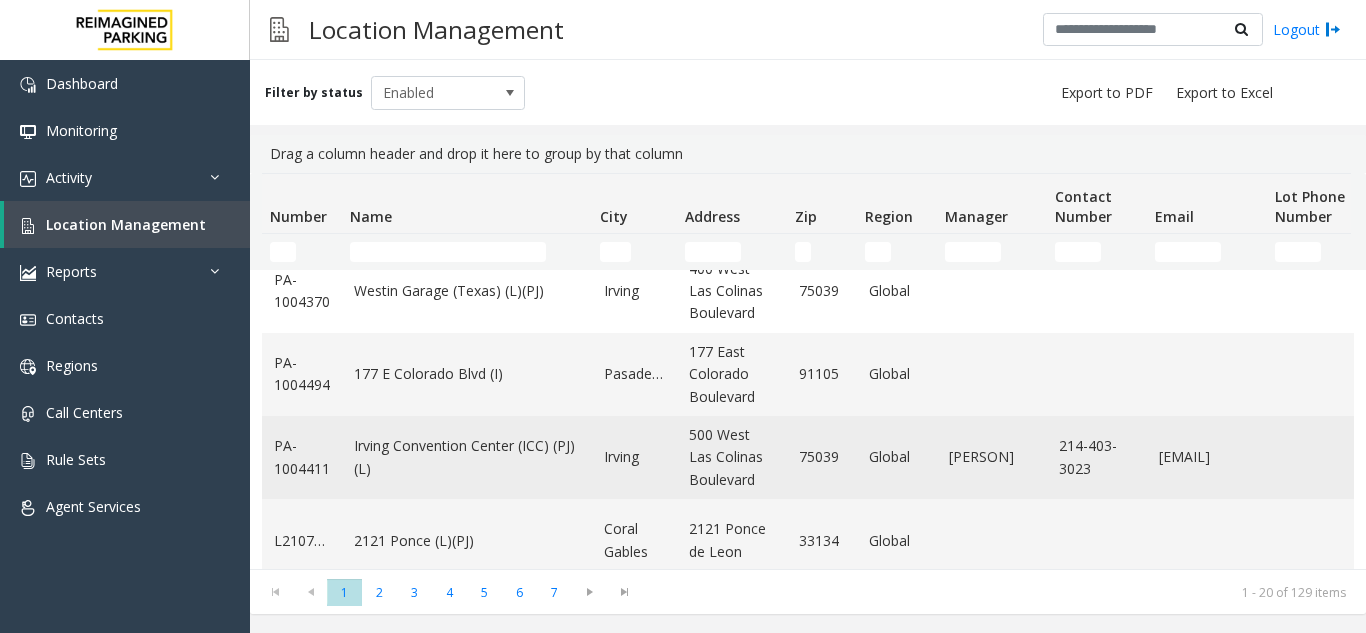 scroll, scrollTop: 1382, scrollLeft: 0, axis: vertical 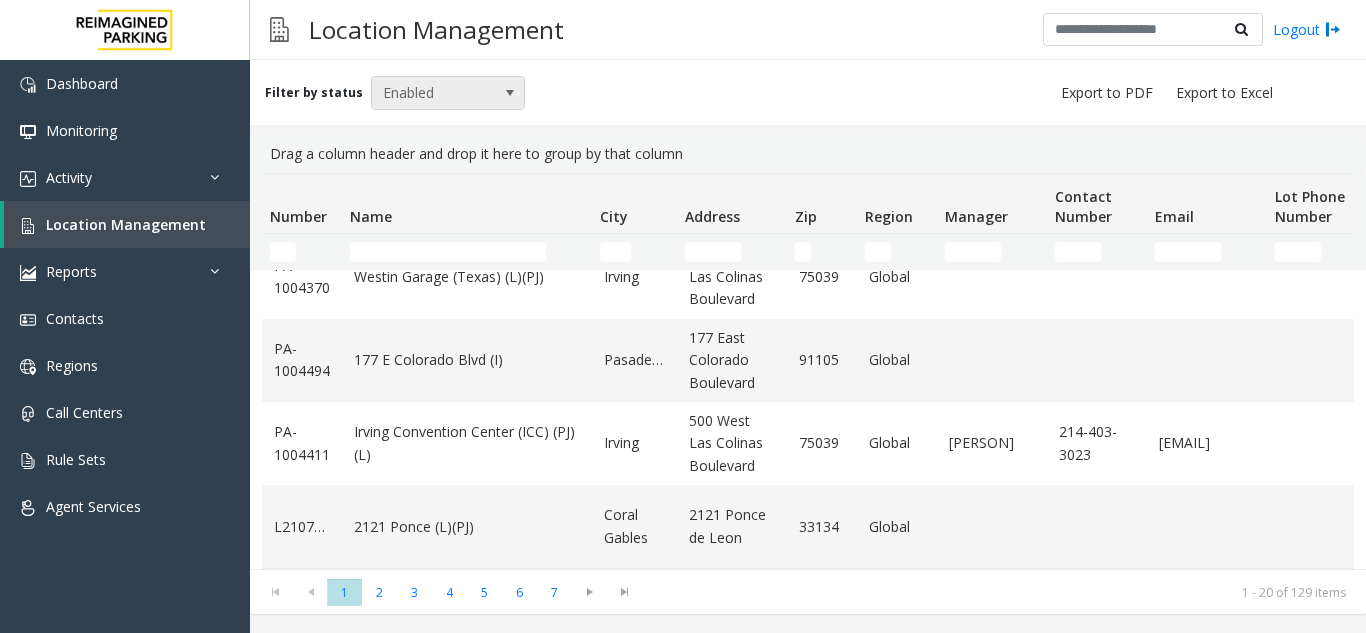 click on "Enabled" at bounding box center [433, 93] 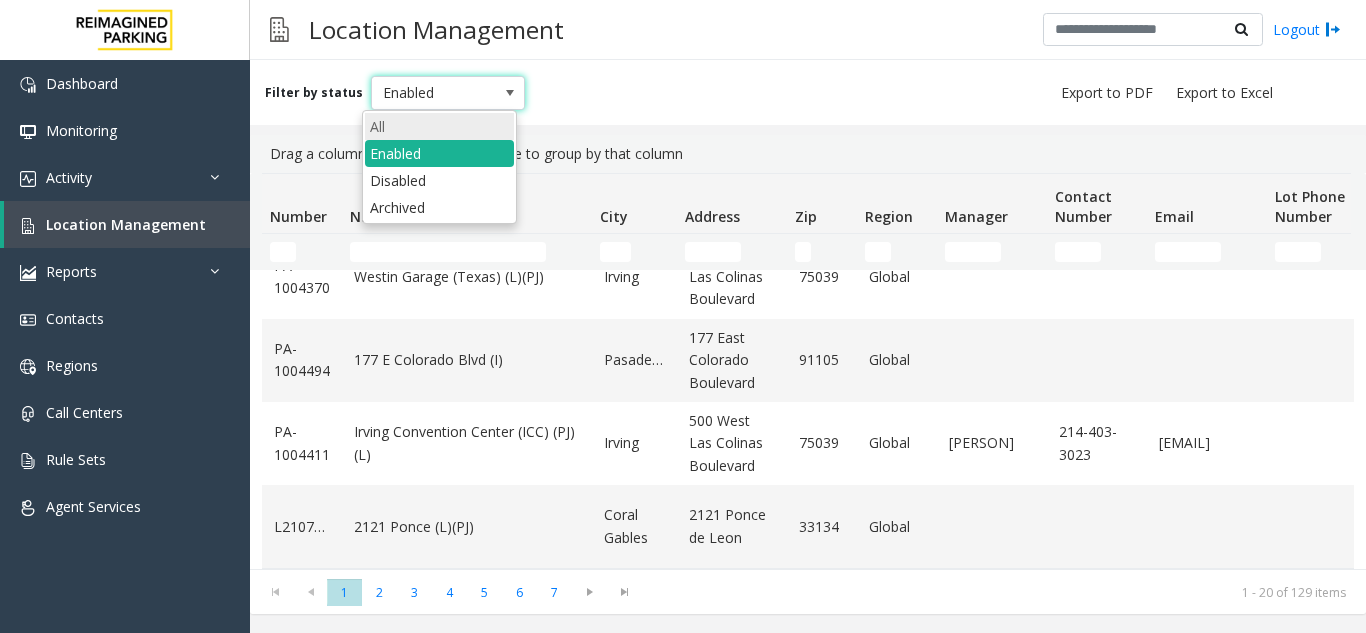 click on "All" at bounding box center [439, 126] 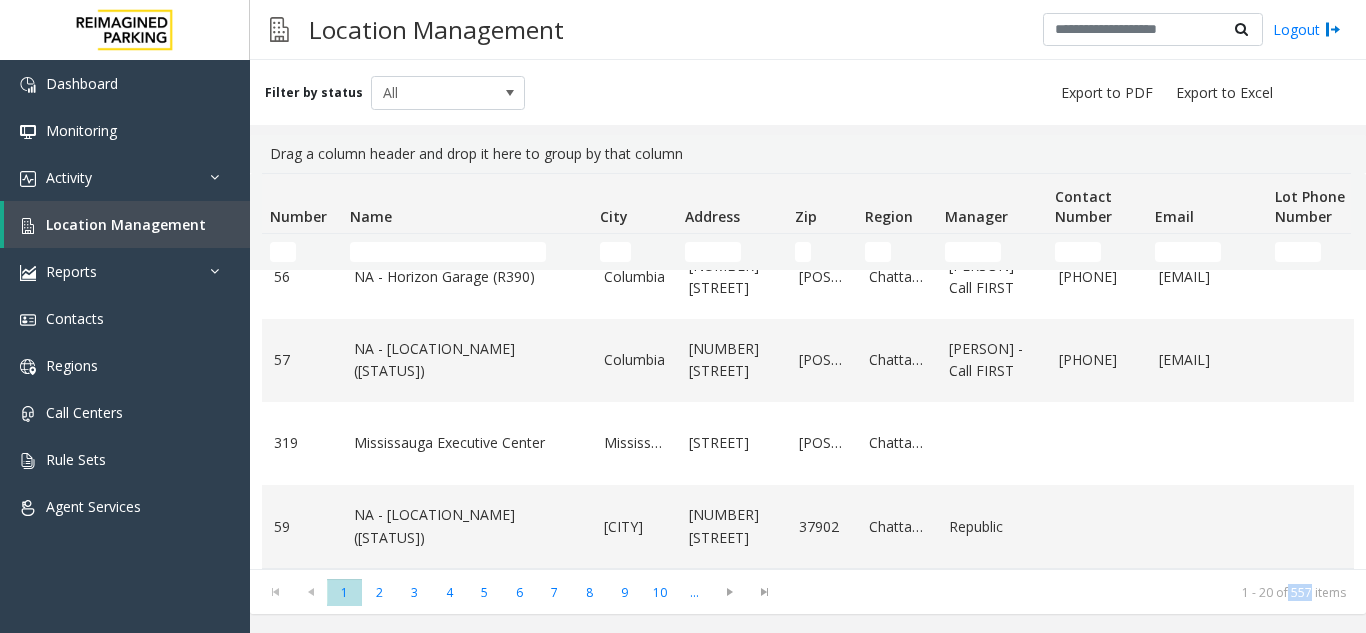 drag, startPoint x: 1289, startPoint y: 598, endPoint x: 1313, endPoint y: 600, distance: 24.083189 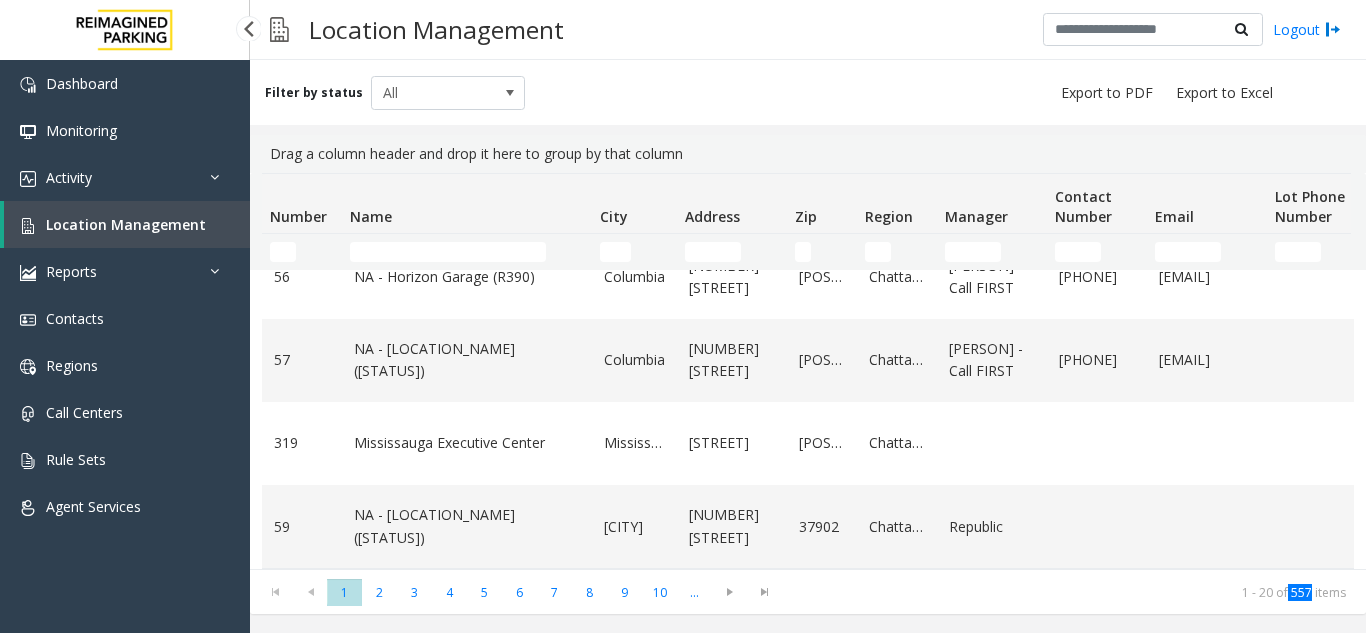 click on "Location Management" at bounding box center (127, 224) 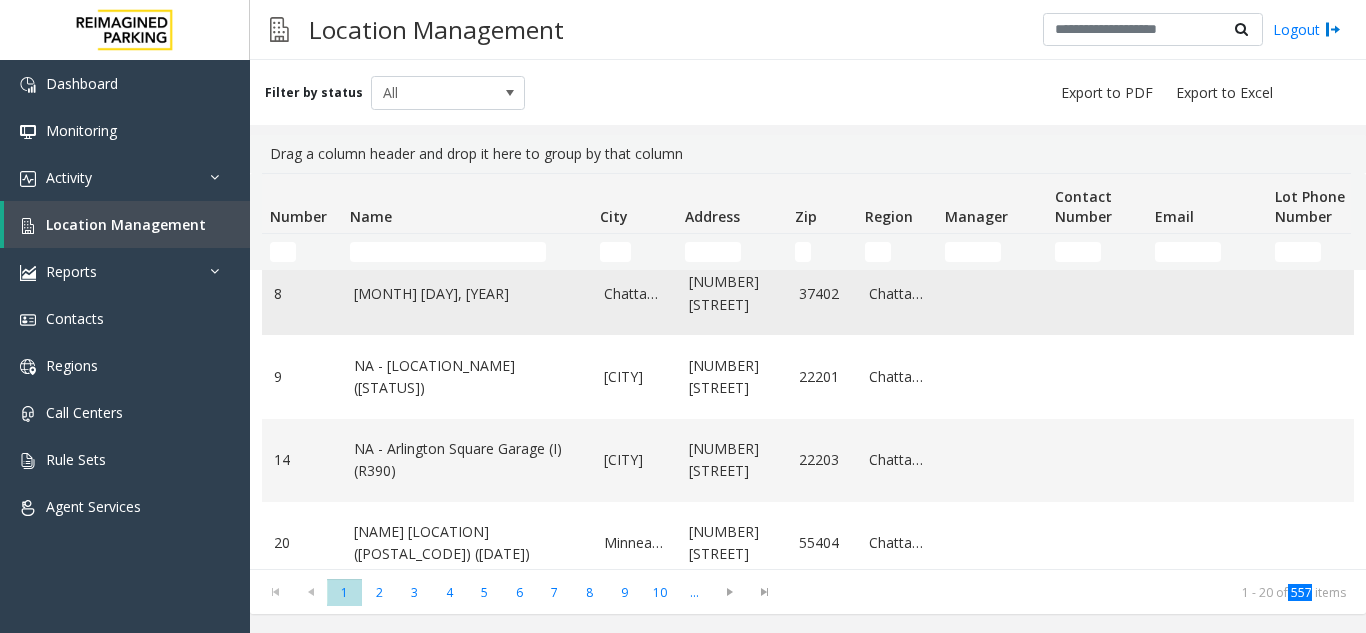 scroll, scrollTop: 400, scrollLeft: 0, axis: vertical 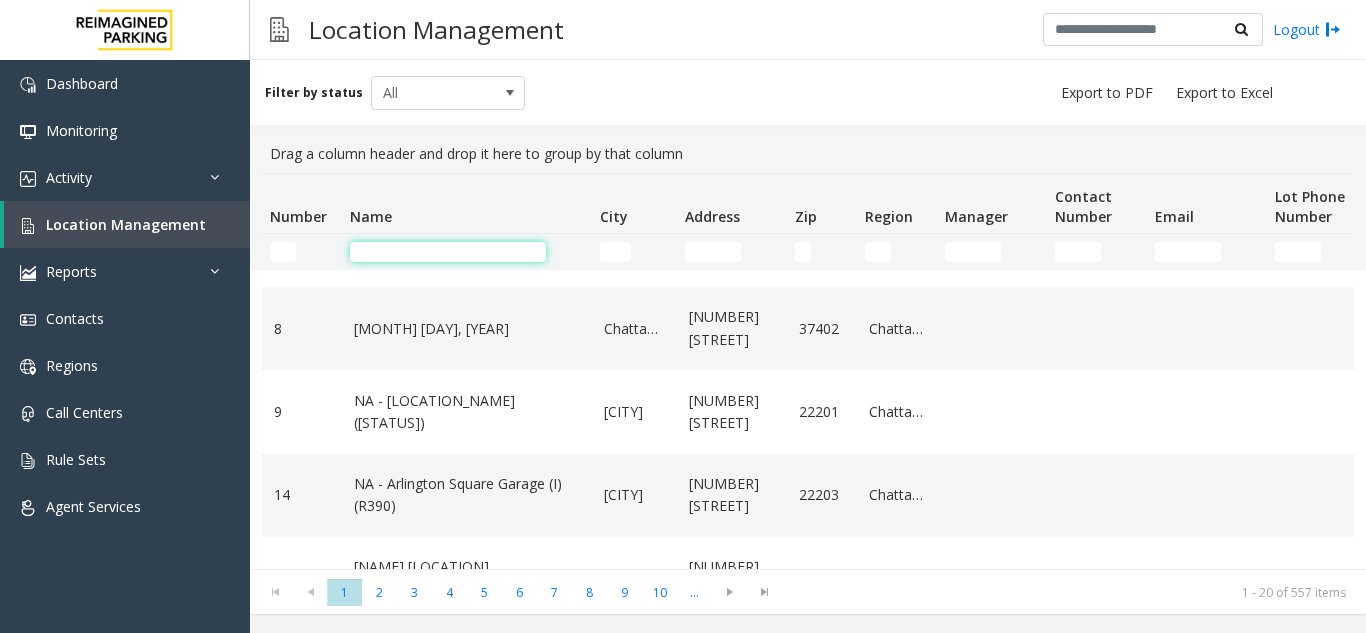 click 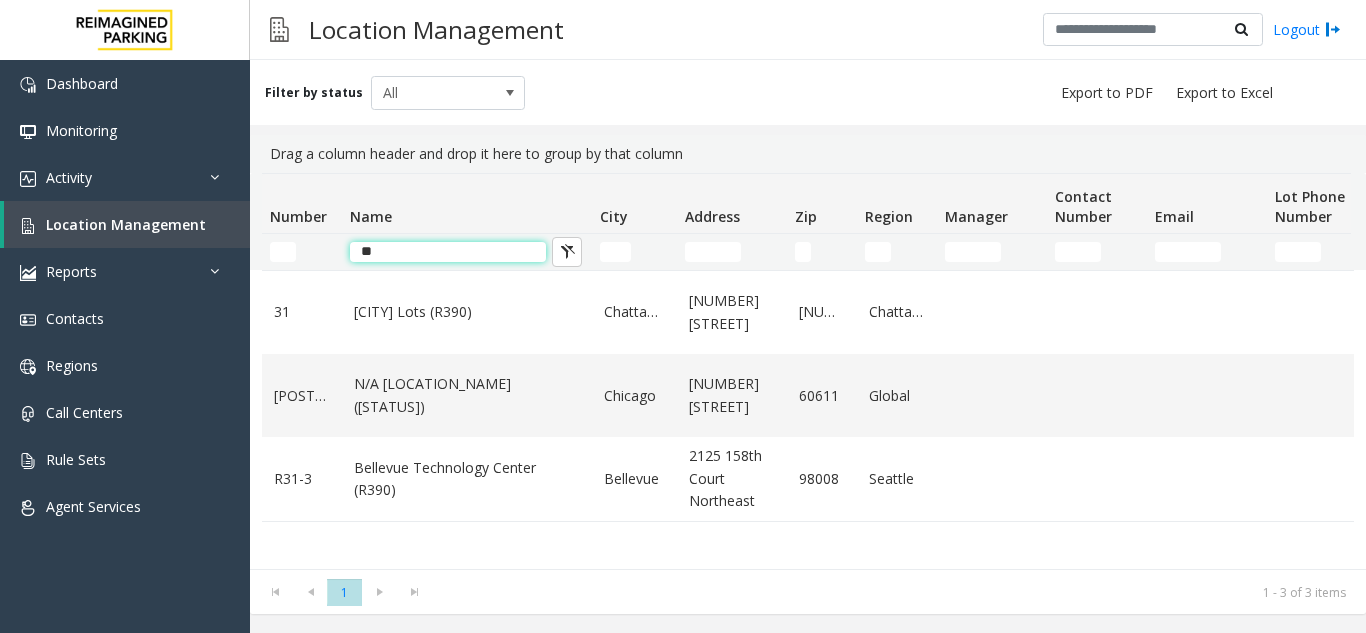 scroll, scrollTop: 0, scrollLeft: 0, axis: both 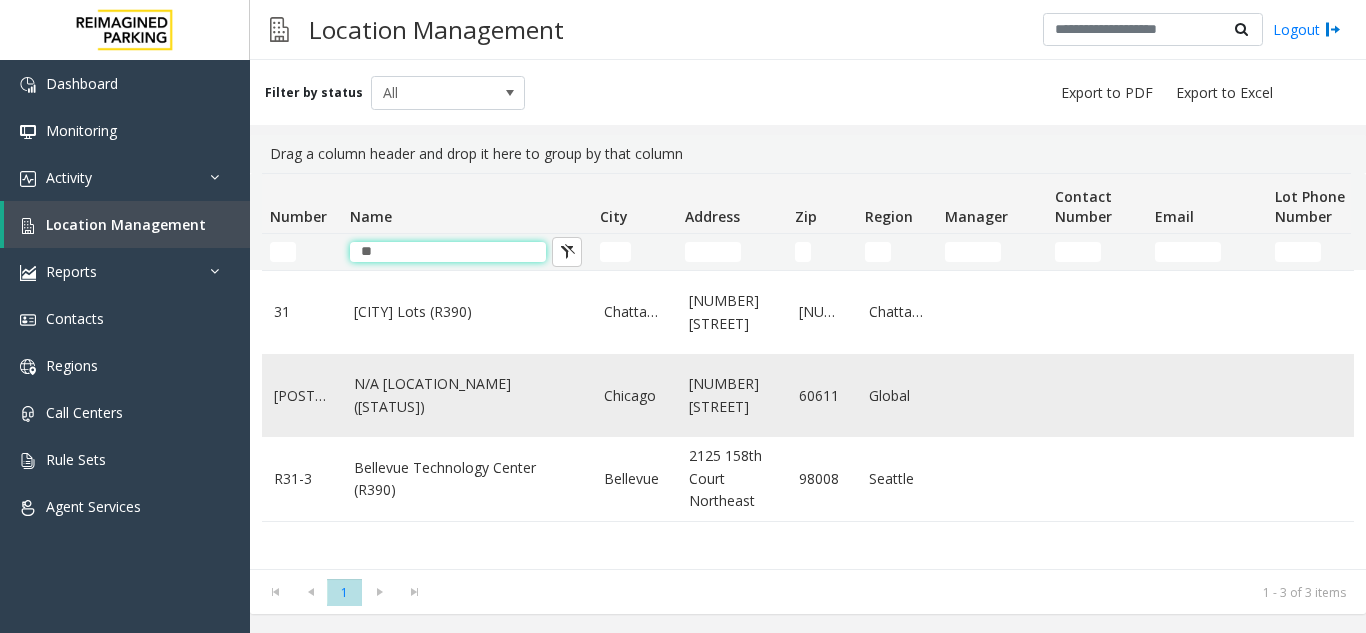type on "**" 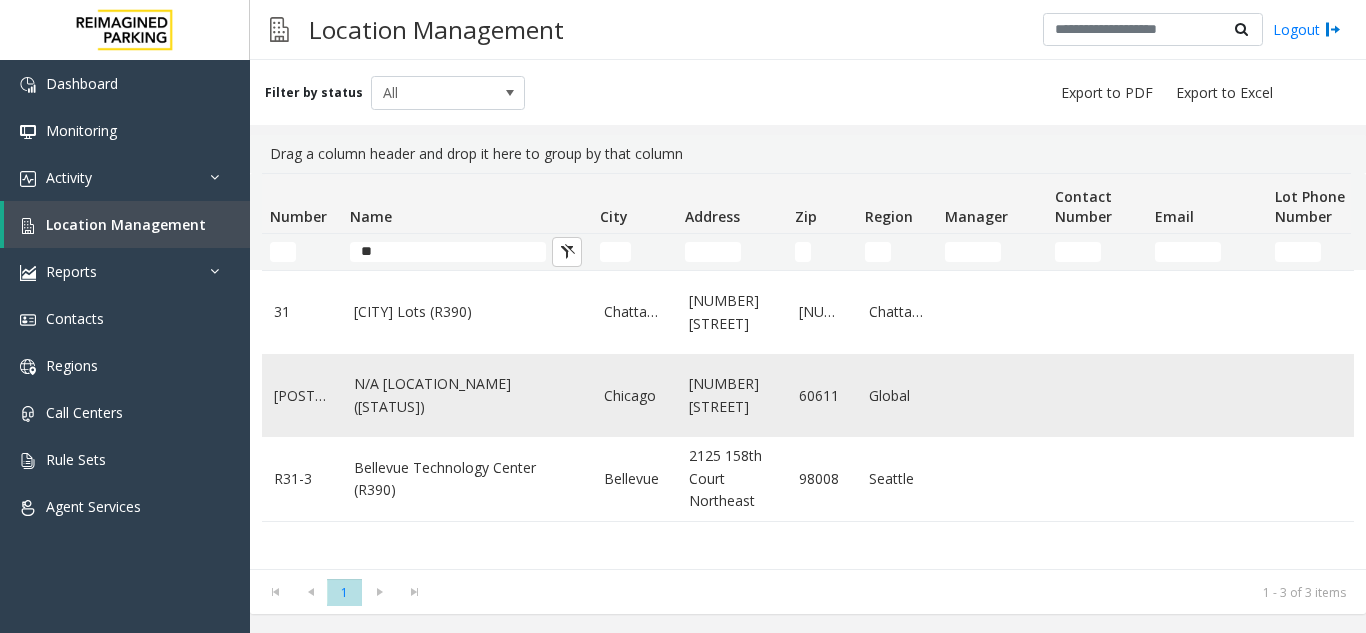 click on "N/A [LOCATION_NAME] ([STATUS])" 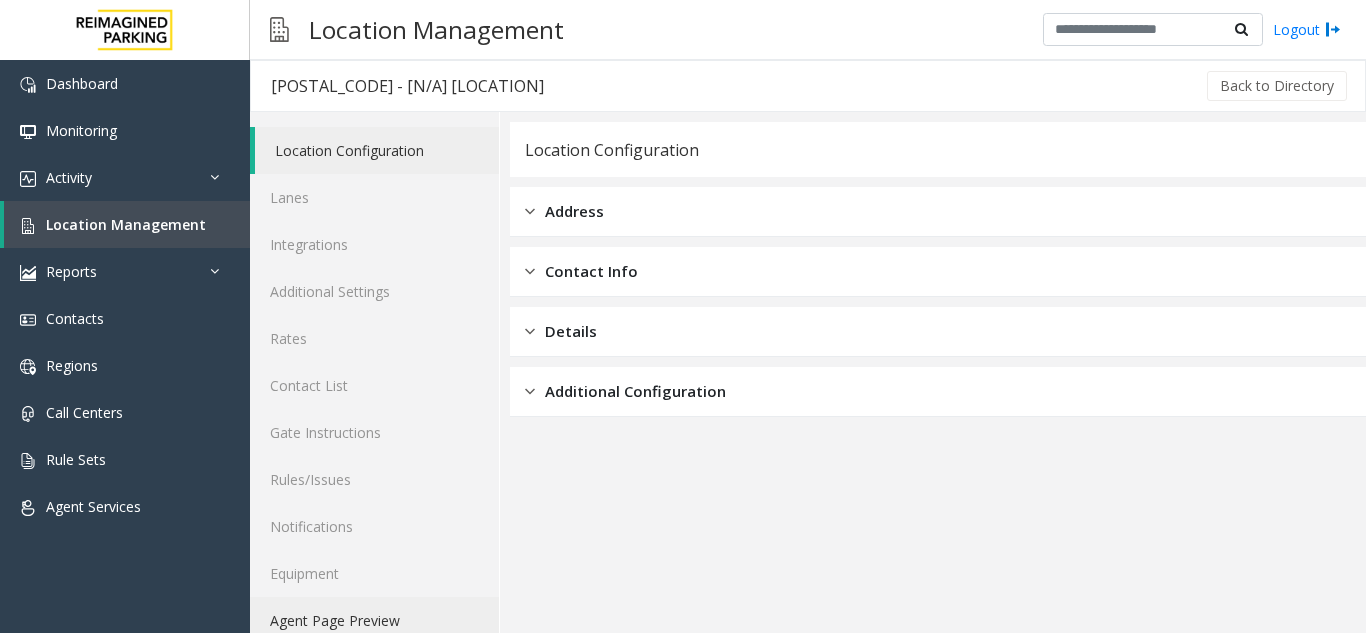 click on "Agent Page Preview" 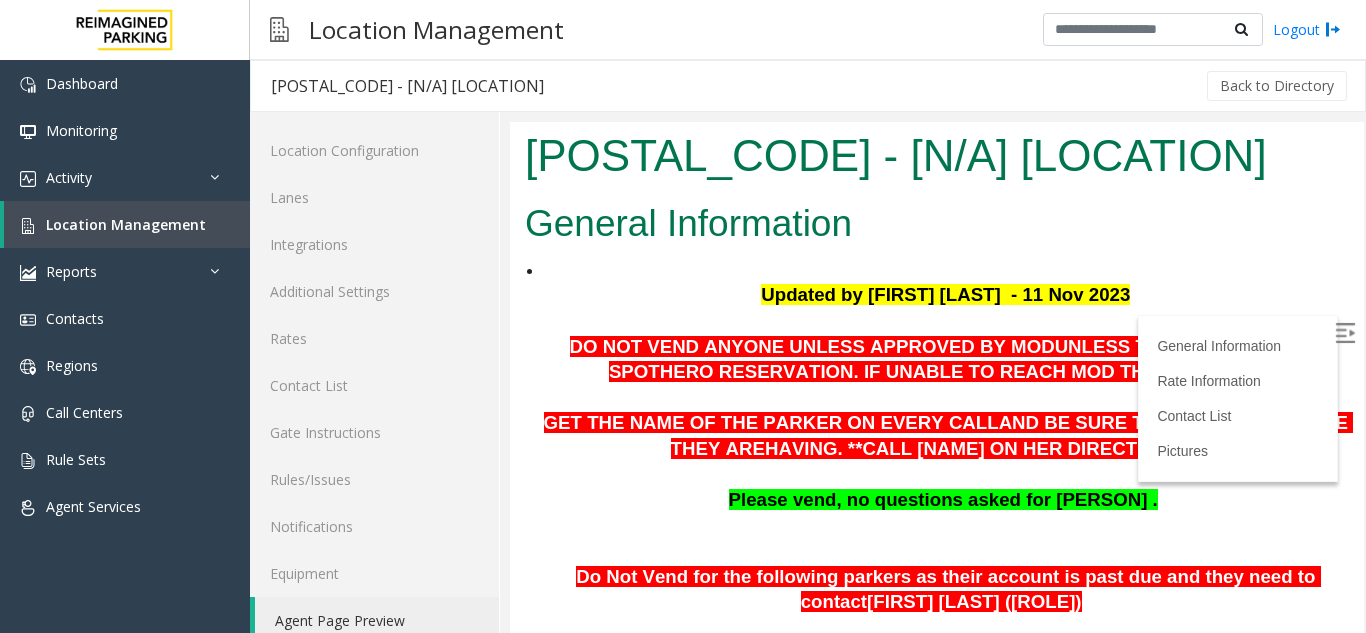 scroll, scrollTop: 500, scrollLeft: 0, axis: vertical 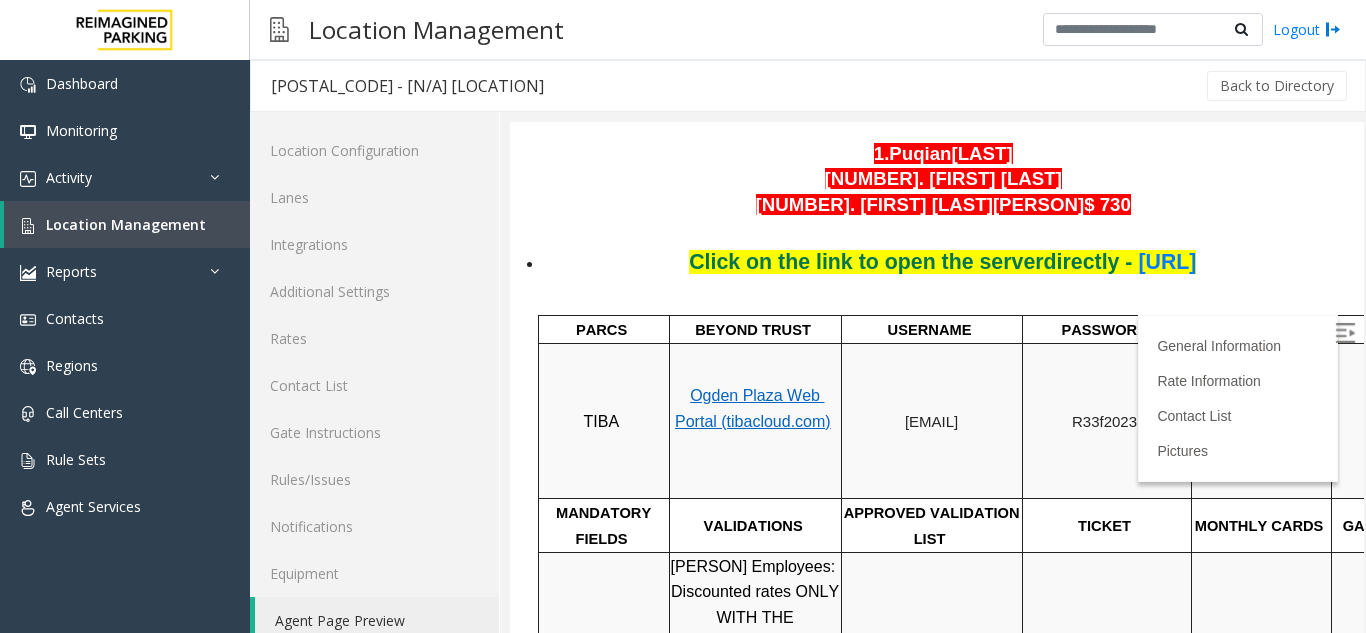 click on "[URL]" at bounding box center [1167, 262] 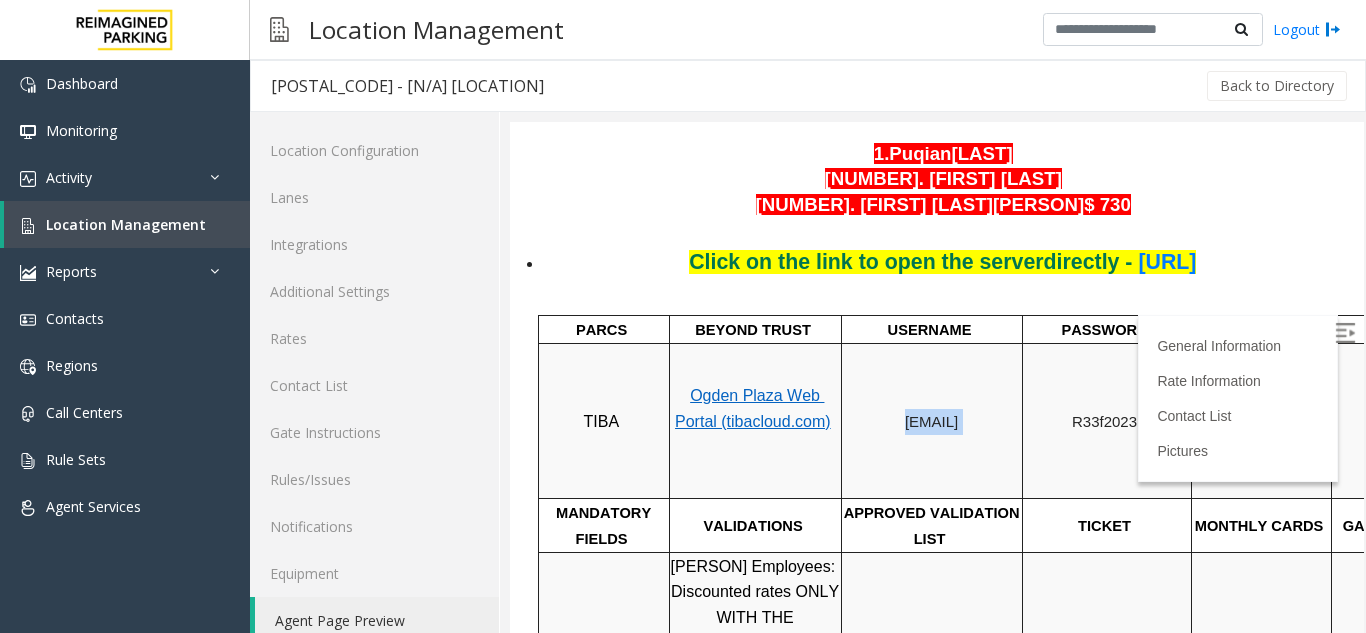 click on "[EMAIL]" at bounding box center [931, 421] 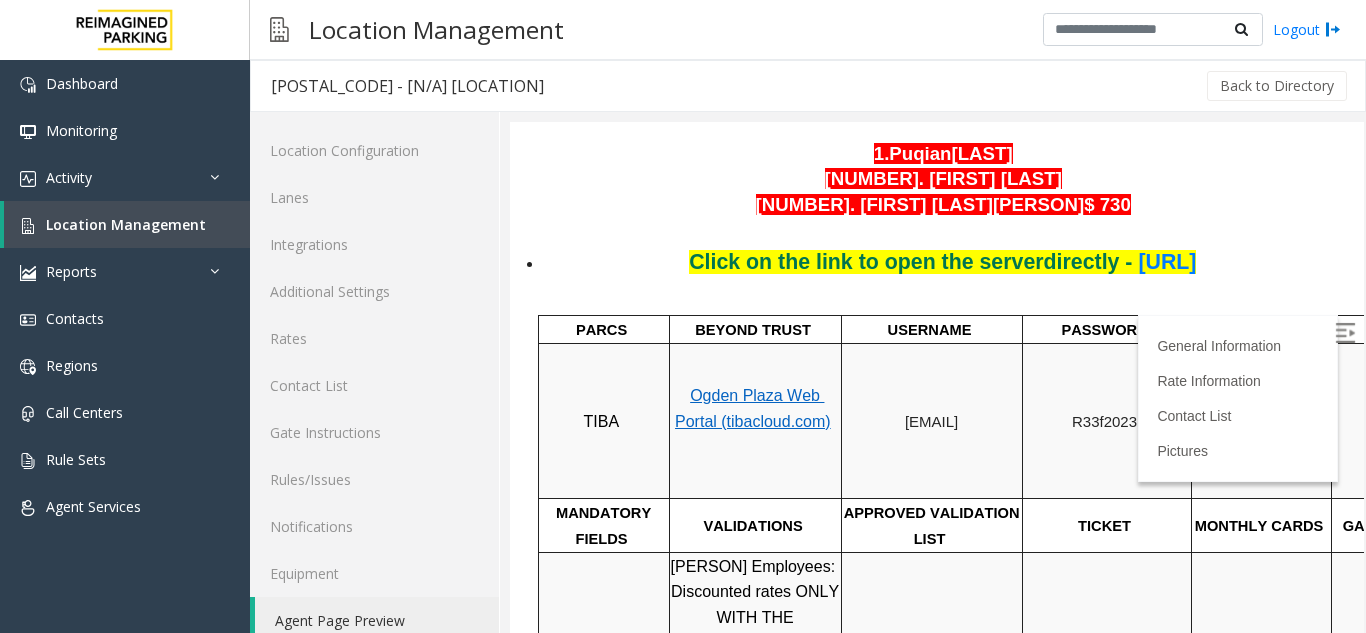click on "R33f2023!" at bounding box center (1106, 421) 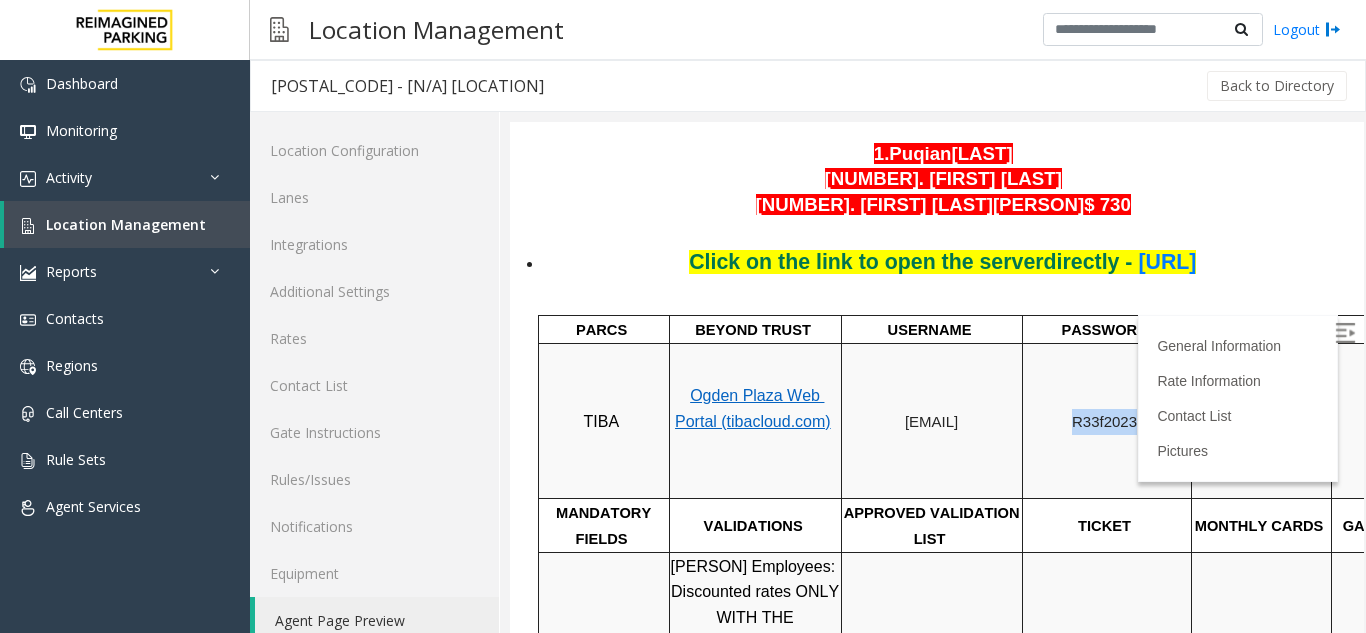 click on "R33f2023!" at bounding box center (1106, 421) 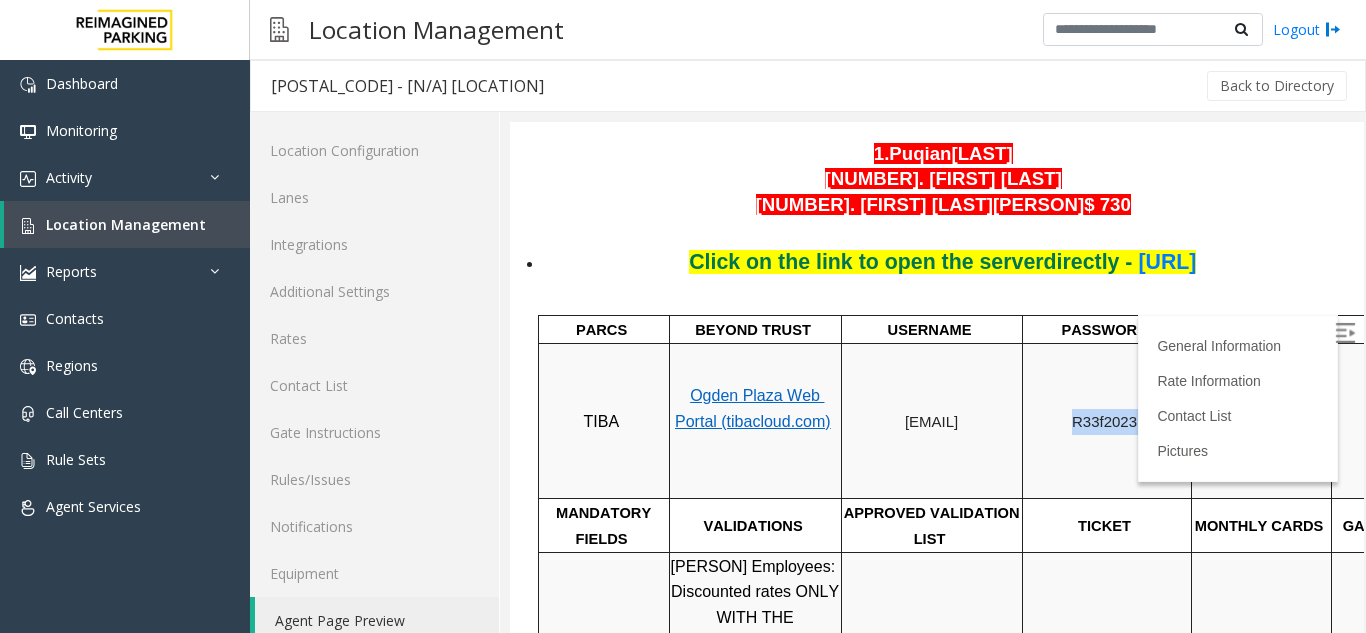 click on "R33f2023!" at bounding box center (1106, 421) 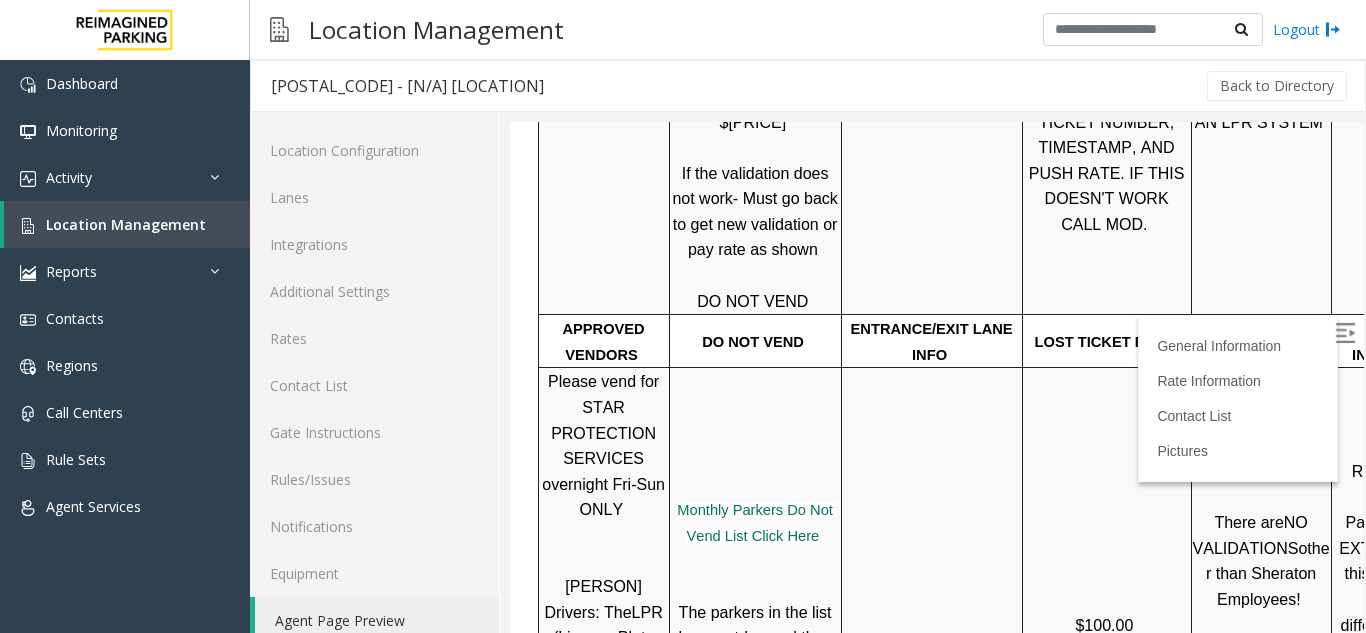 scroll, scrollTop: 1400, scrollLeft: 0, axis: vertical 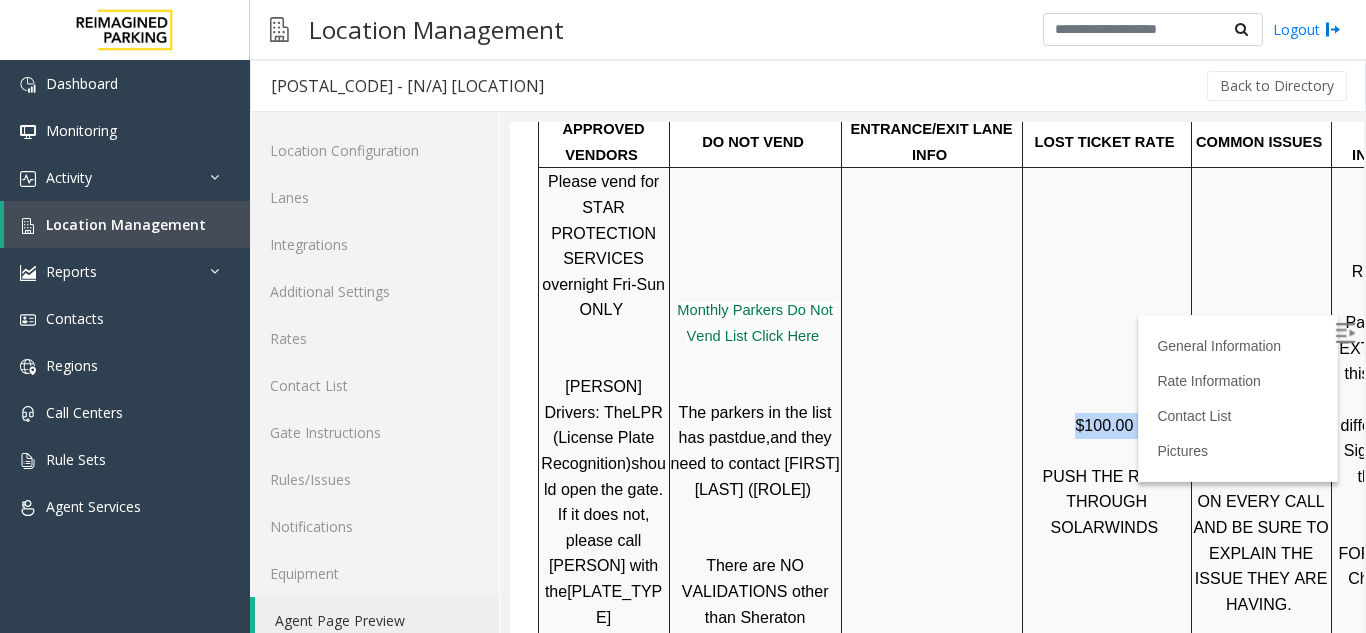 drag, startPoint x: 1081, startPoint y: 303, endPoint x: 1138, endPoint y: 312, distance: 57.706154 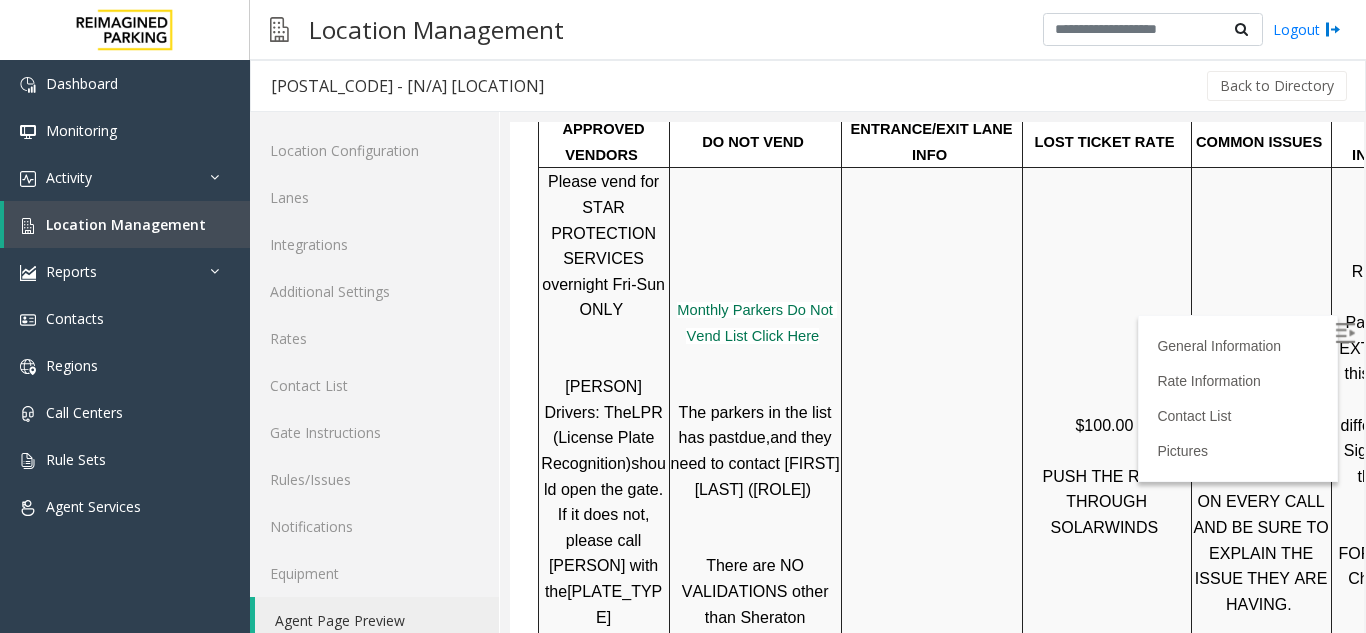 click on "$[PRICE] PUSH THE RATE THROUGH SOLARWINDS" at bounding box center [1107, 477] 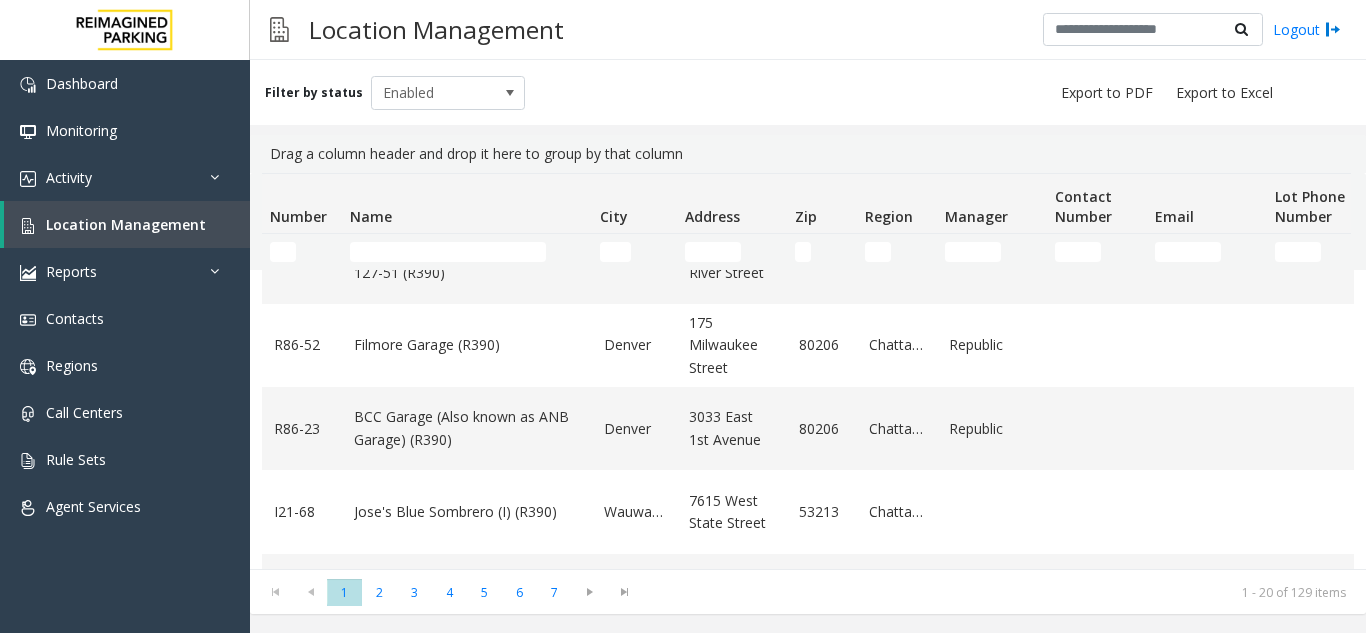 scroll, scrollTop: 400, scrollLeft: 0, axis: vertical 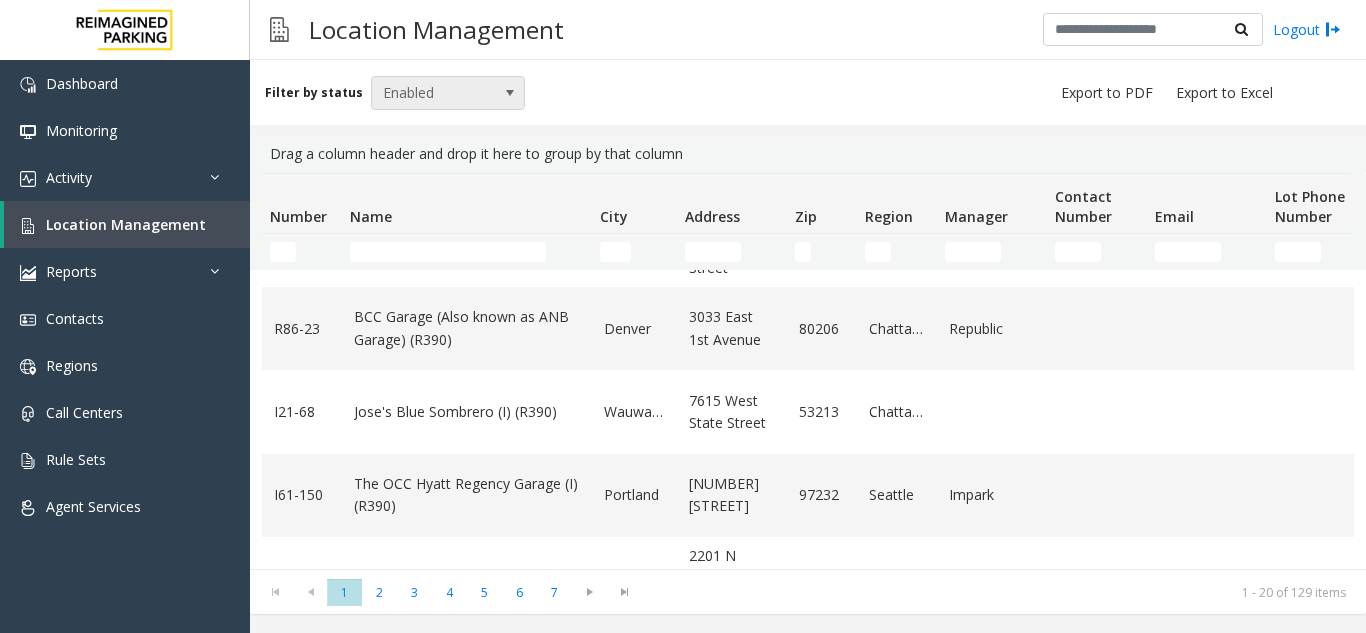 click on "Enabled" at bounding box center (433, 93) 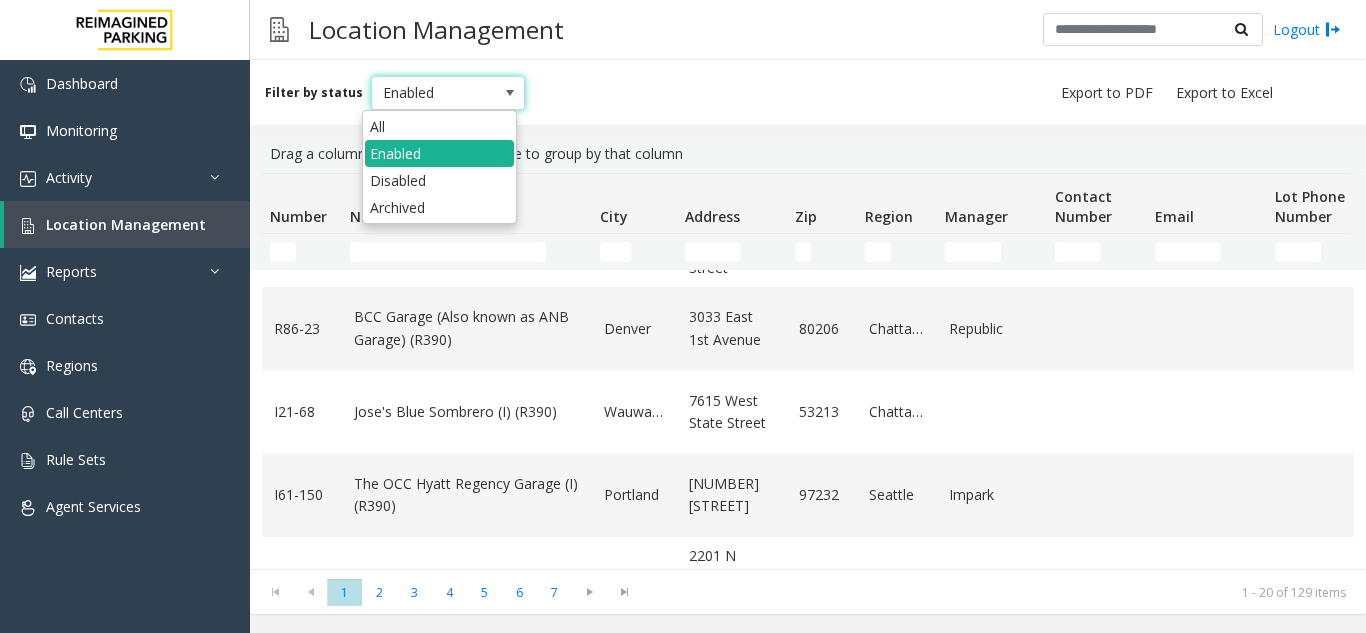 click on "All Enabled Disabled Archived" 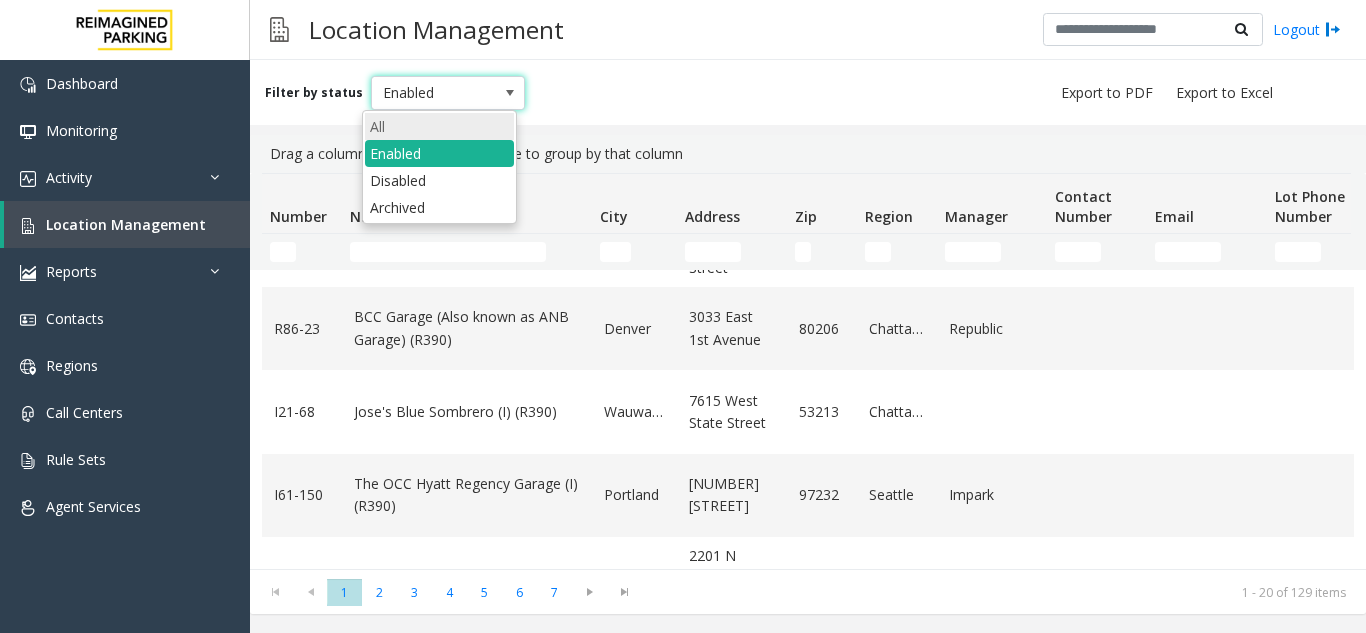 click on "All" at bounding box center [439, 126] 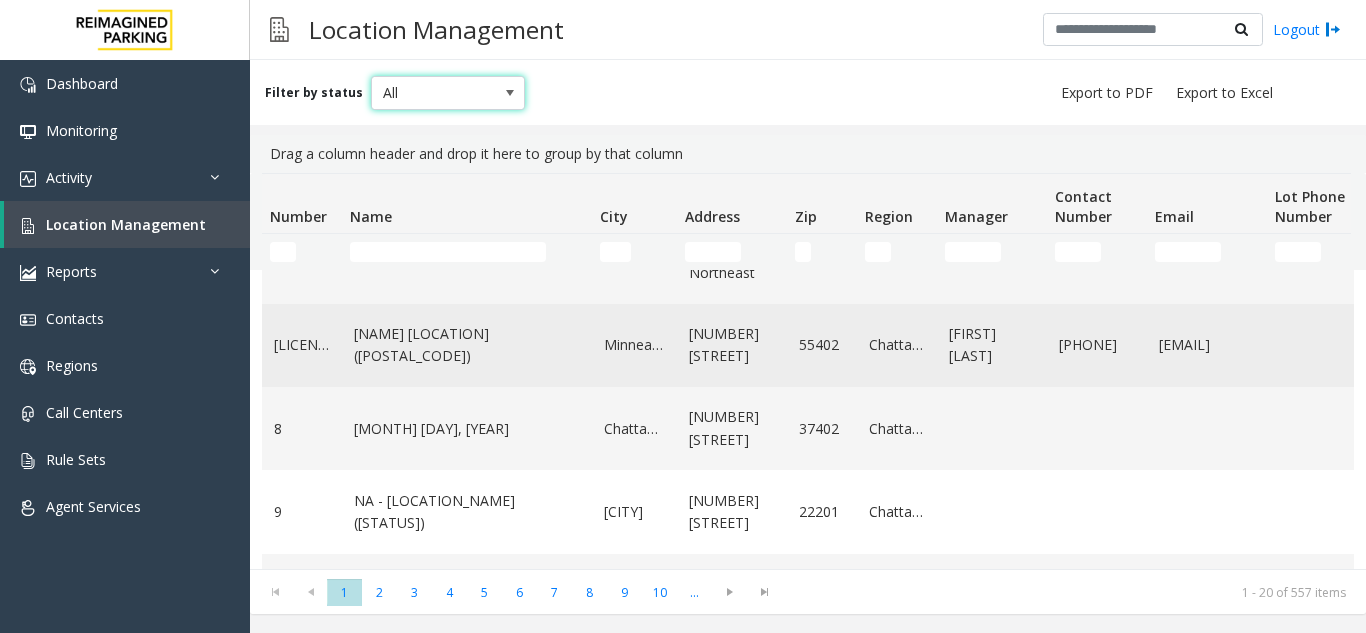 scroll, scrollTop: 400, scrollLeft: 0, axis: vertical 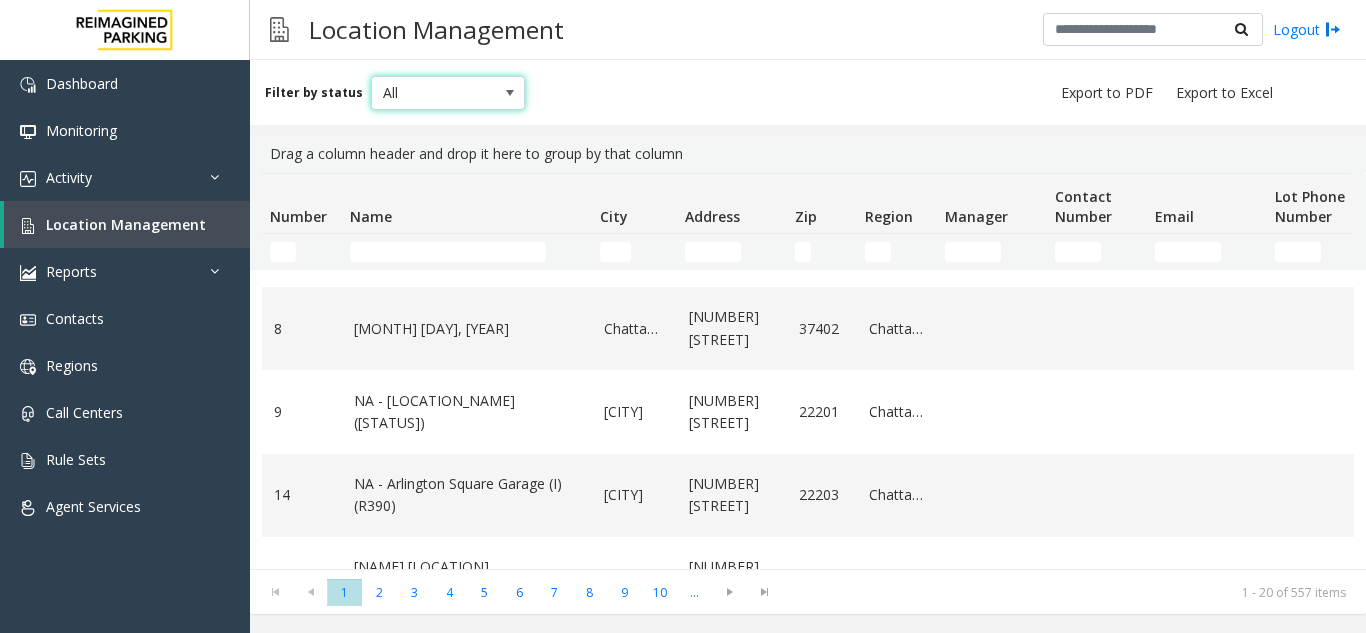 click on "All" at bounding box center (433, 93) 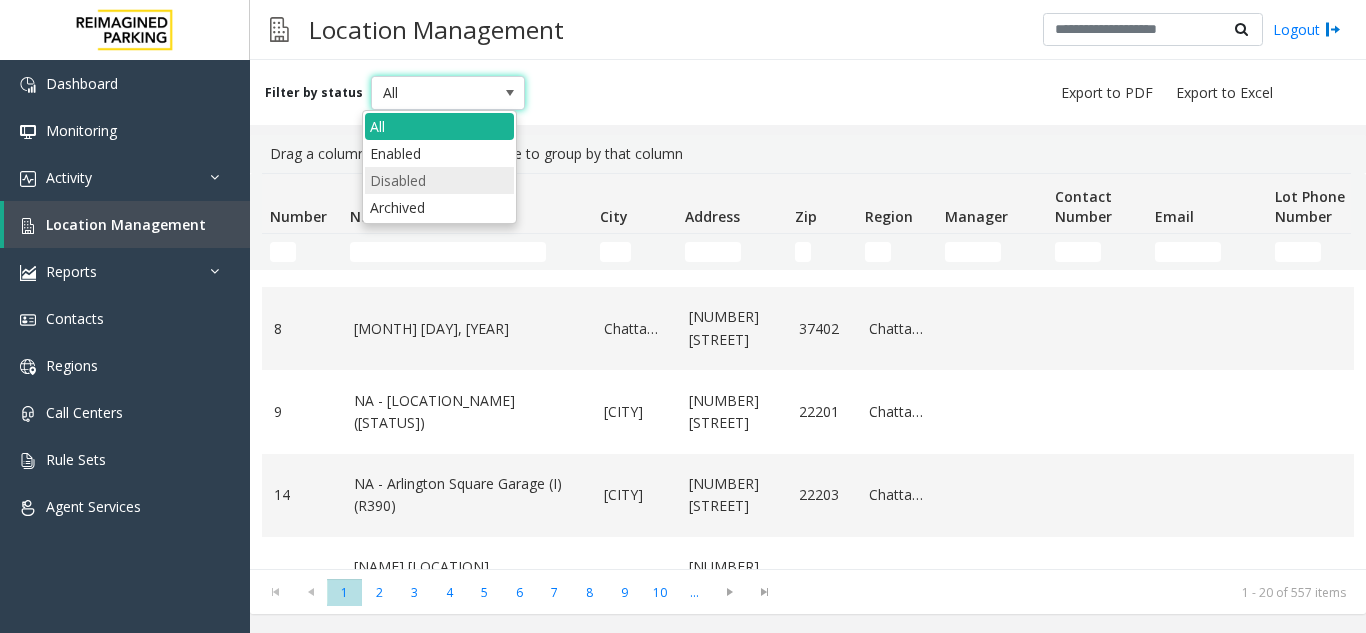 click on "Disabled" at bounding box center [439, 180] 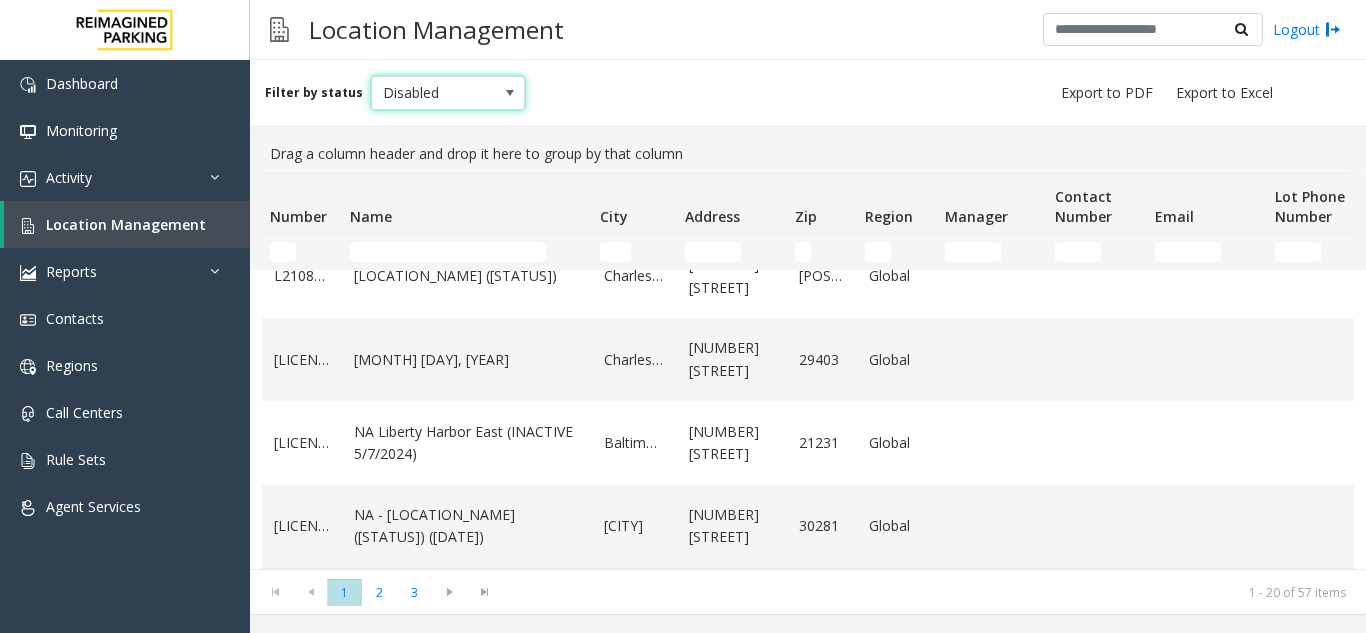 scroll, scrollTop: 1494, scrollLeft: 0, axis: vertical 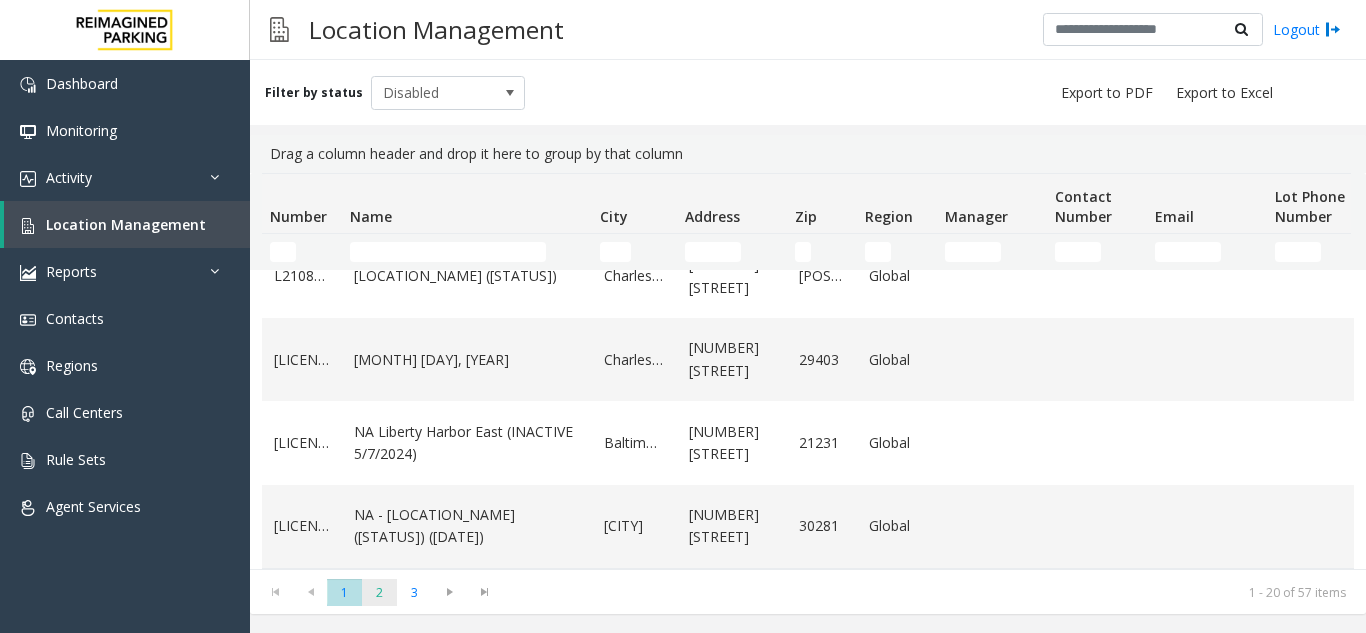 click on "2" 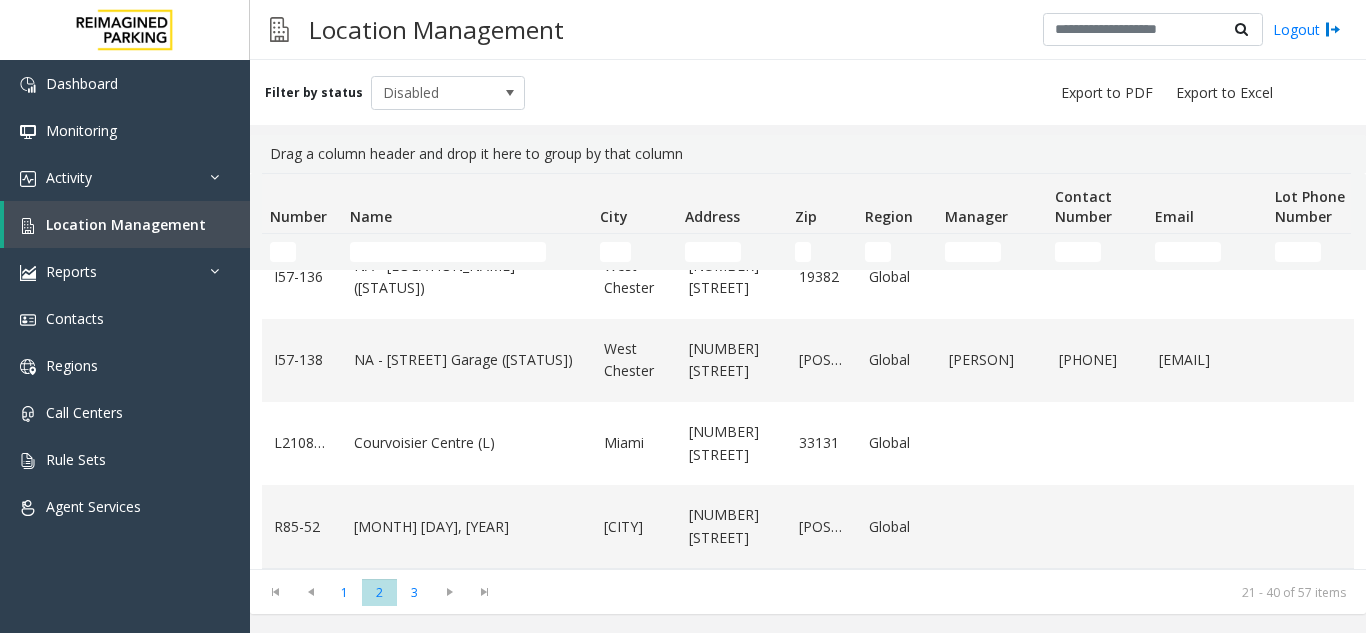 scroll, scrollTop: 1427, scrollLeft: 0, axis: vertical 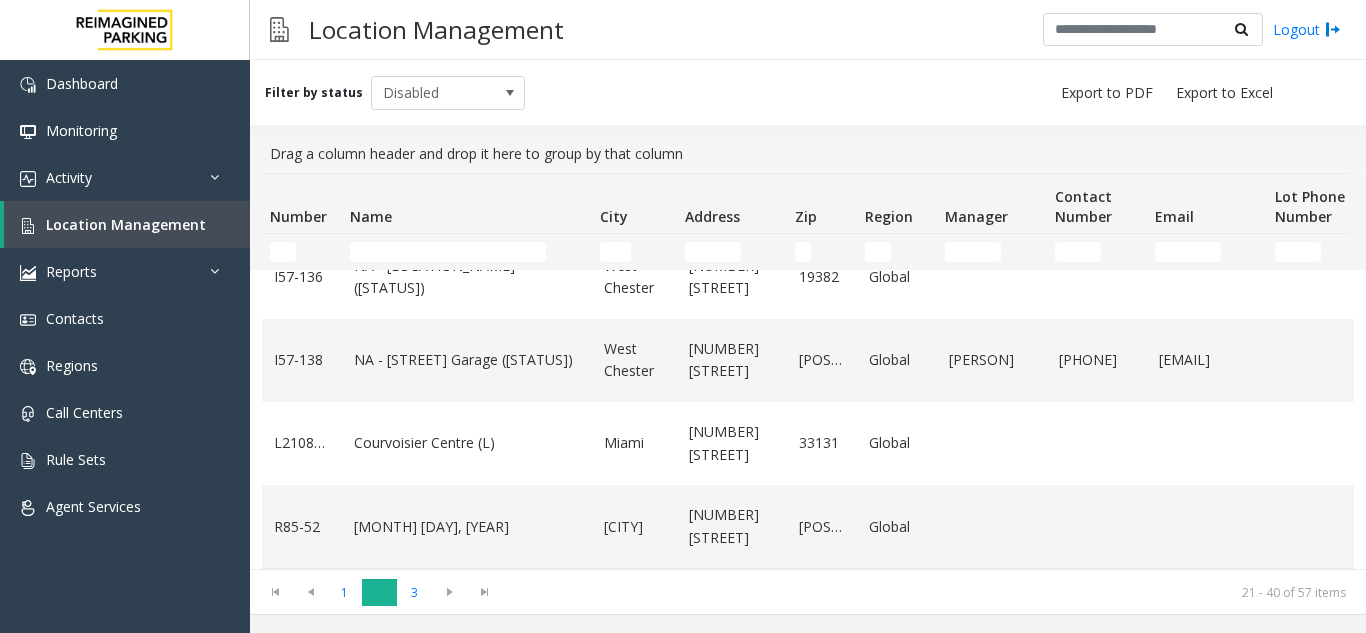 click on "2" 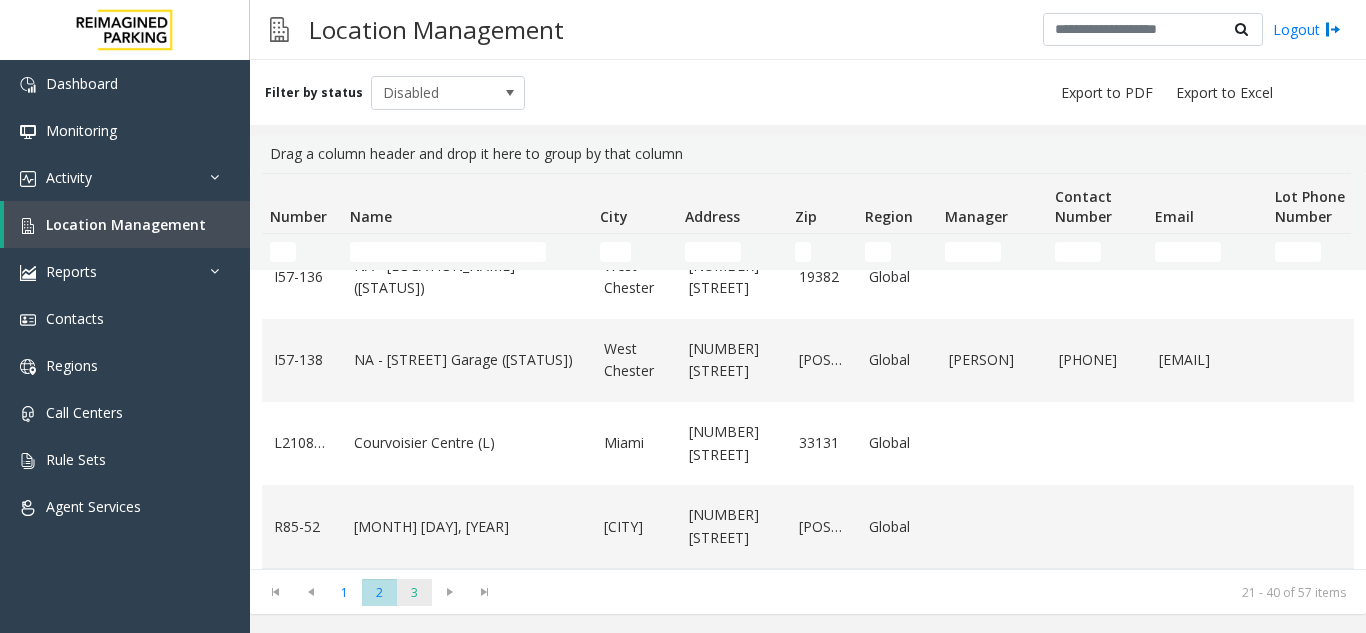 click on "3" 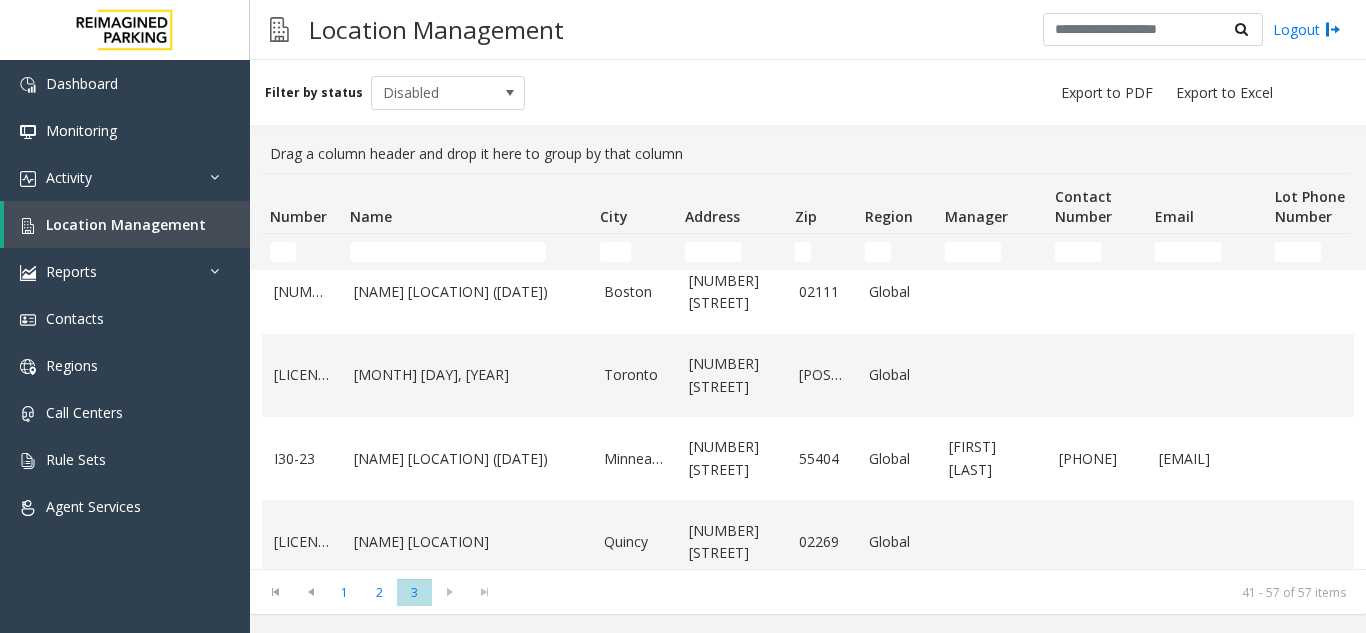scroll, scrollTop: 700, scrollLeft: 0, axis: vertical 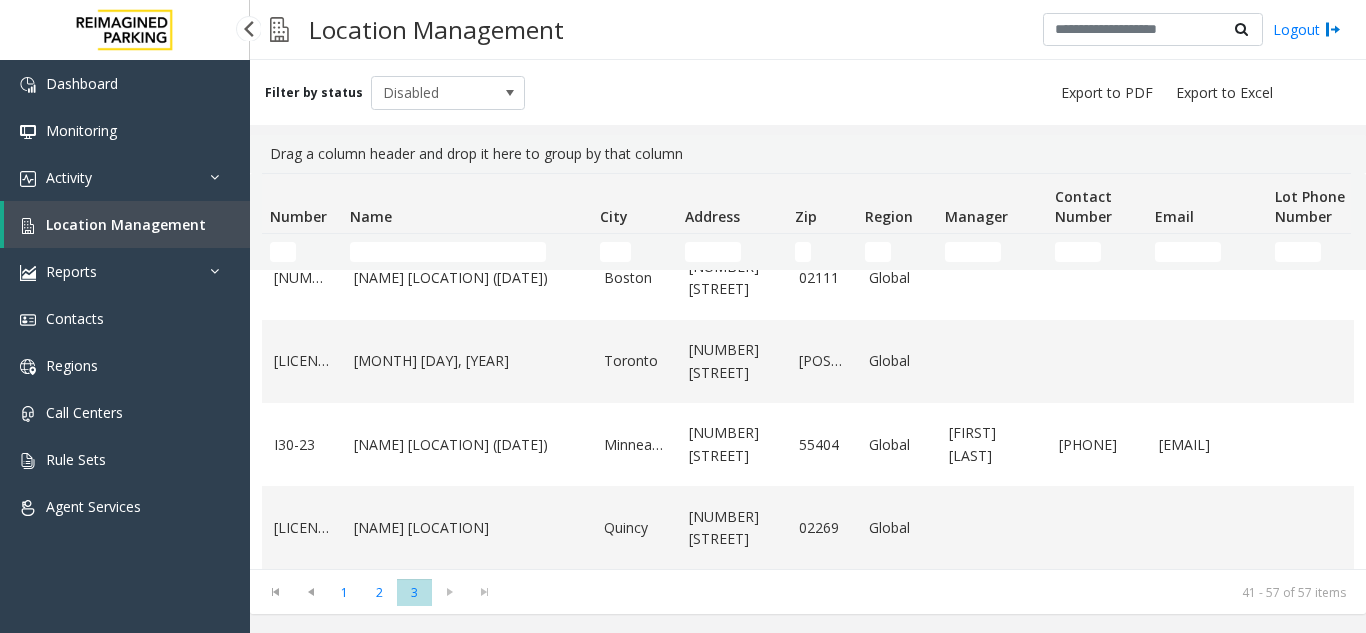 click on "Location Management" at bounding box center (127, 224) 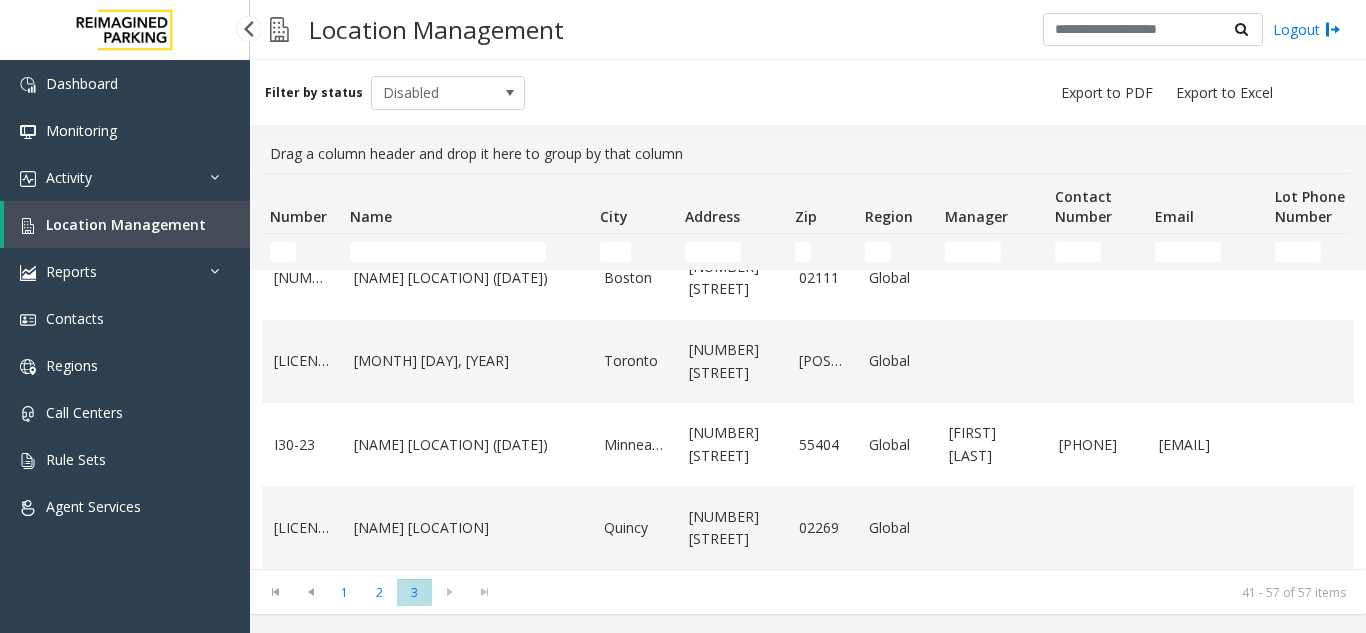 click on "Location Management" at bounding box center [127, 224] 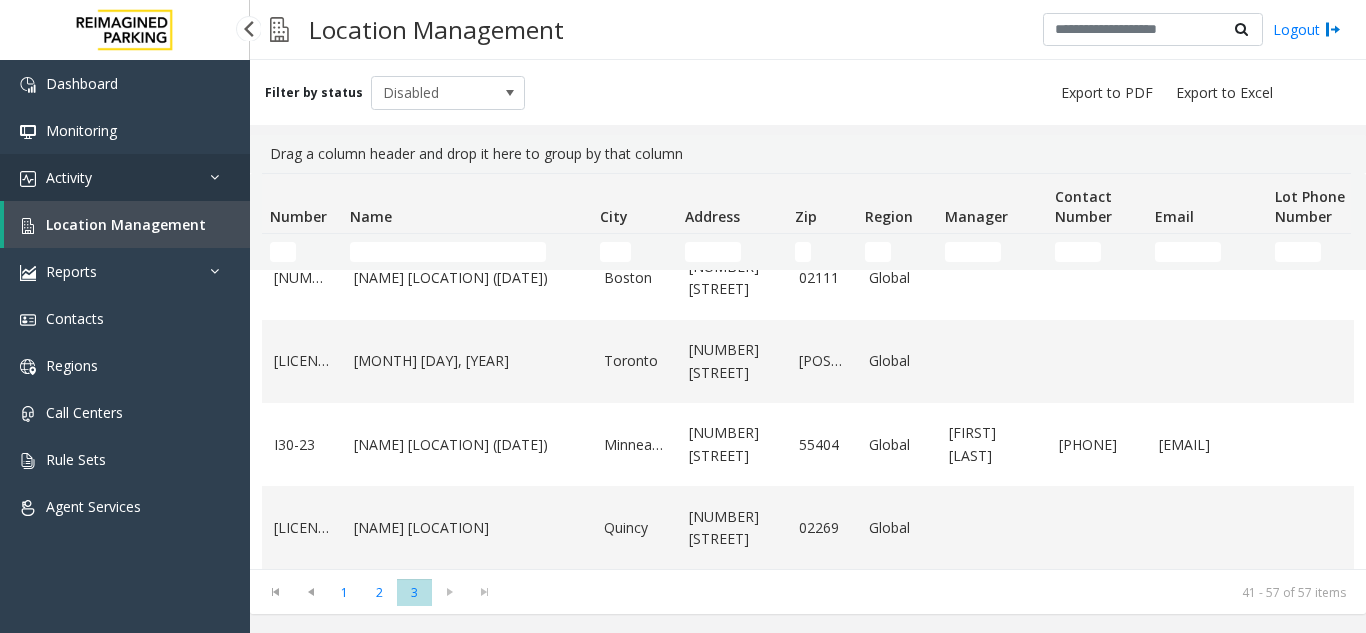 drag, startPoint x: 196, startPoint y: 194, endPoint x: 177, endPoint y: 213, distance: 26.870058 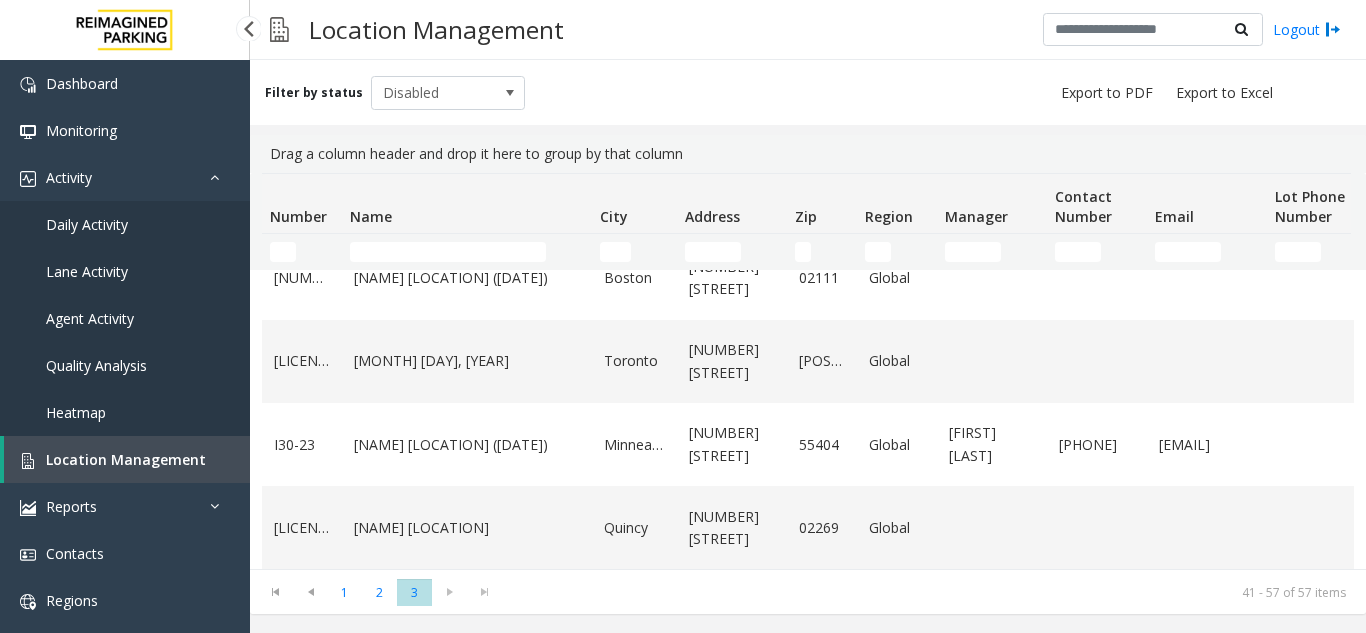 click on "Daily Activity" at bounding box center (125, 224) 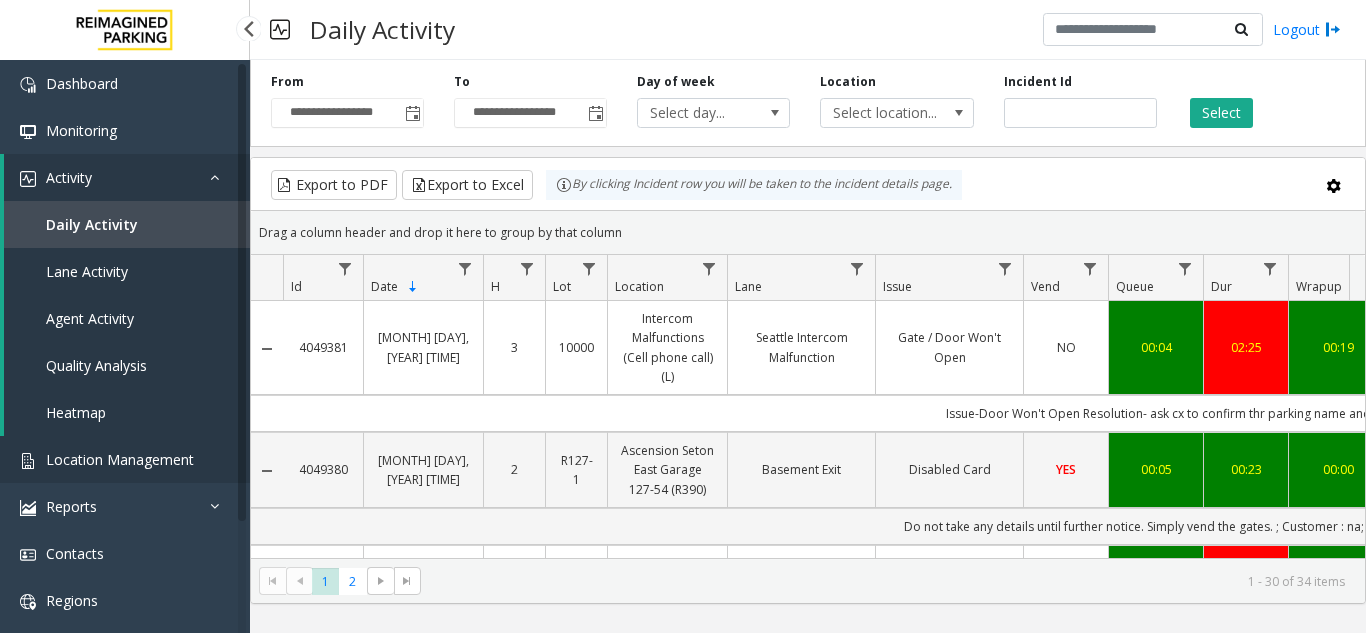 click on "Location Management" at bounding box center [125, 459] 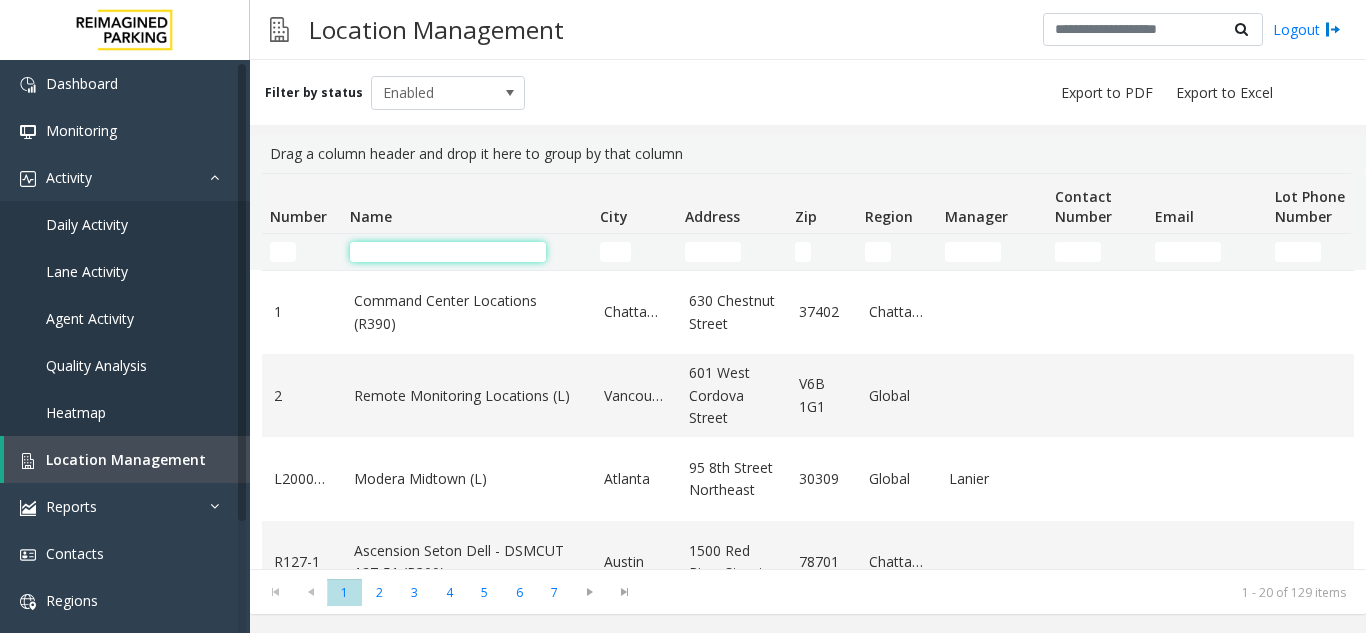 click 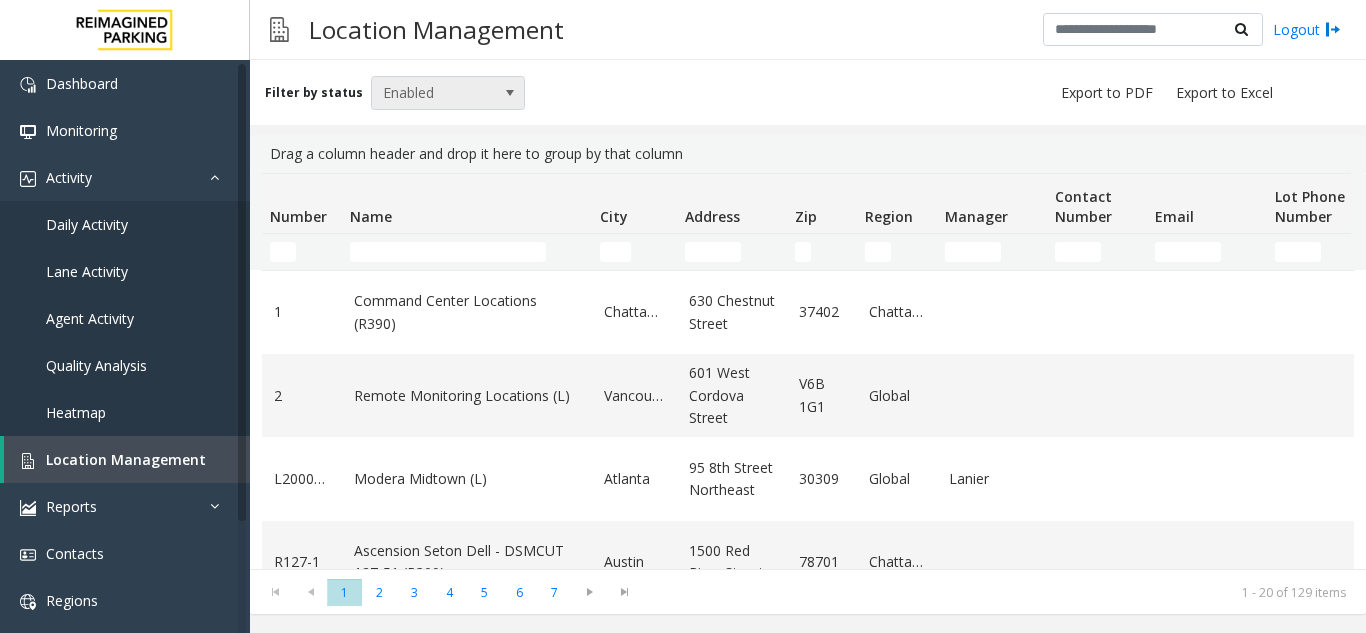 click on "Enabled" at bounding box center (433, 93) 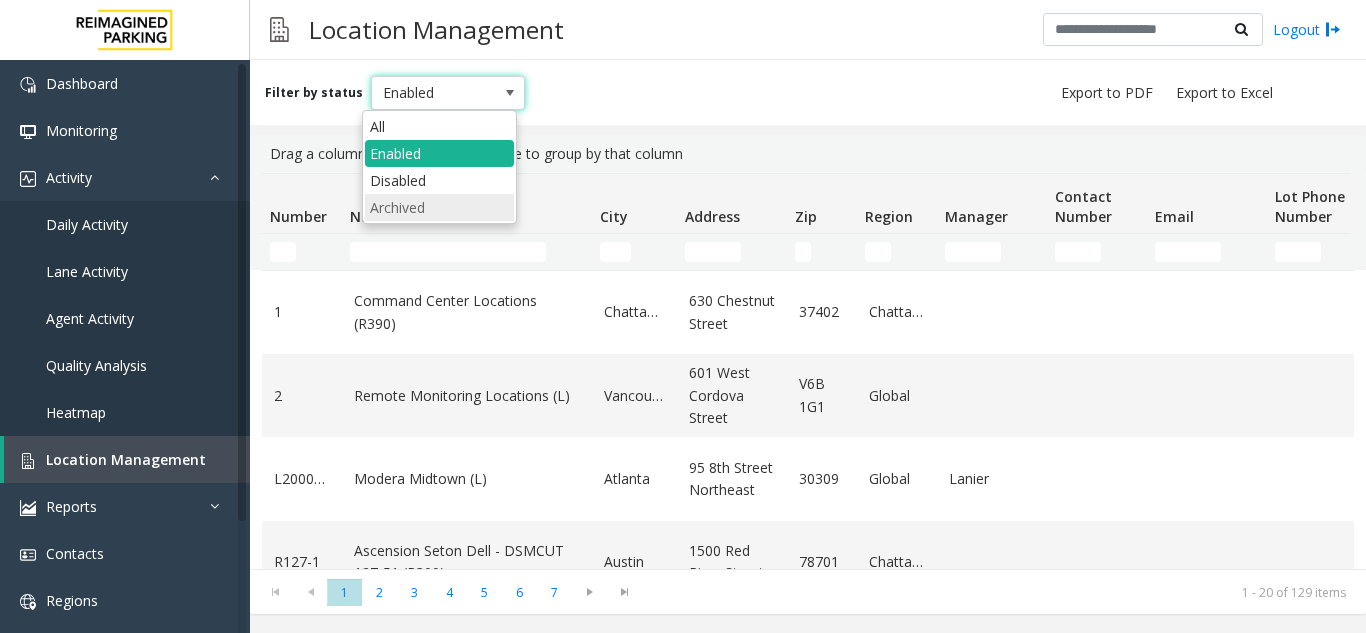 click on "Archived" at bounding box center (439, 207) 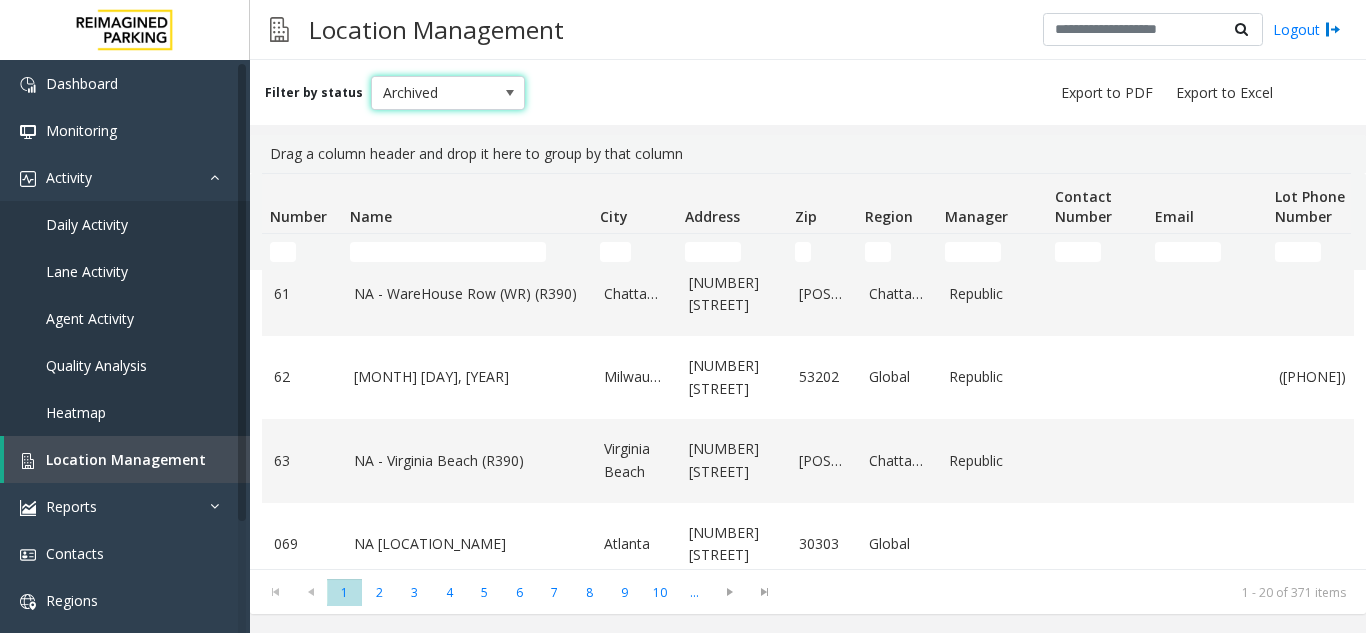 scroll, scrollTop: 1450, scrollLeft: 0, axis: vertical 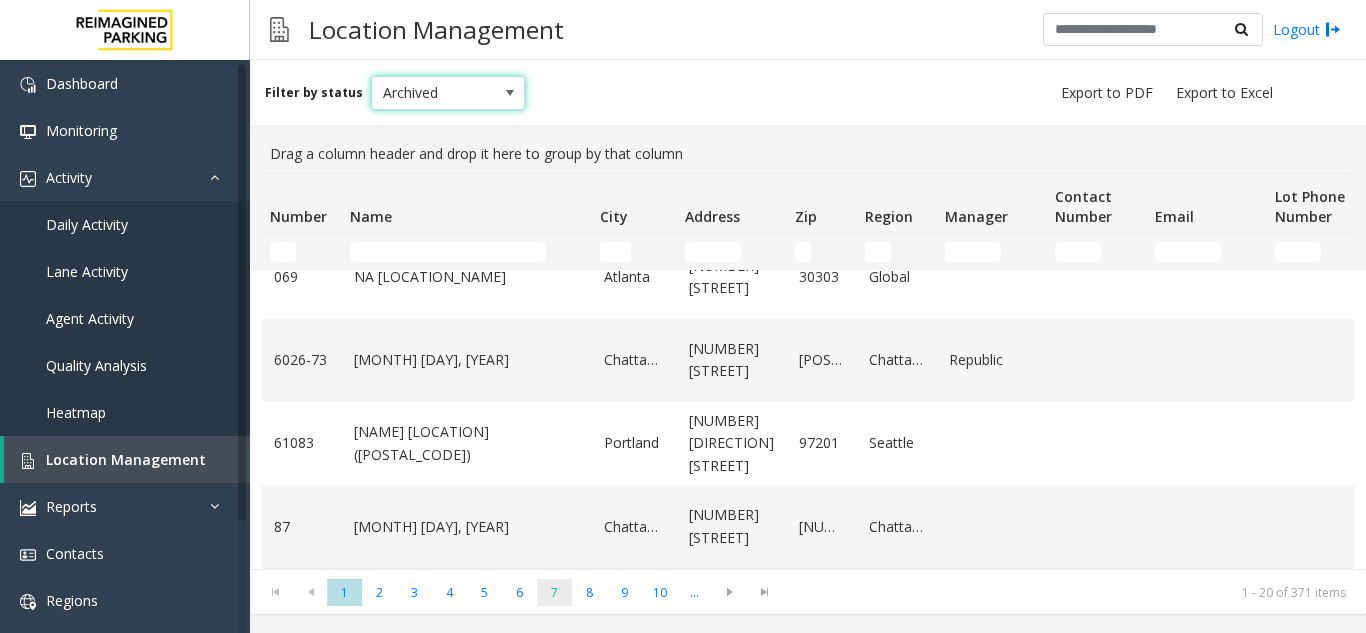 click on "7" 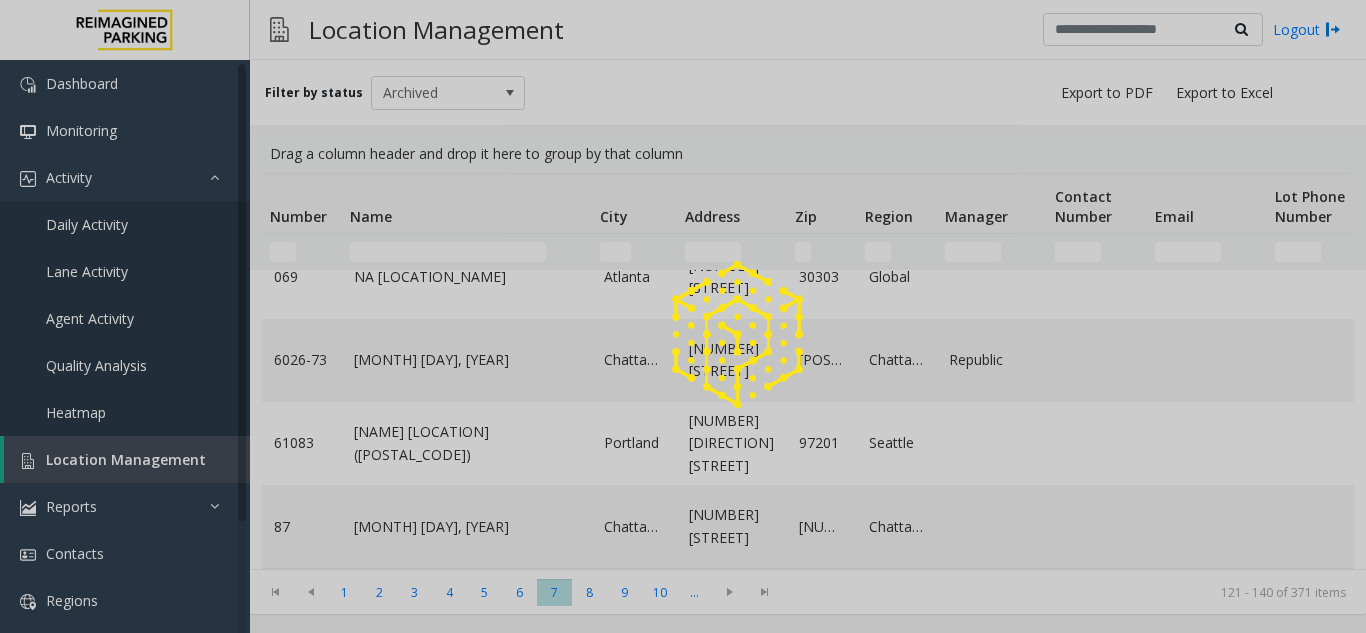 scroll, scrollTop: 0, scrollLeft: 0, axis: both 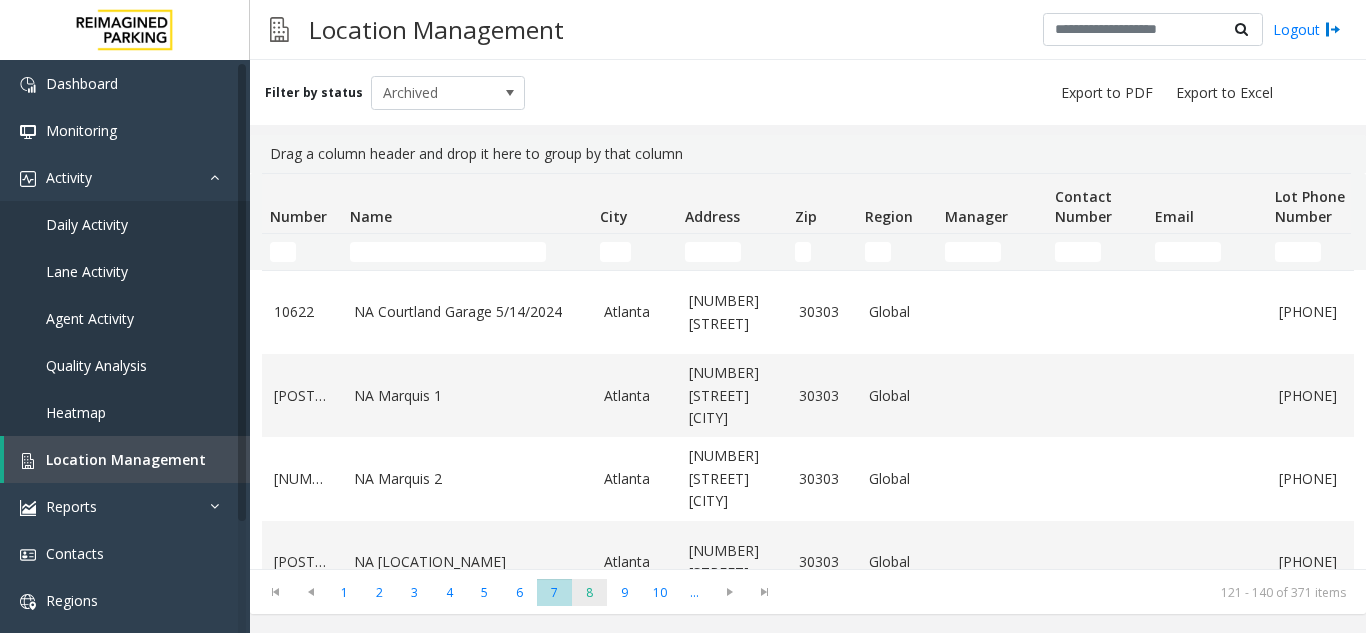 click on "8" 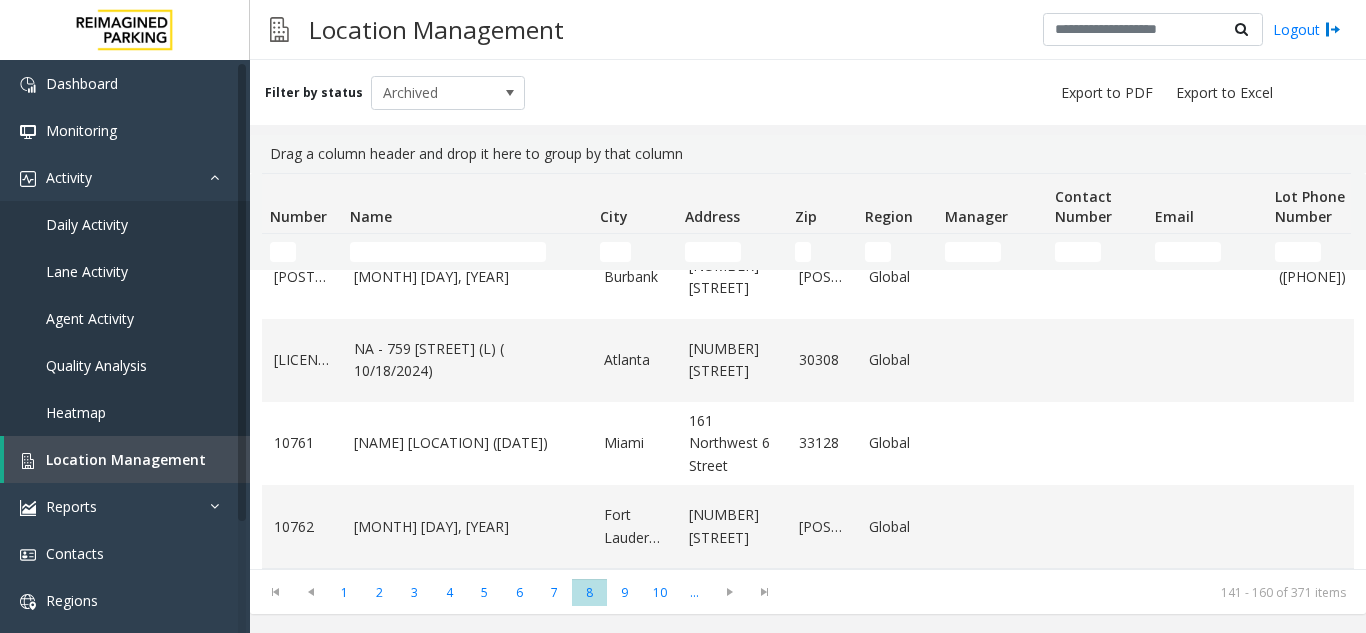 scroll, scrollTop: 1539, scrollLeft: 0, axis: vertical 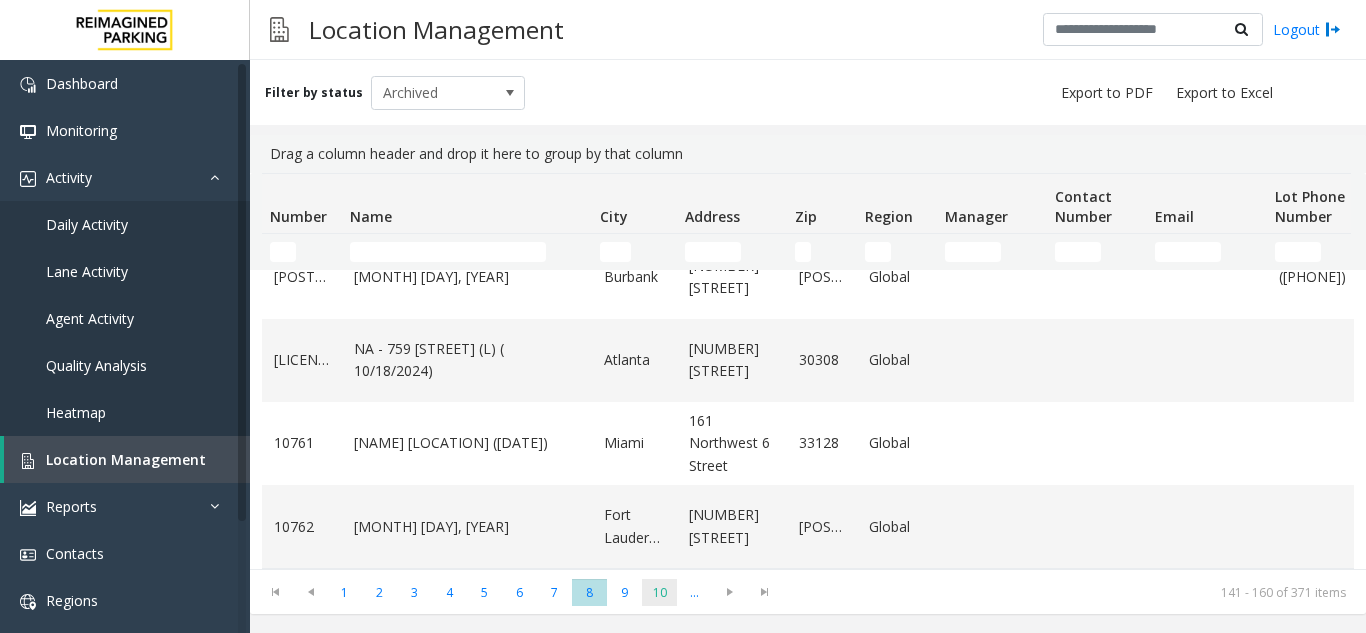 click on "10" 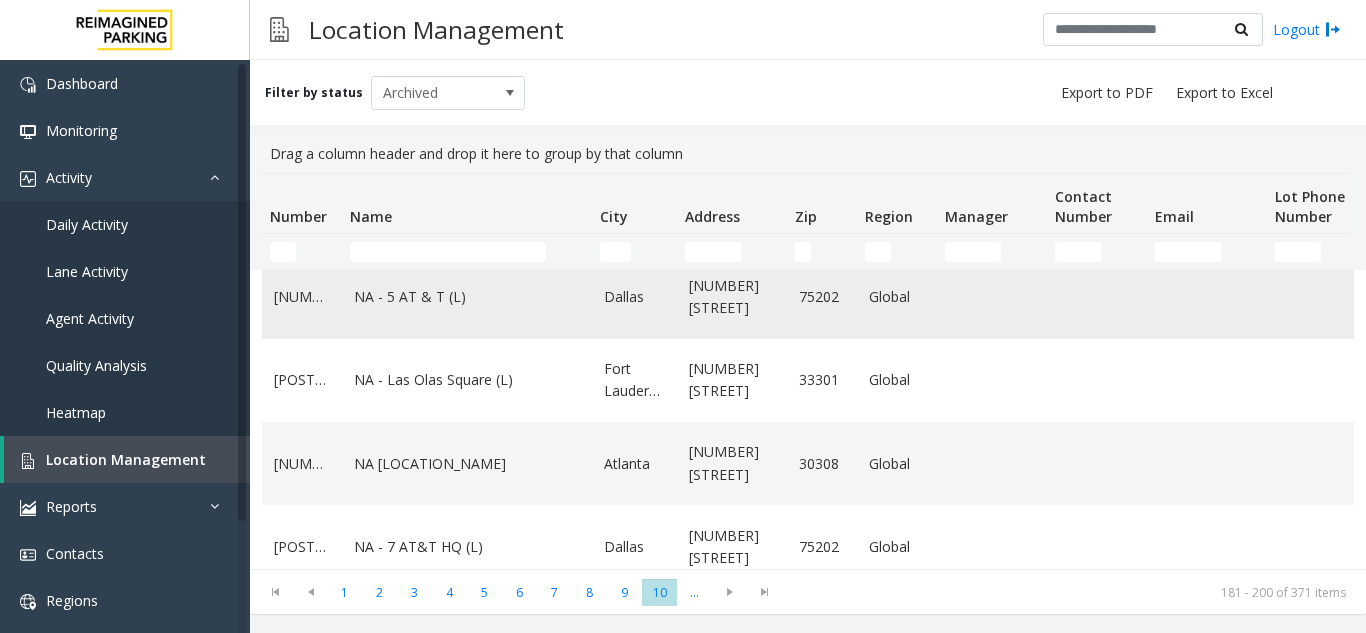 scroll, scrollTop: 300, scrollLeft: 0, axis: vertical 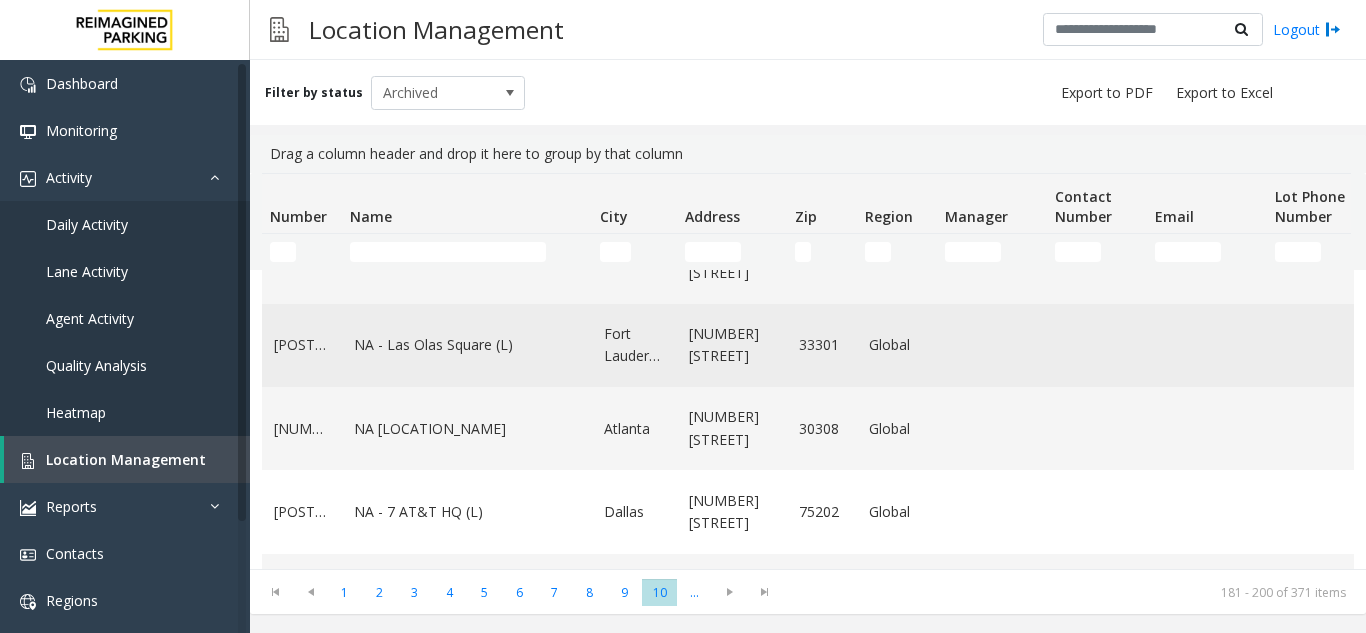 click on "NA - Las Olas Square (L)" 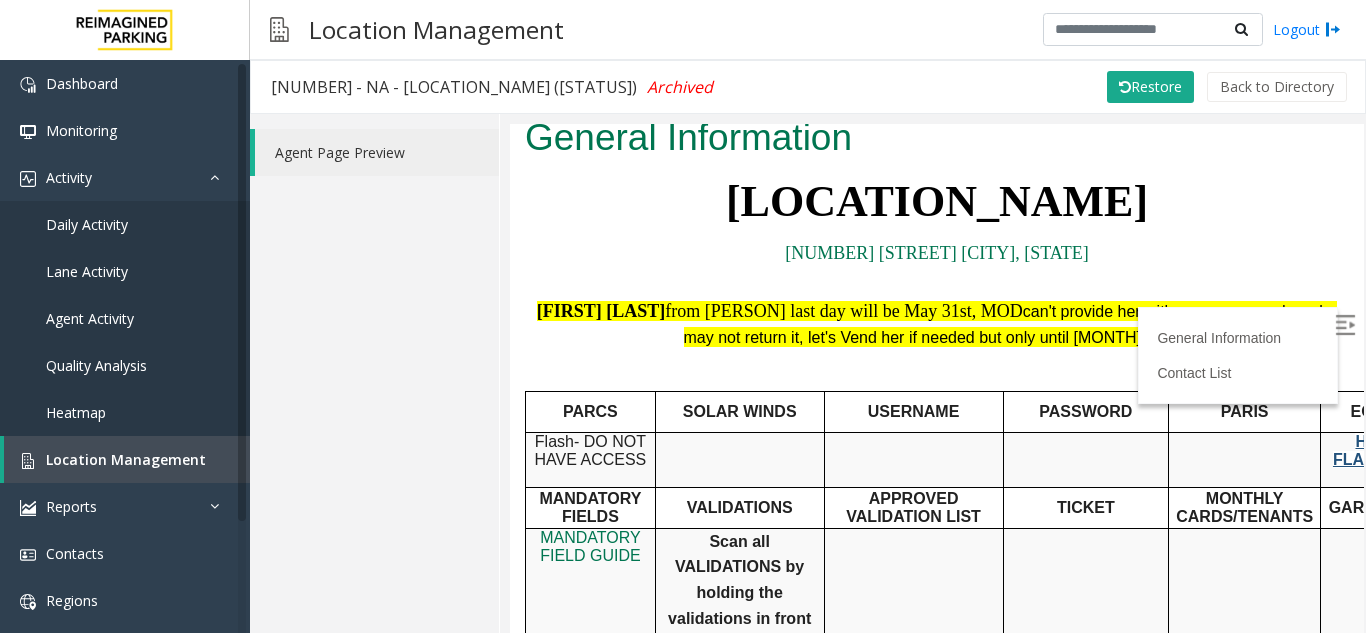 scroll, scrollTop: 100, scrollLeft: 0, axis: vertical 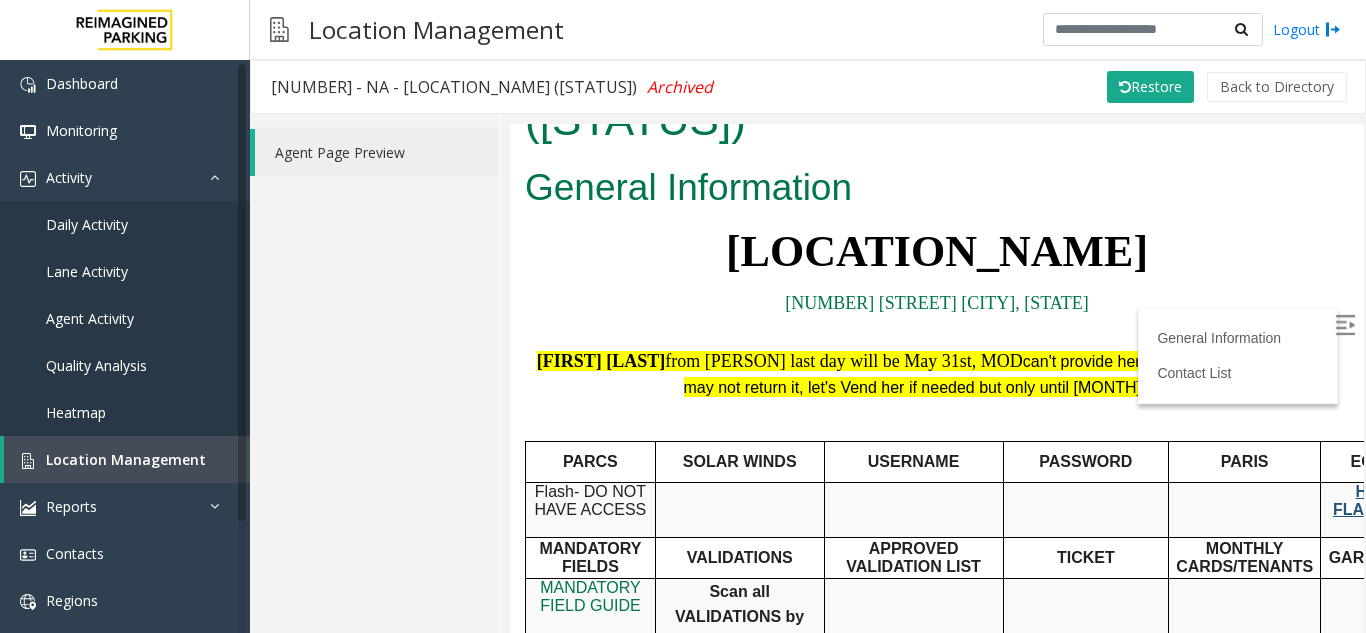 click at bounding box center (1345, 324) 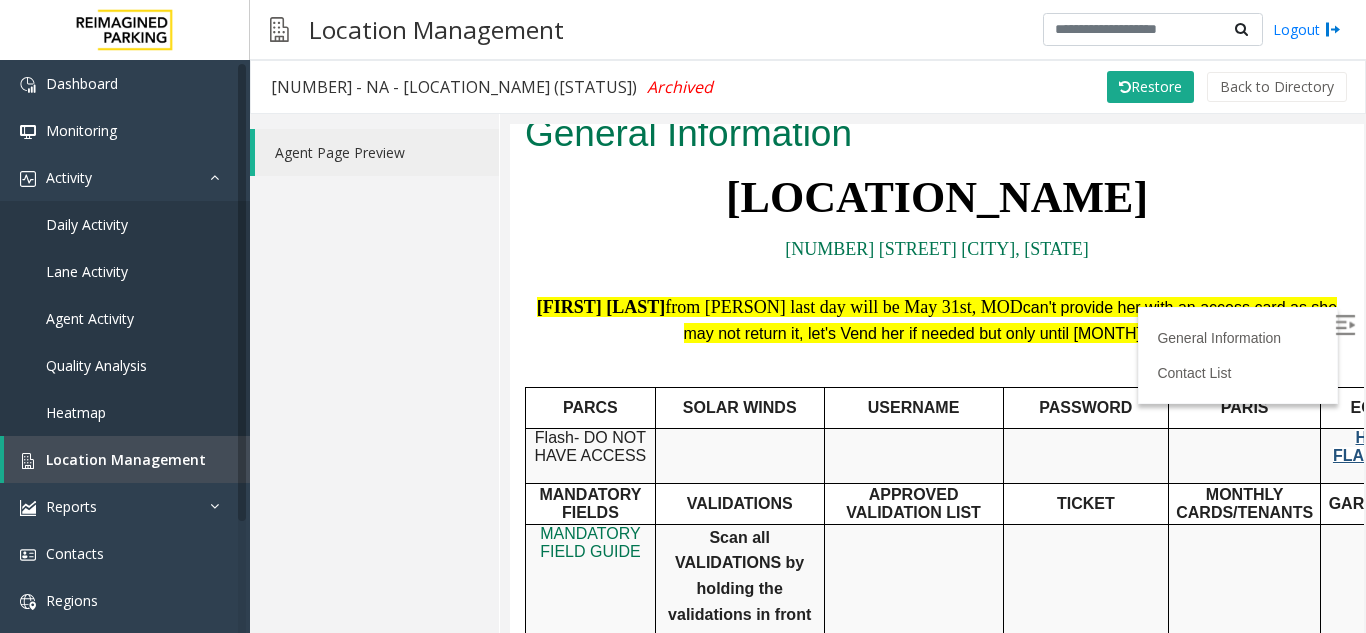 scroll, scrollTop: 0, scrollLeft: 0, axis: both 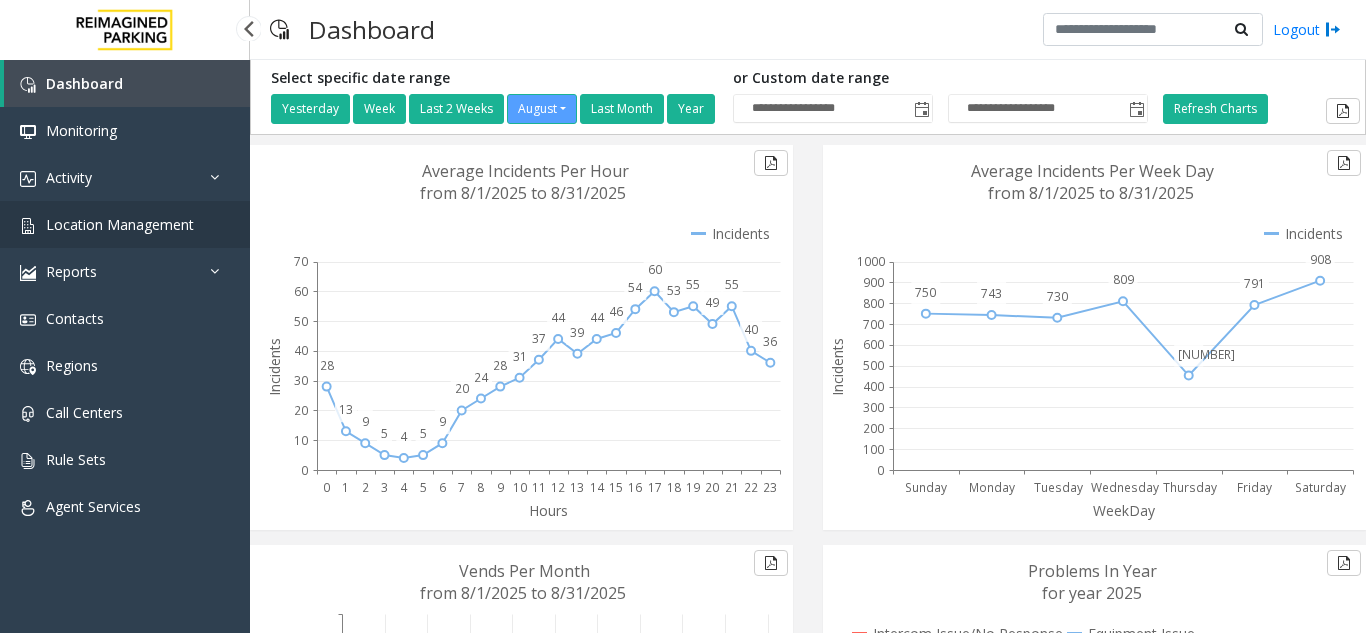 click on "Location Management" at bounding box center [120, 224] 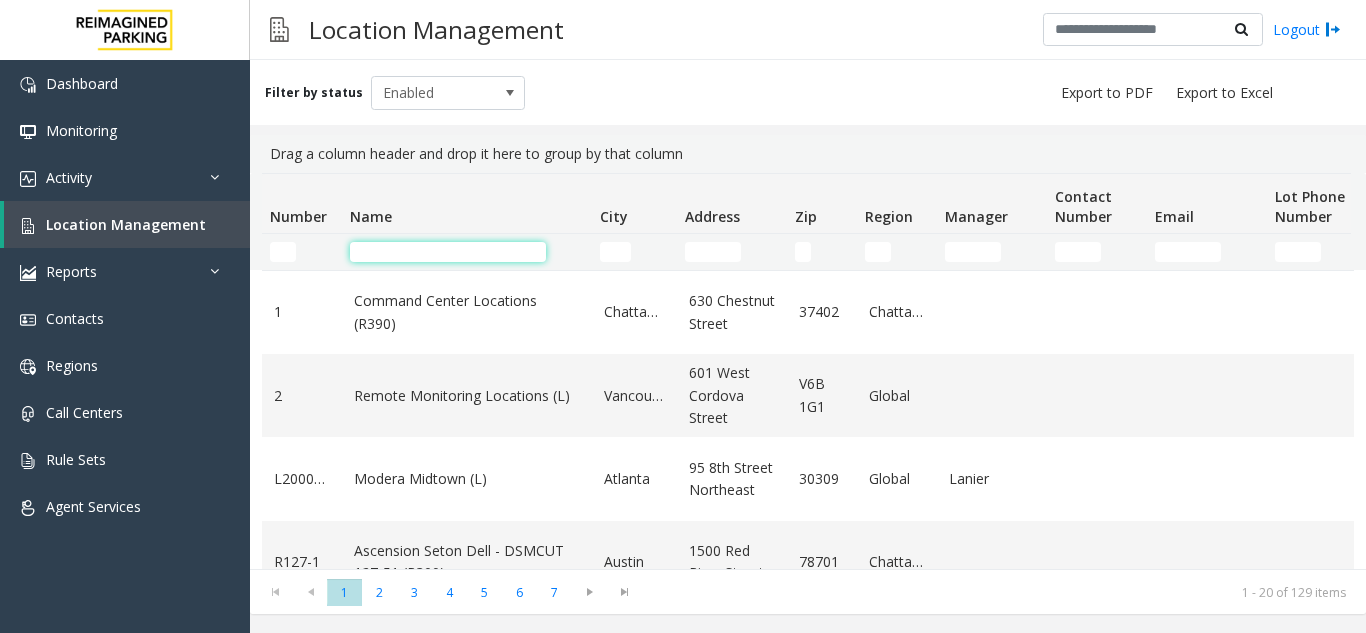 click 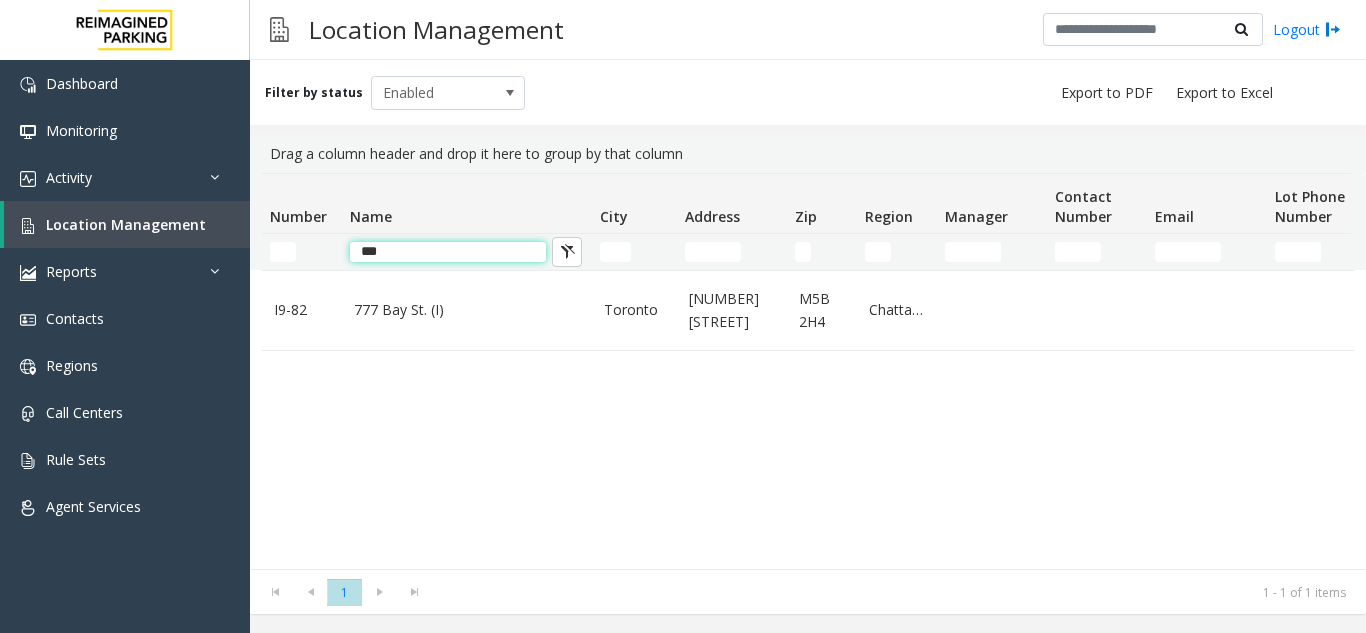 type on "***" 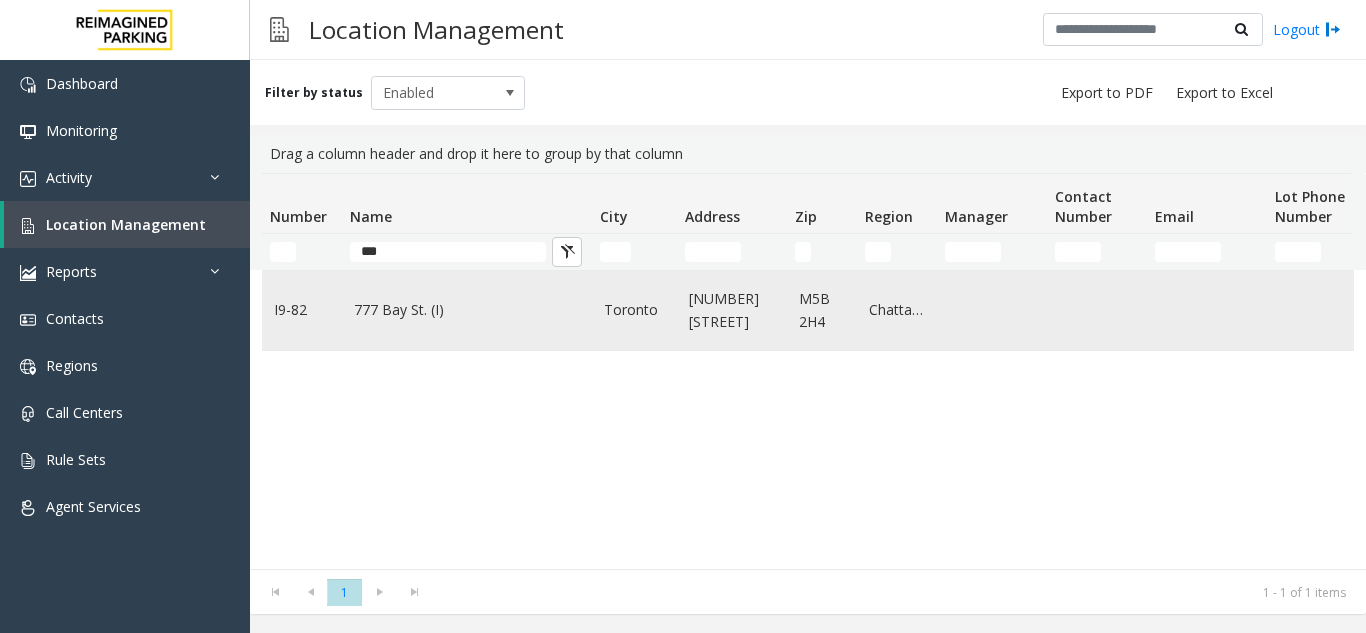 click on "777 Bay St. (I)" 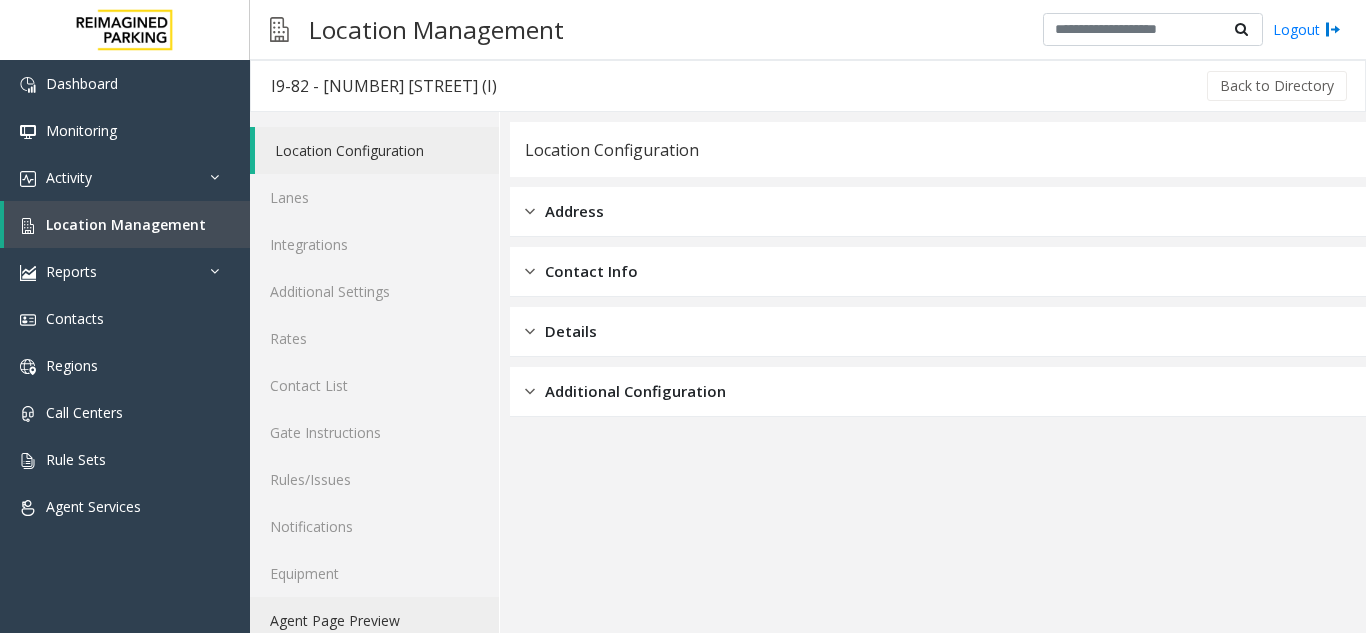 click on "Agent Page Preview" 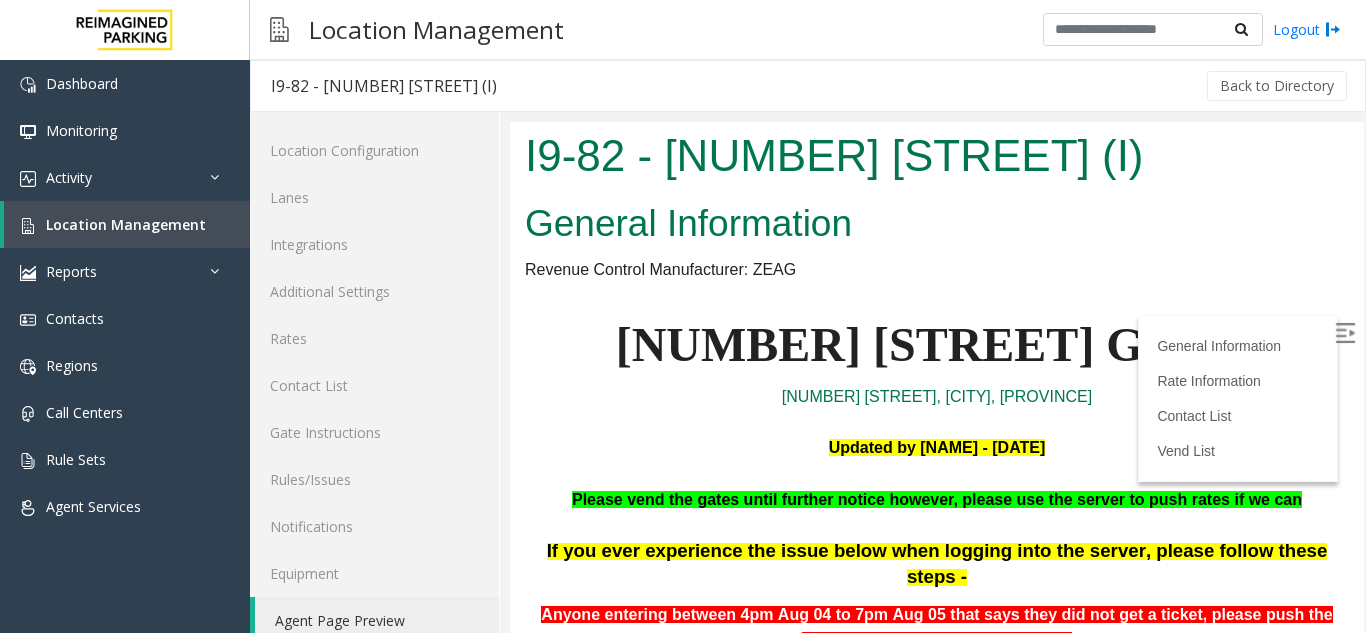 scroll, scrollTop: 0, scrollLeft: 0, axis: both 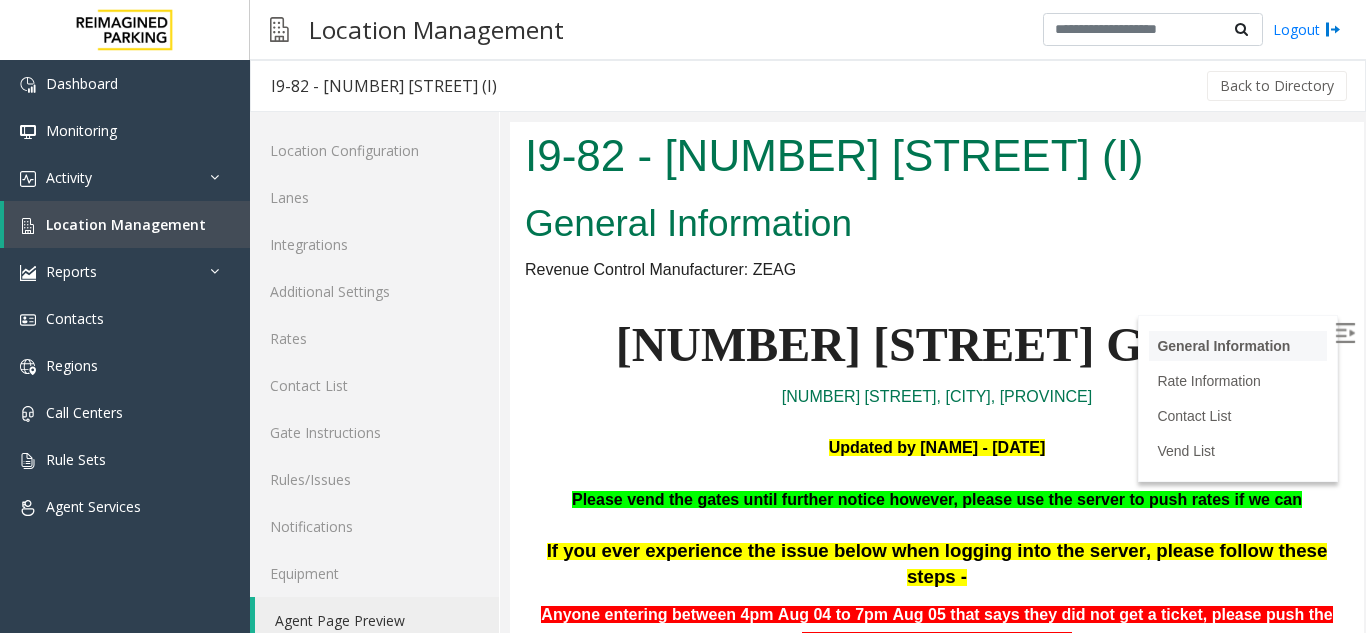 click on "General Information" at bounding box center [1238, 346] 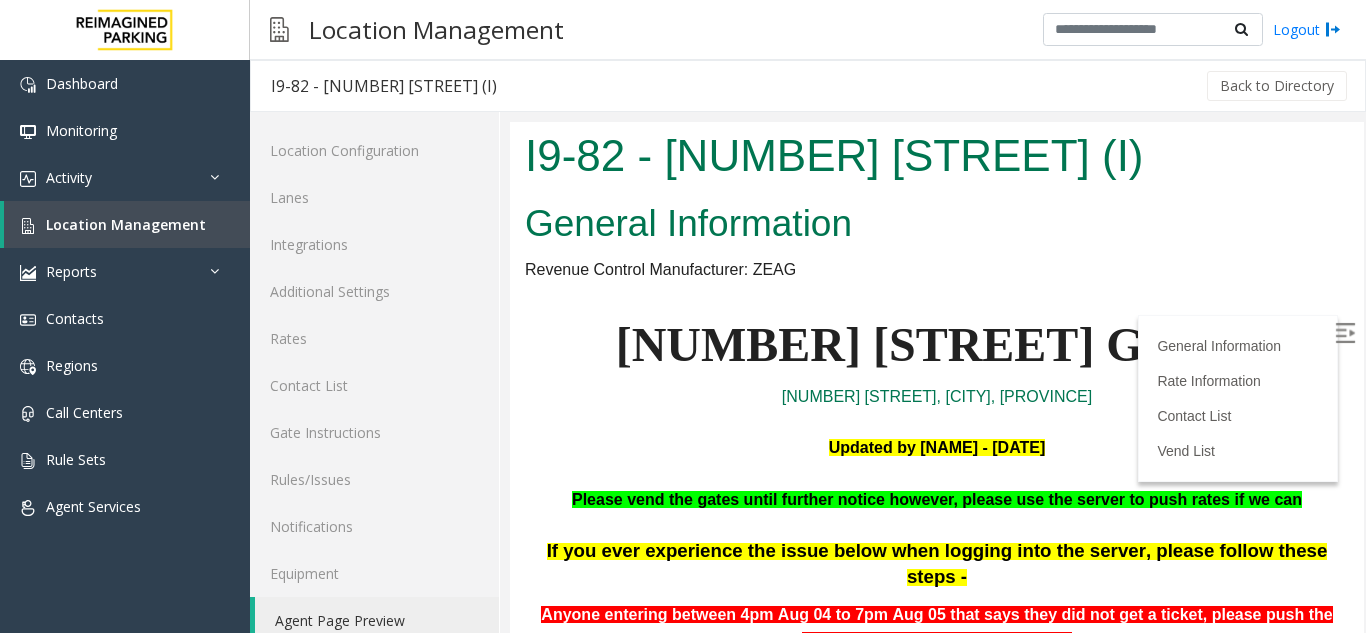click on "General Information
Rate Information
Contact List
Vend List" at bounding box center [1238, 398] 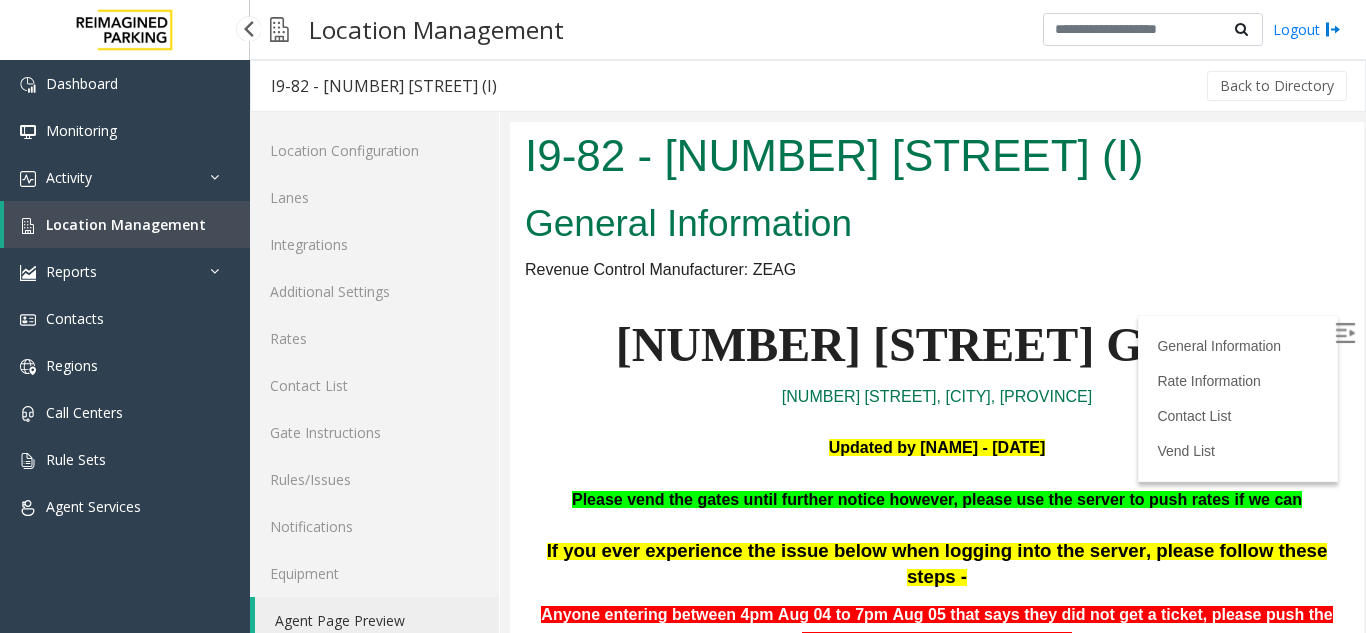 click on "Location Management" at bounding box center [126, 224] 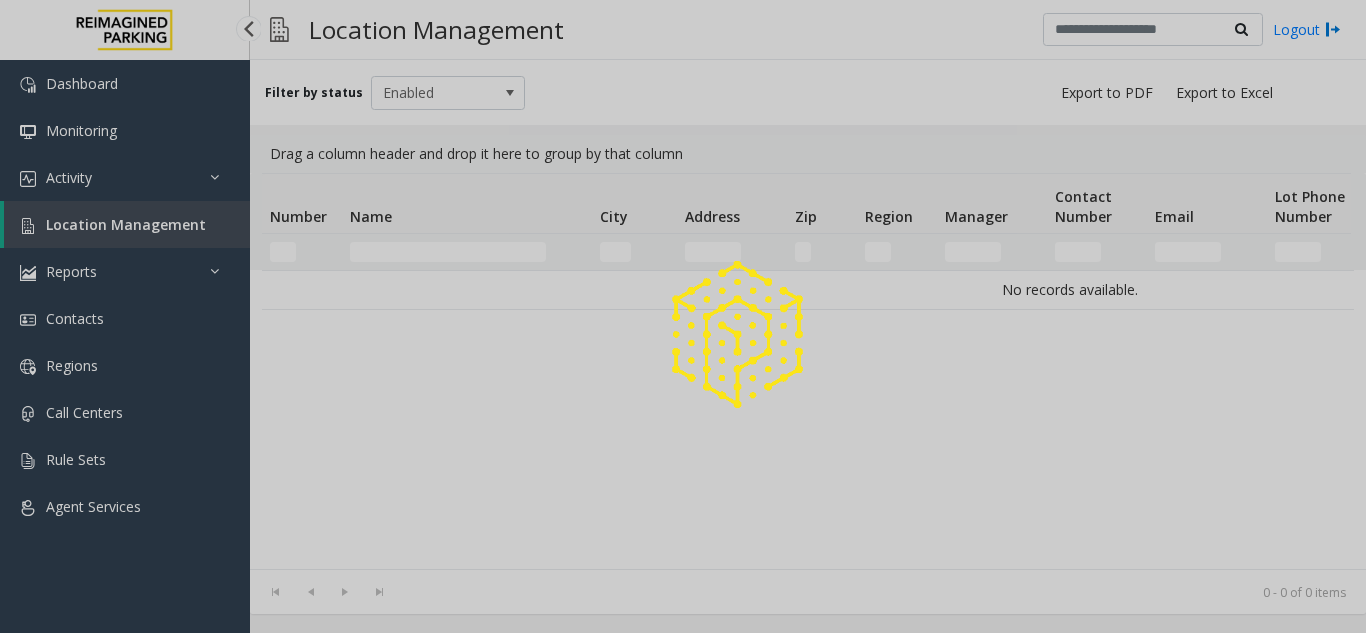 drag, startPoint x: 73, startPoint y: 225, endPoint x: 183, endPoint y: 3, distance: 247.75795 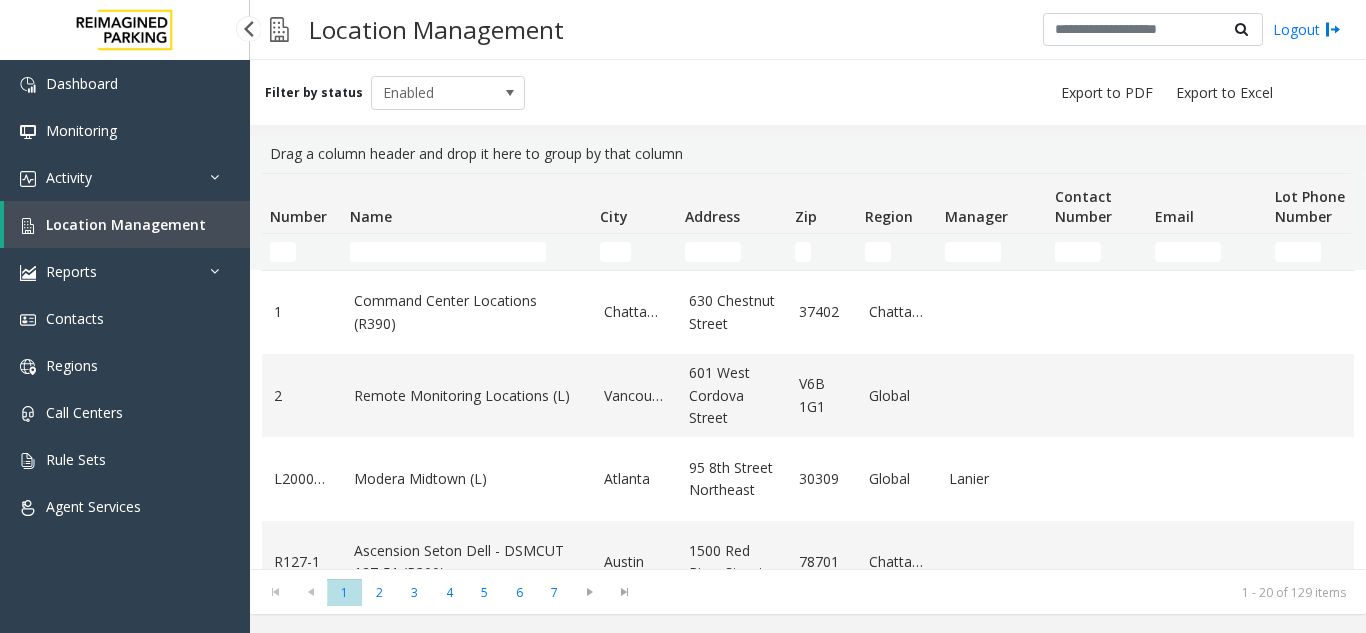 click on "Location Management" at bounding box center (127, 224) 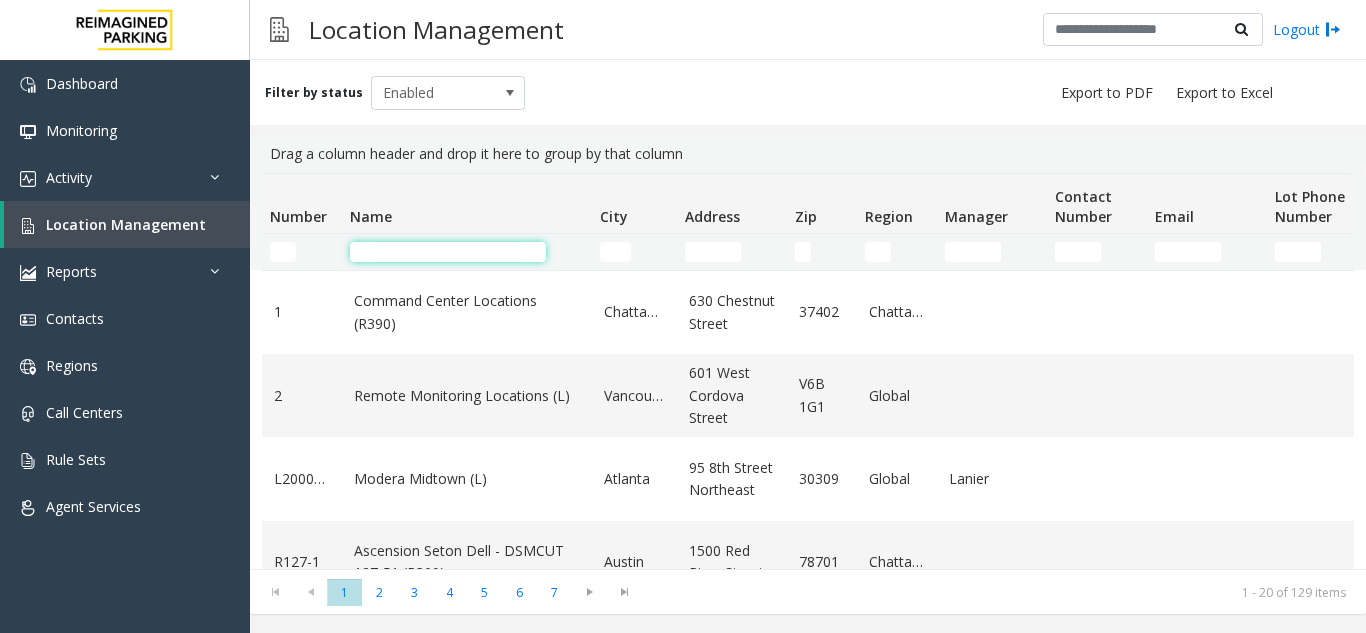click 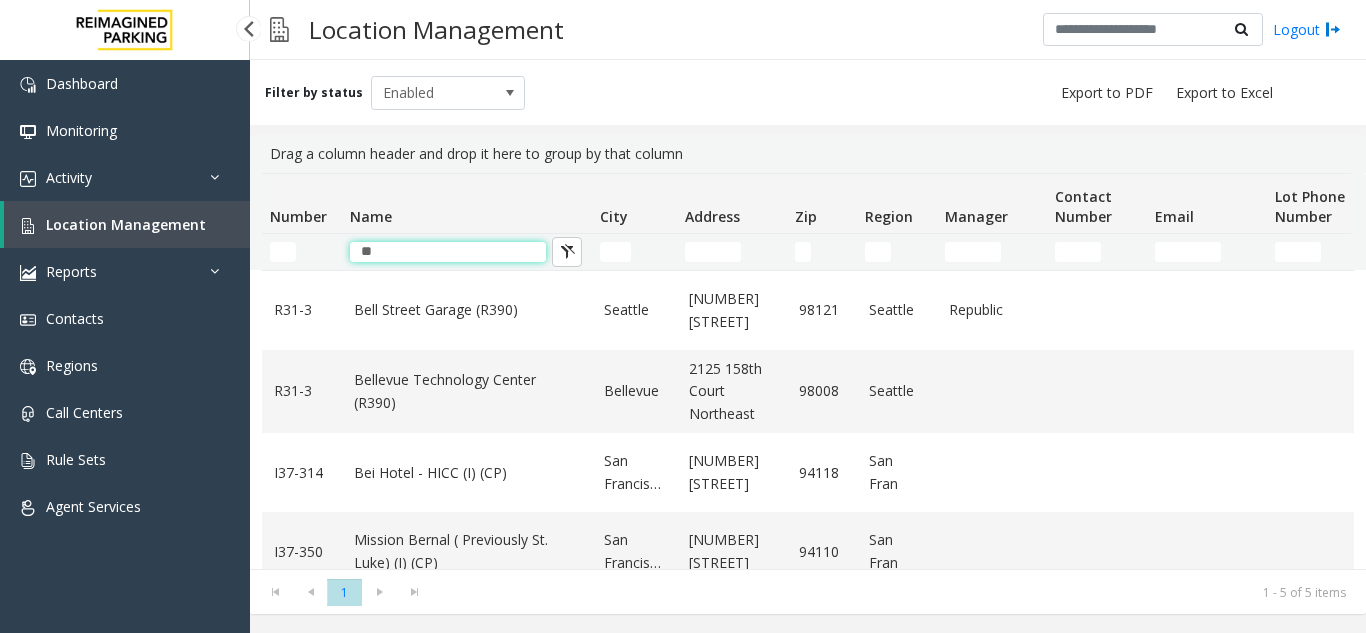 type on "**" 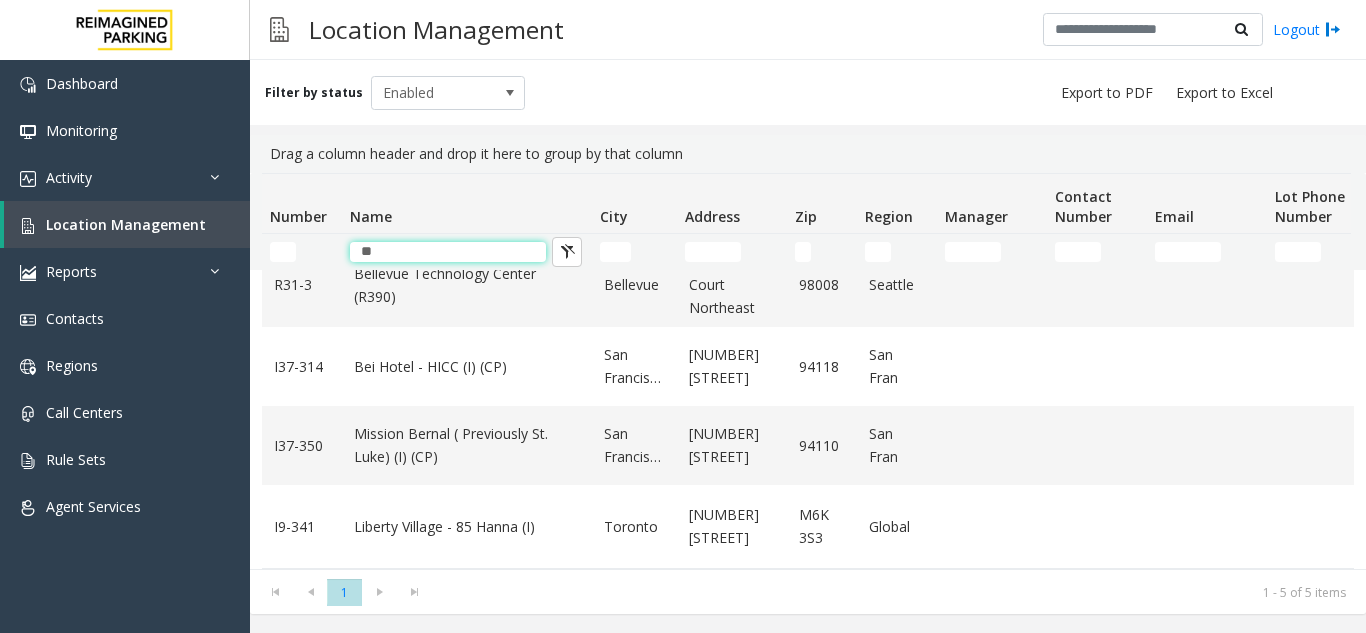 scroll, scrollTop: 0, scrollLeft: 0, axis: both 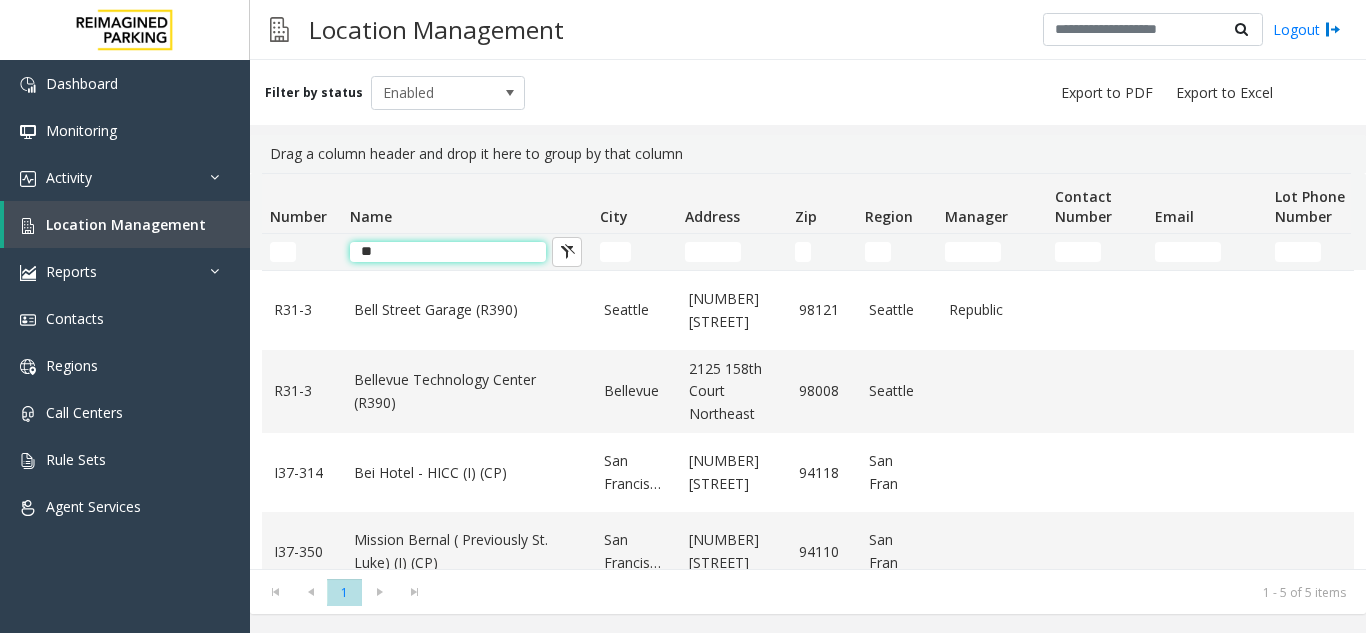 click on "**" 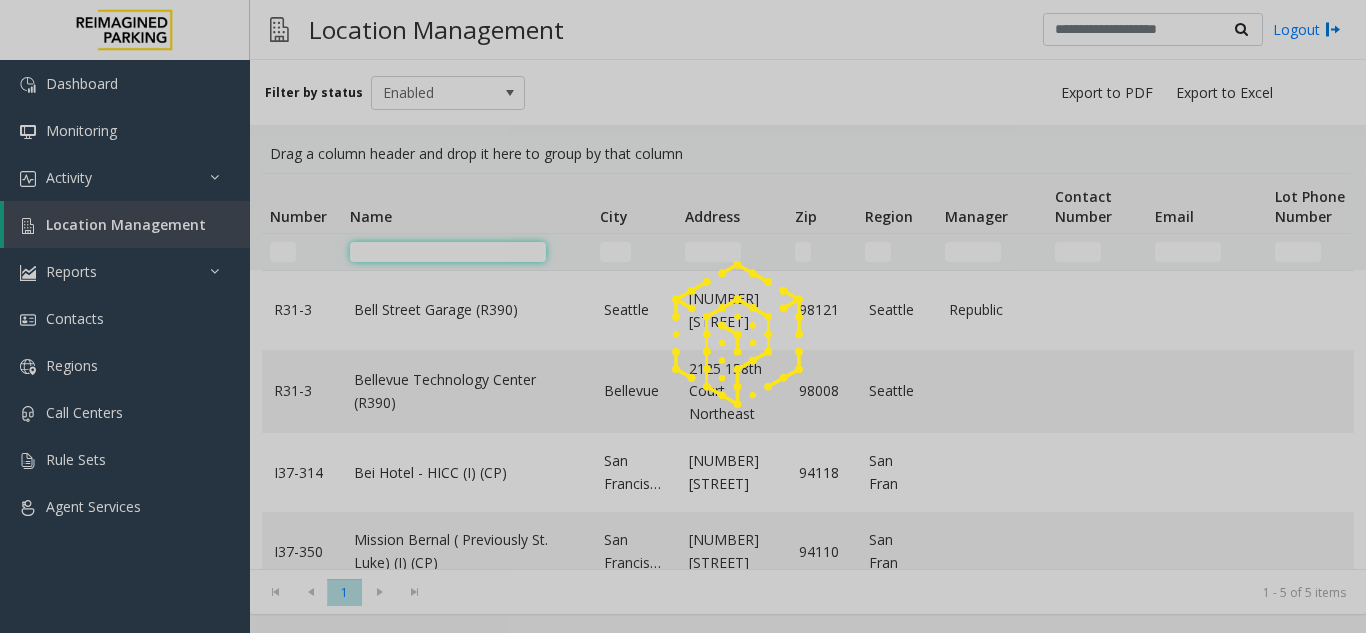 type 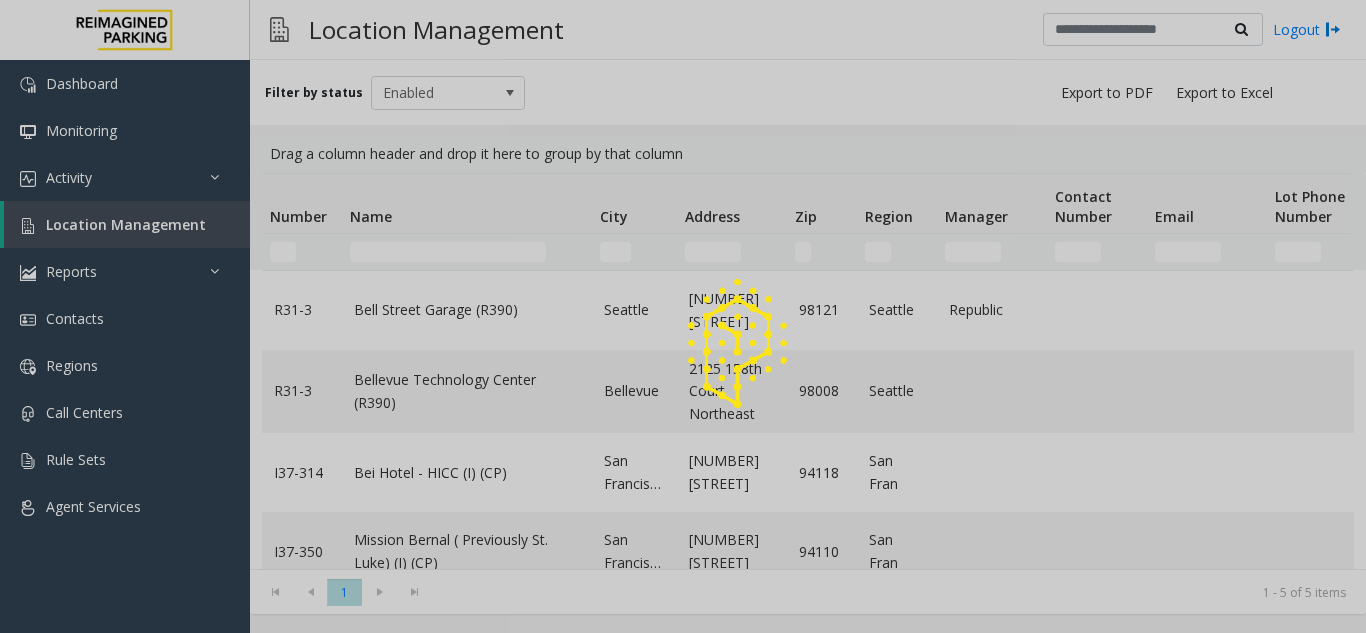 click 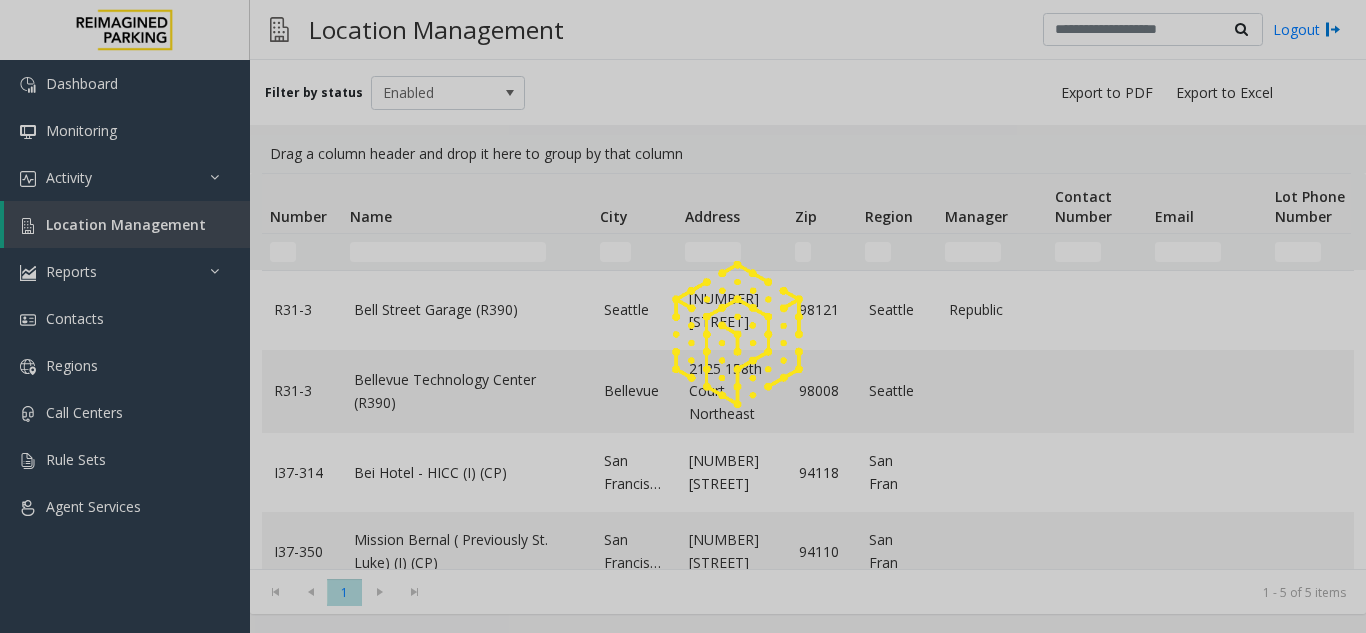click 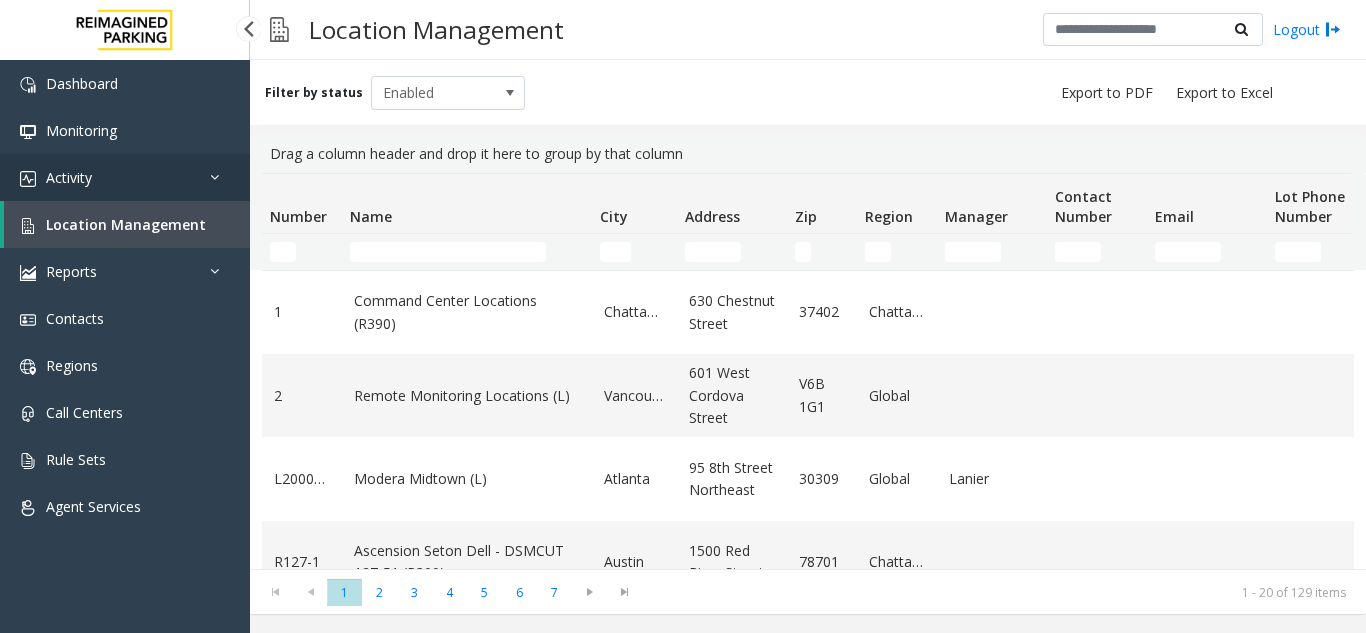 click on "Activity" at bounding box center [125, 177] 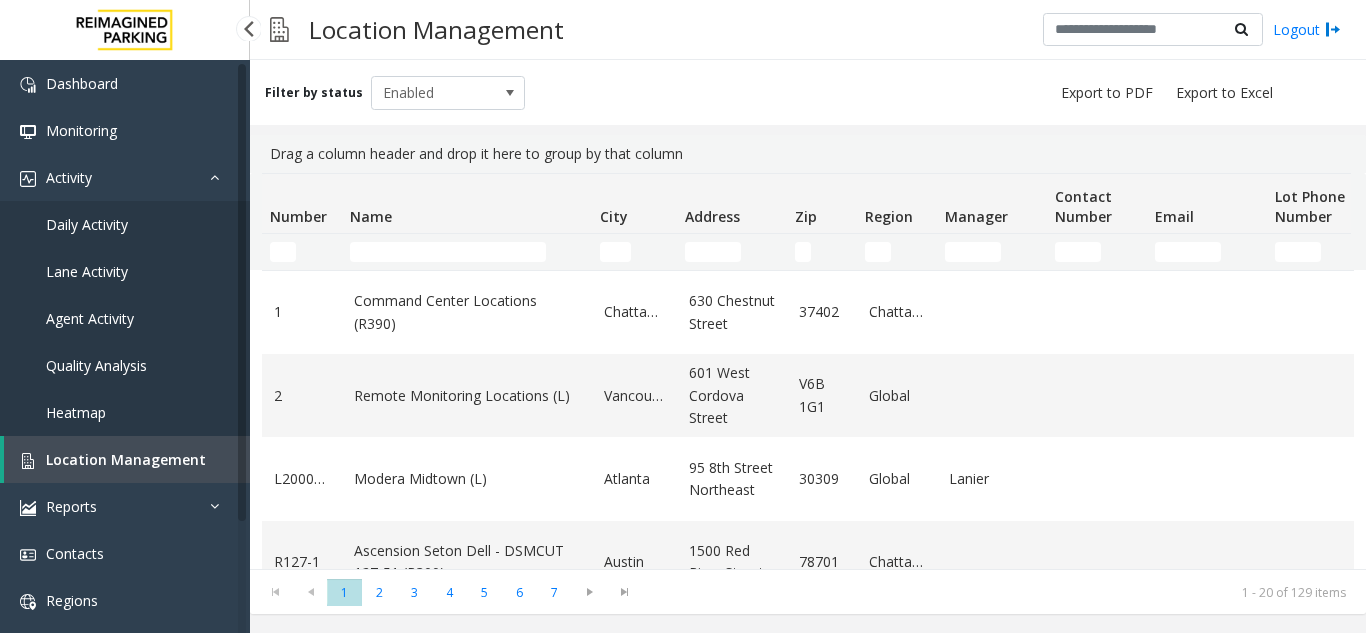 click on "Lane Activity" at bounding box center [125, 271] 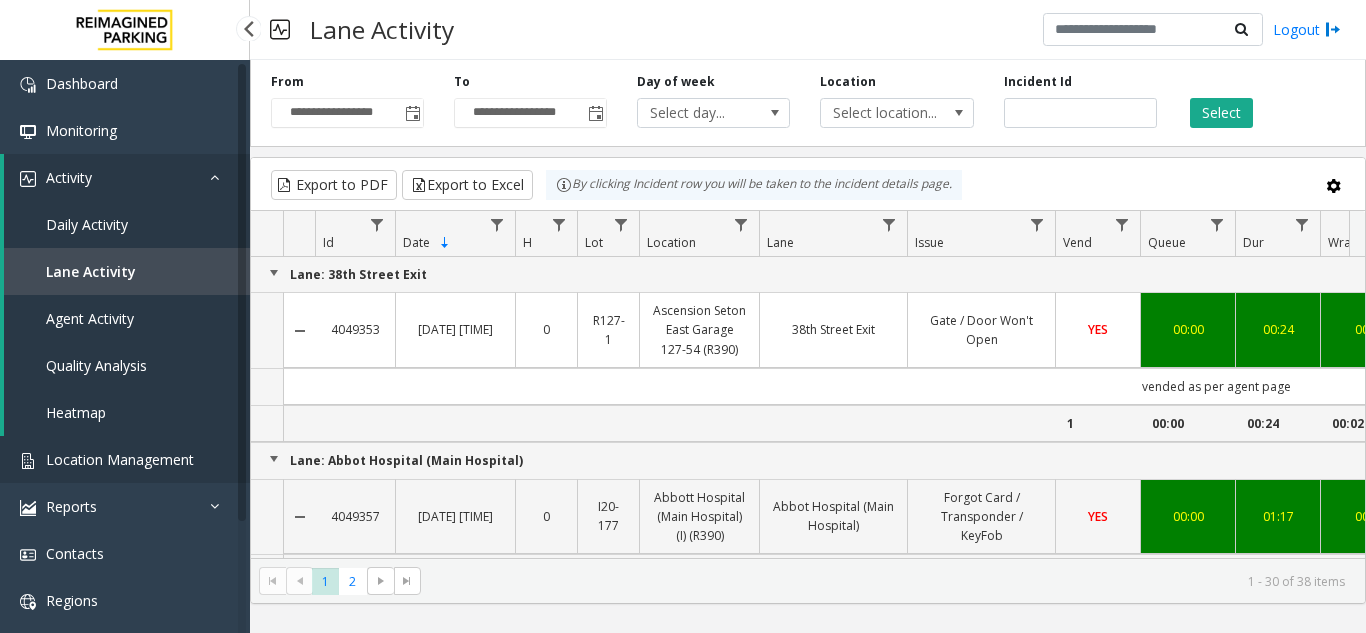 click on "Location Management" at bounding box center [125, 459] 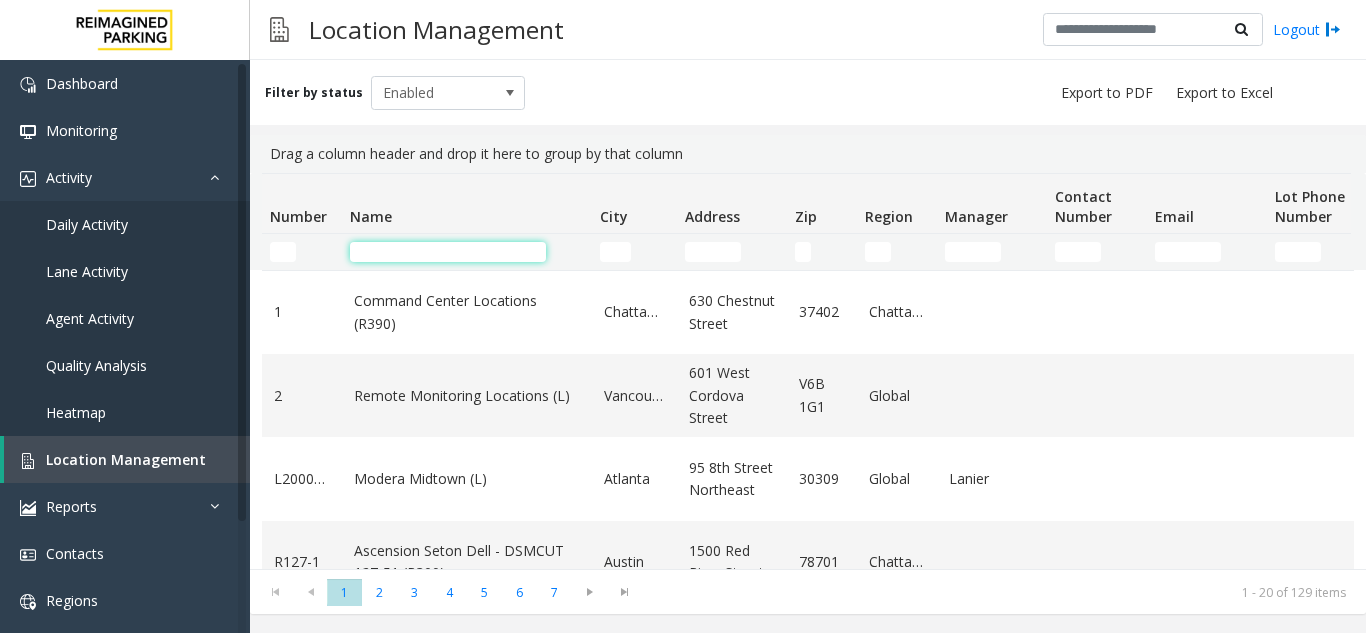 click 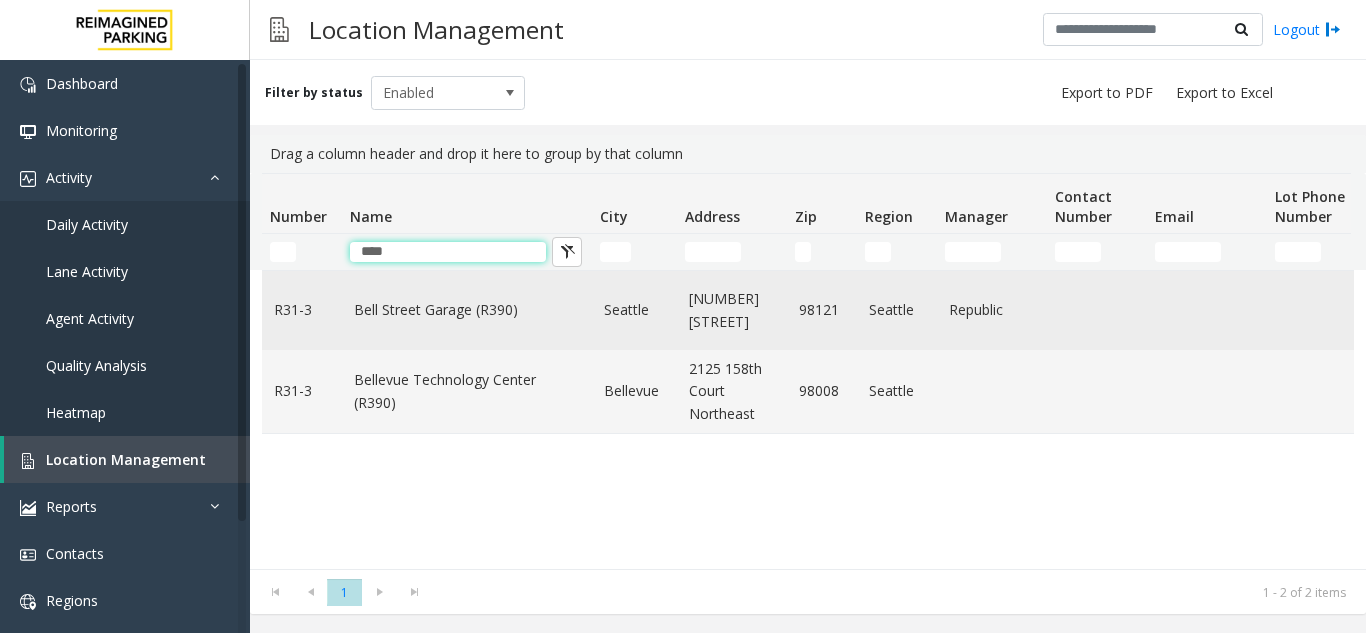 type on "****" 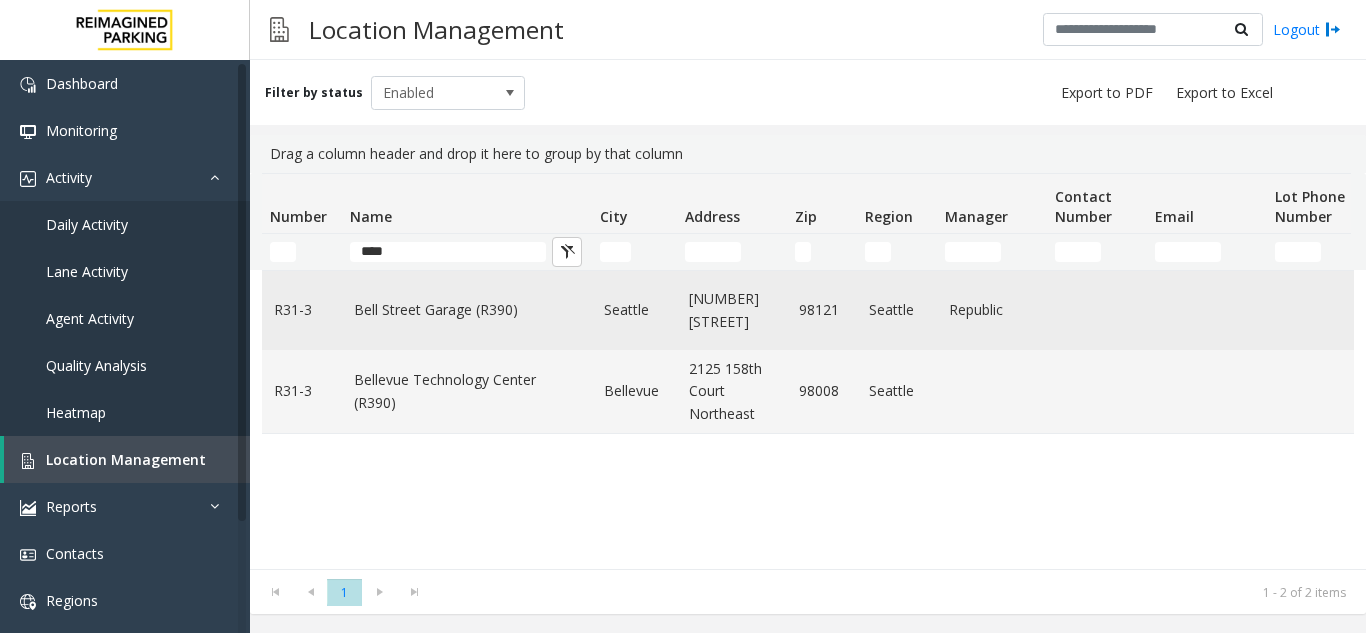 click on "Bell Street Garage (R390)" 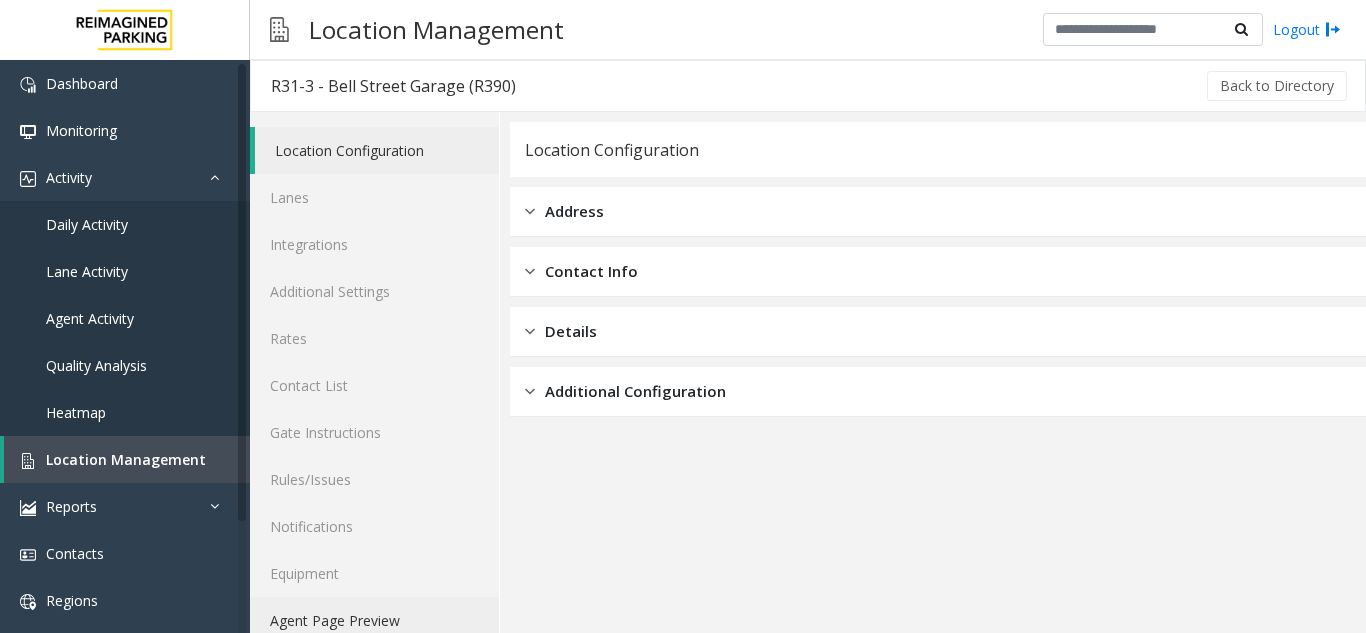 click on "Agent Page Preview" 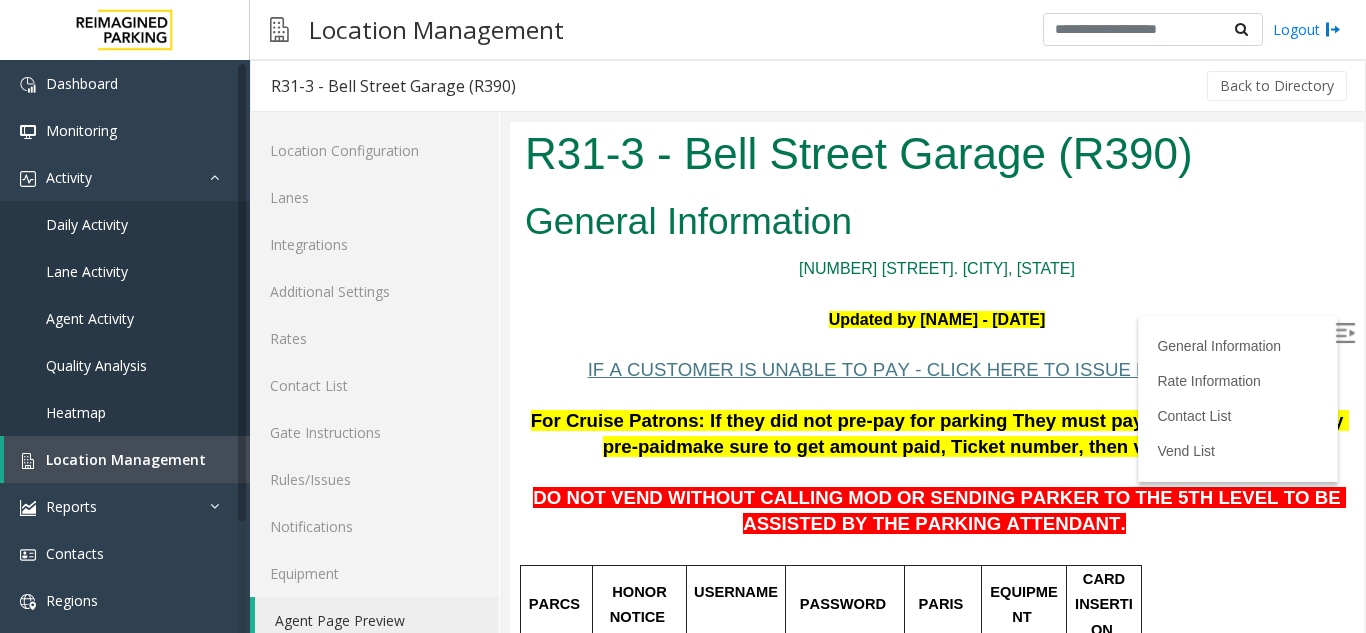 scroll, scrollTop: 0, scrollLeft: 0, axis: both 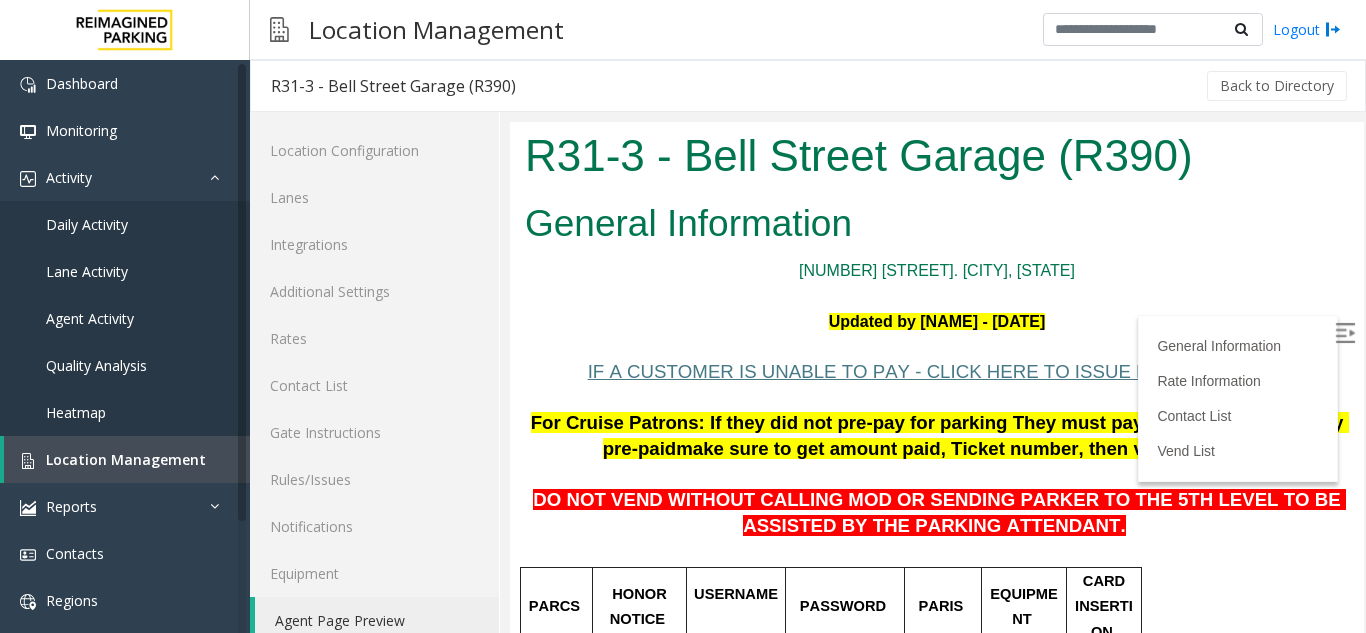 click at bounding box center (1345, 333) 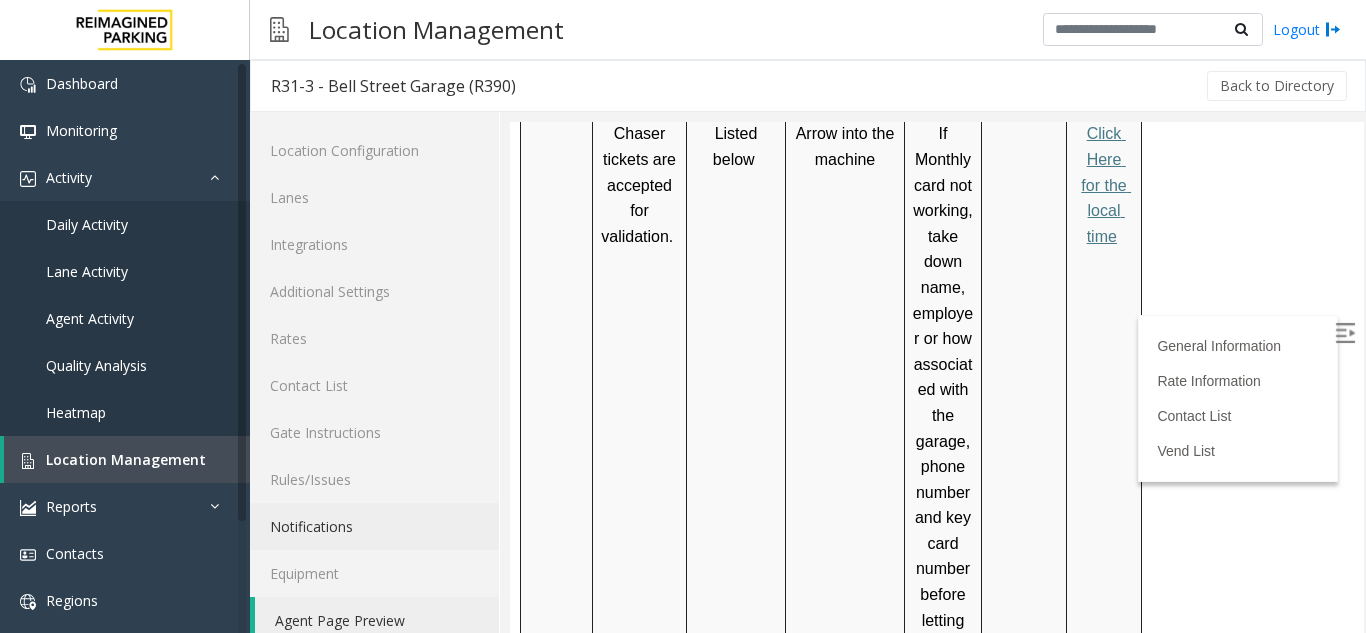scroll, scrollTop: 900, scrollLeft: 0, axis: vertical 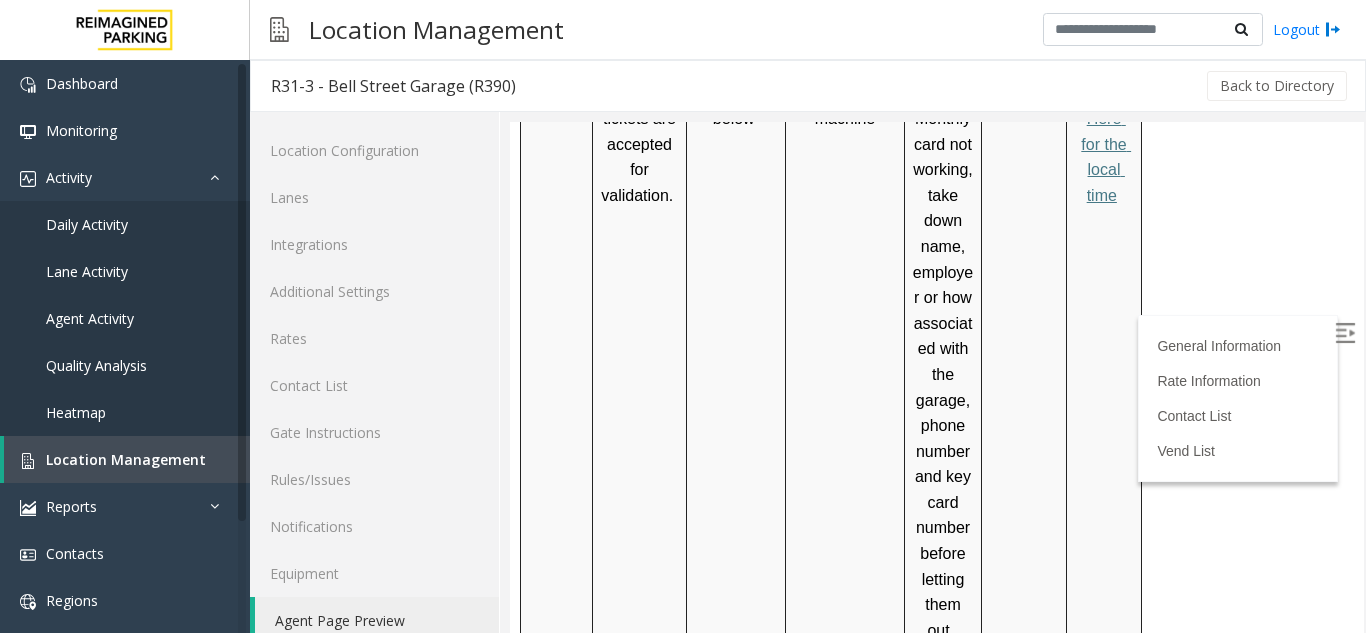 click on "Agent Page Preview" 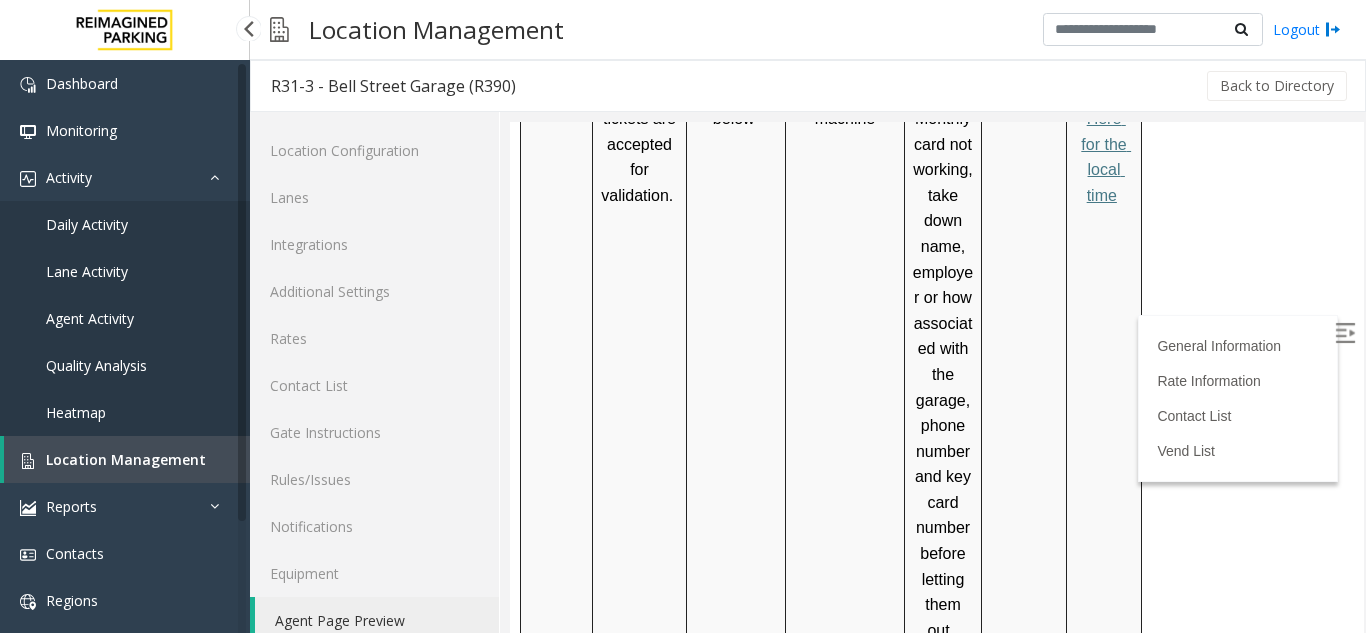 click on "Location Management" at bounding box center [127, 459] 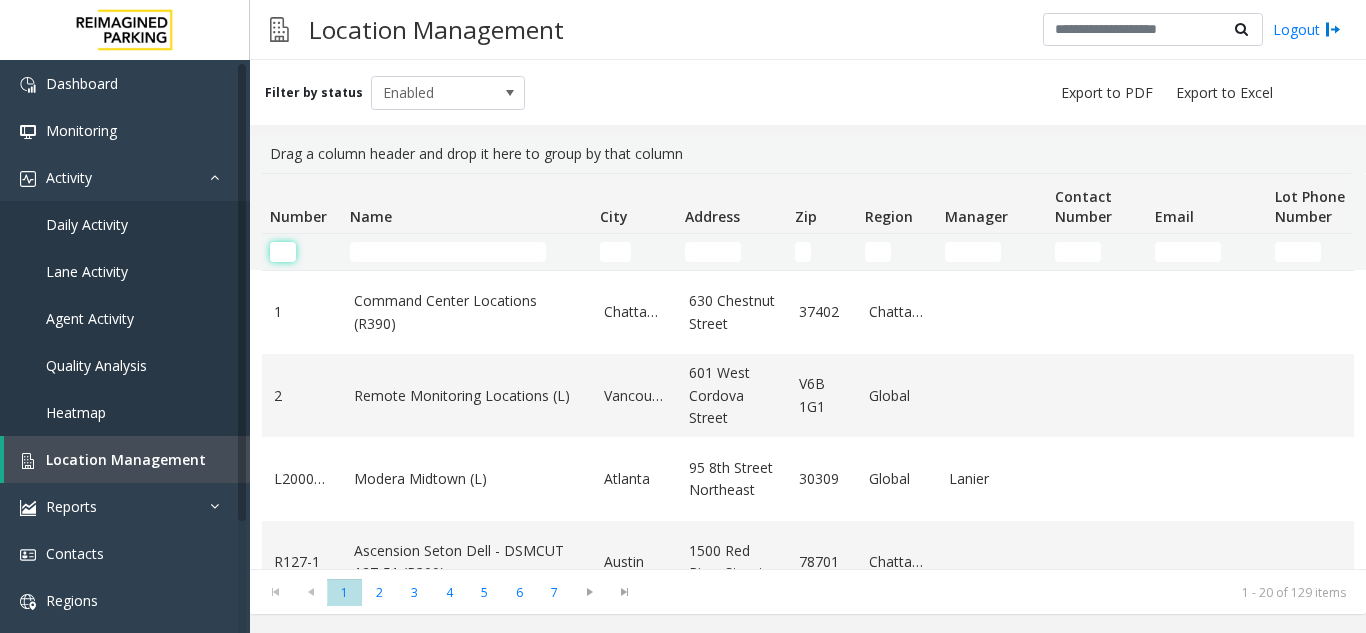 click 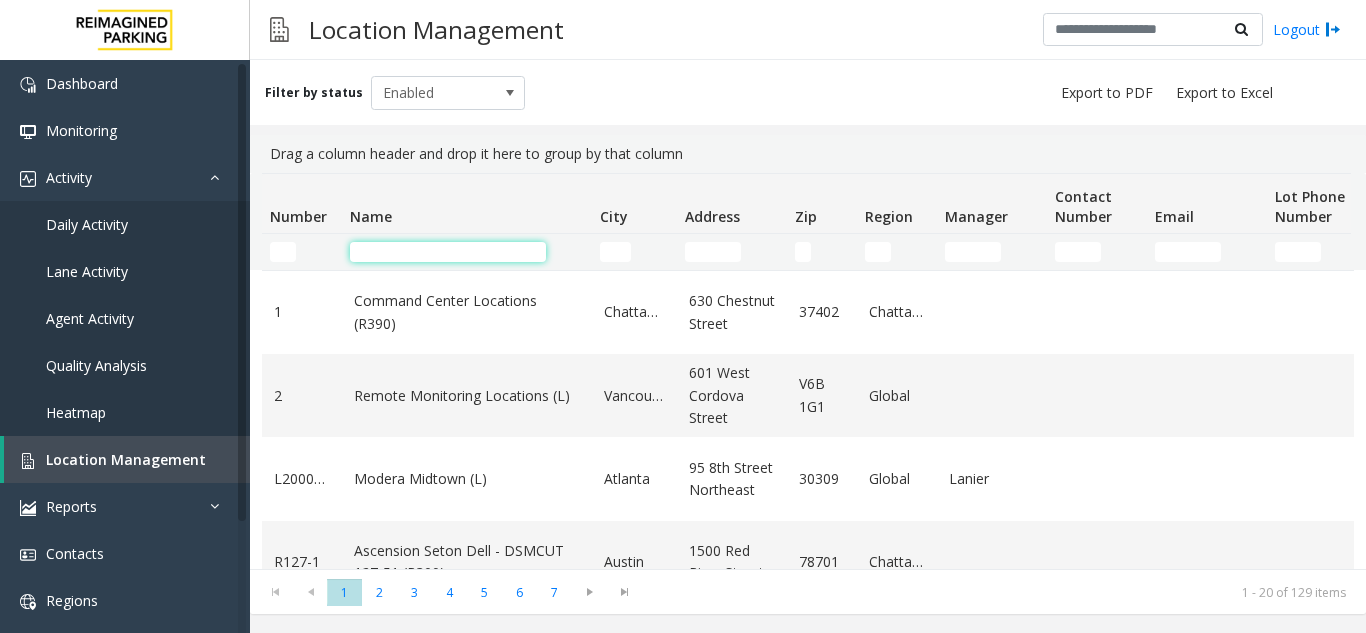 click 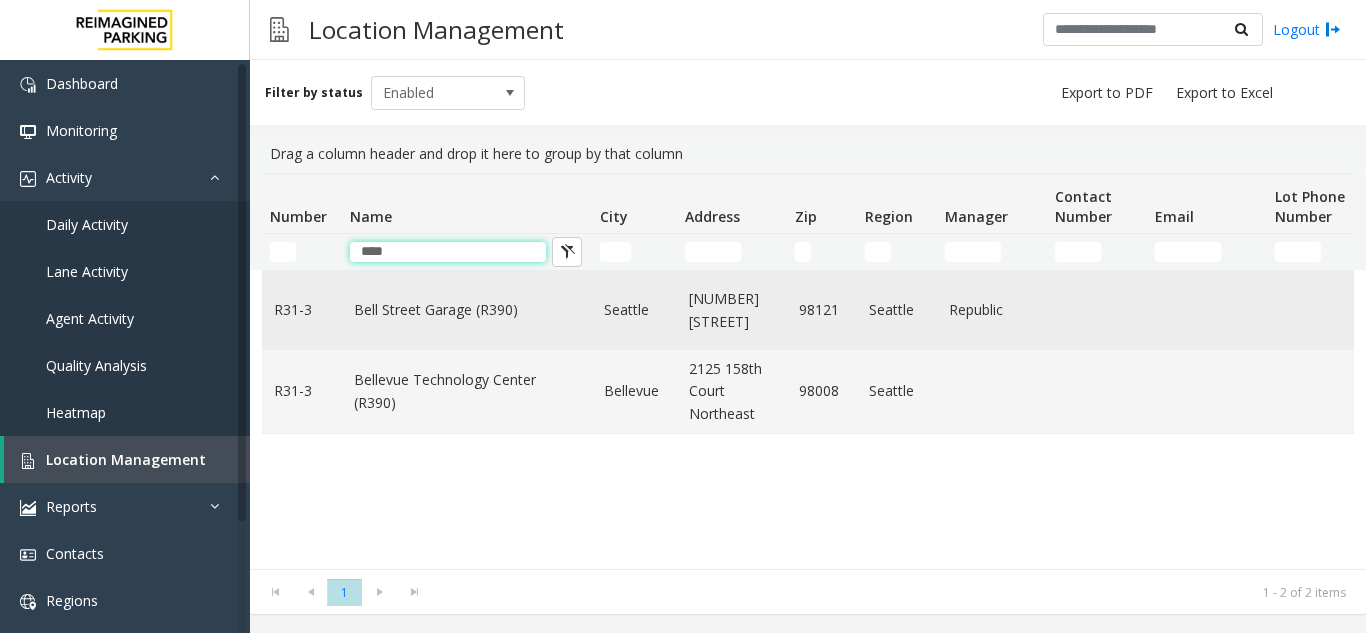type on "****" 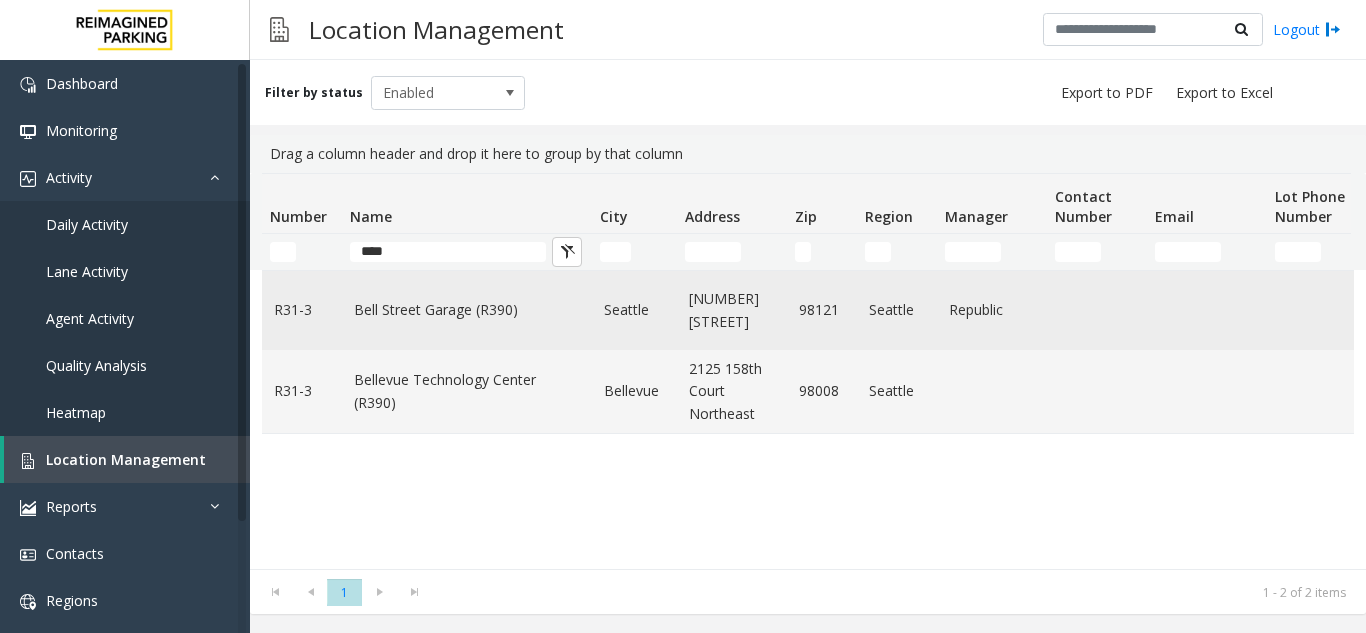 click on "Bell Street Garage (R390)" 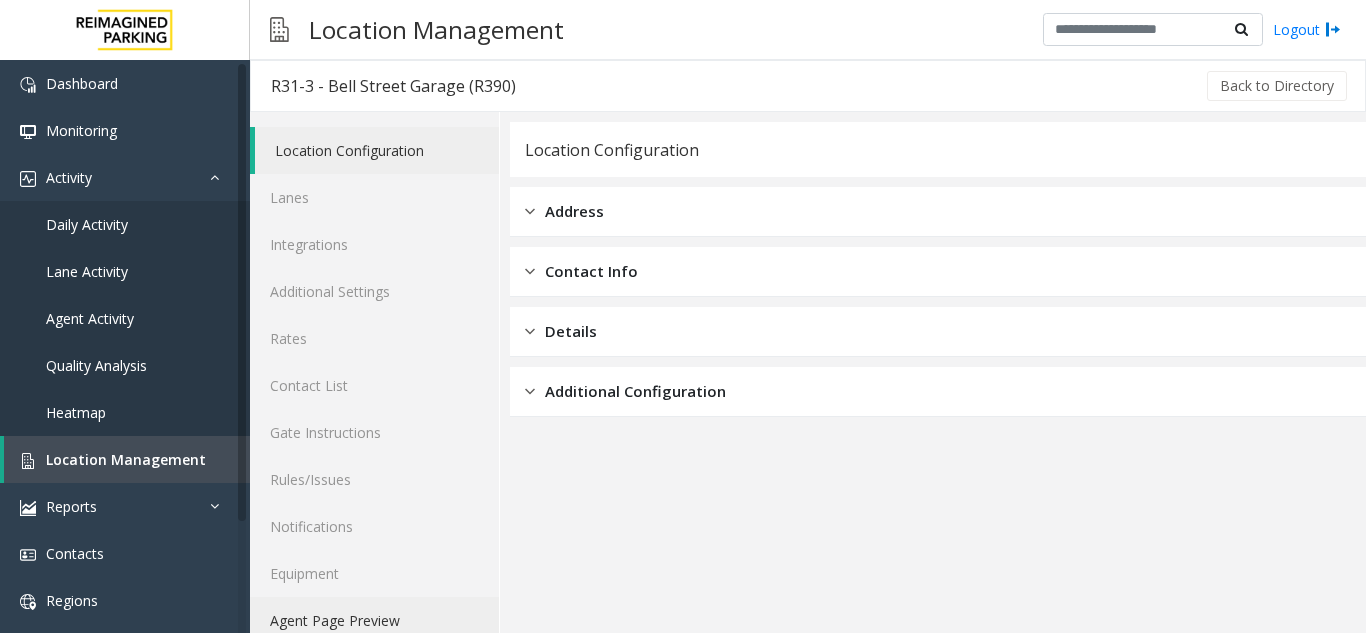 click on "Agent Page Preview" 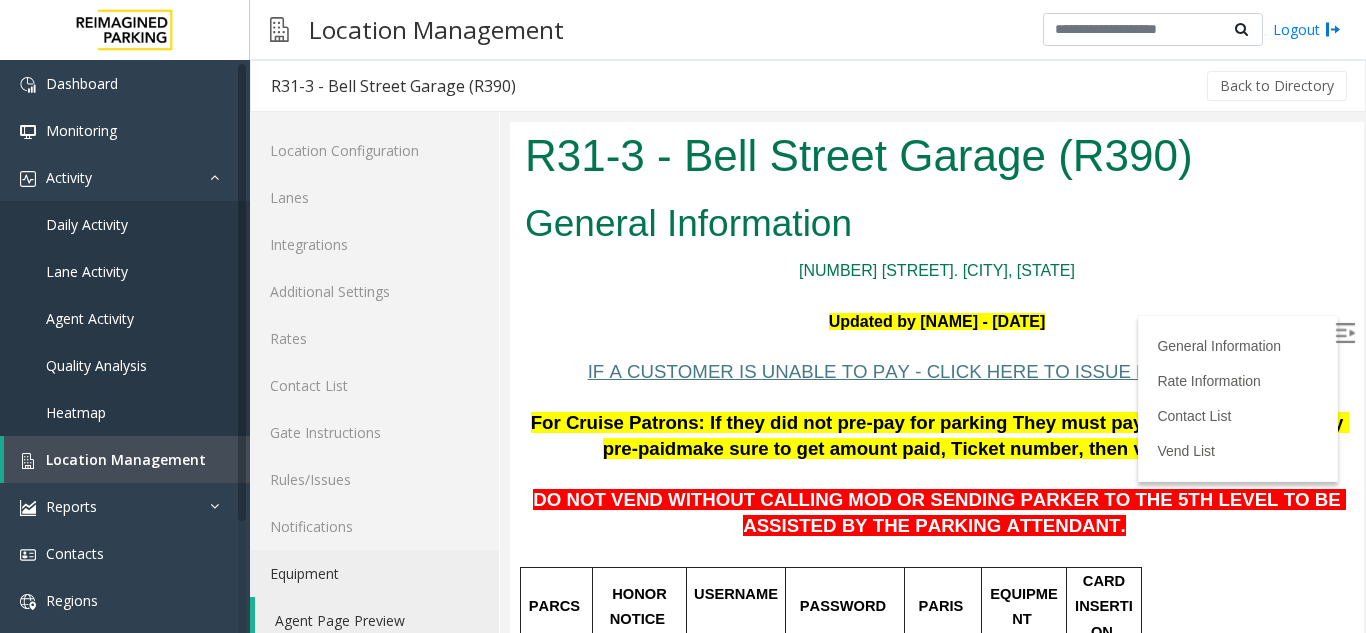 scroll, scrollTop: 100, scrollLeft: 0, axis: vertical 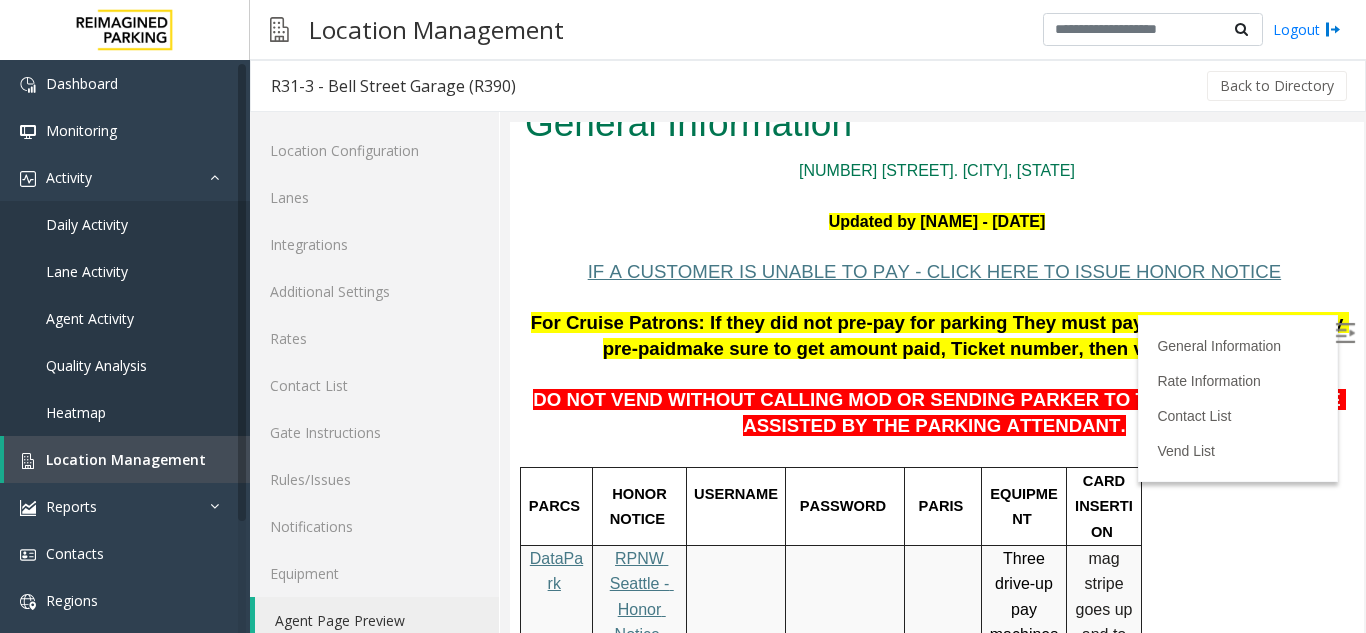 click at bounding box center (1345, 333) 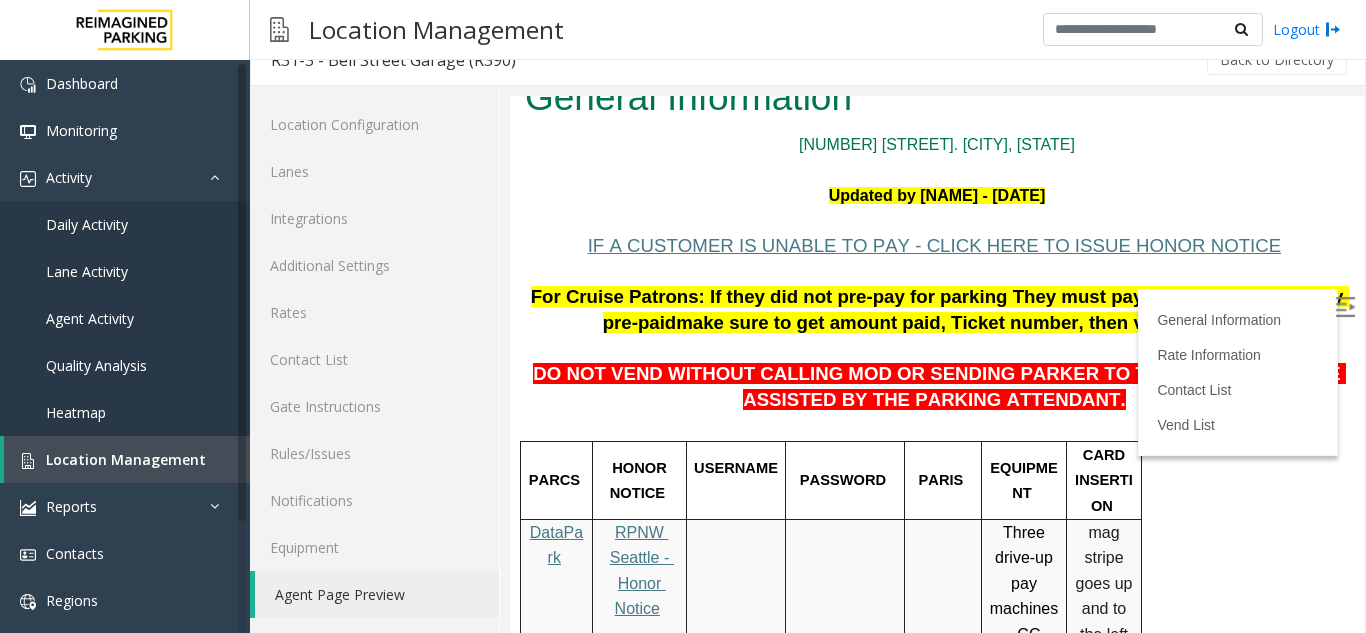scroll, scrollTop: 0, scrollLeft: 0, axis: both 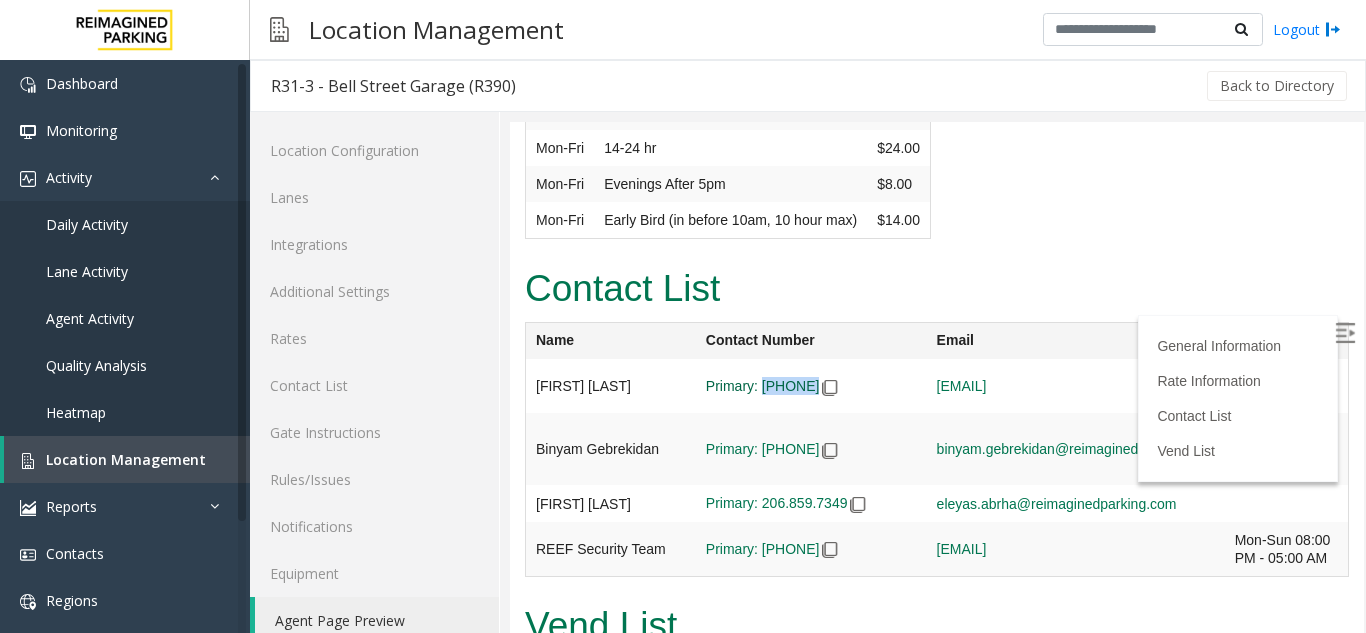 drag, startPoint x: 845, startPoint y: 353, endPoint x: 748, endPoint y: 345, distance: 97.32934 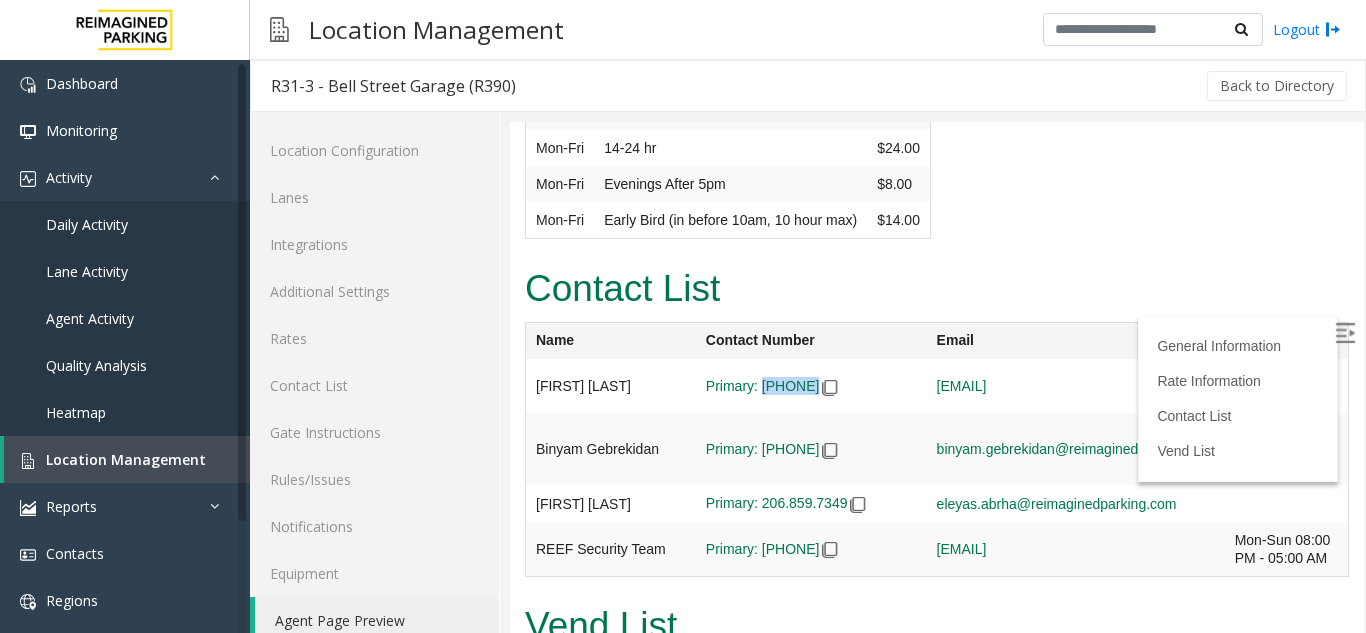 copy on "(206) 549-2823" 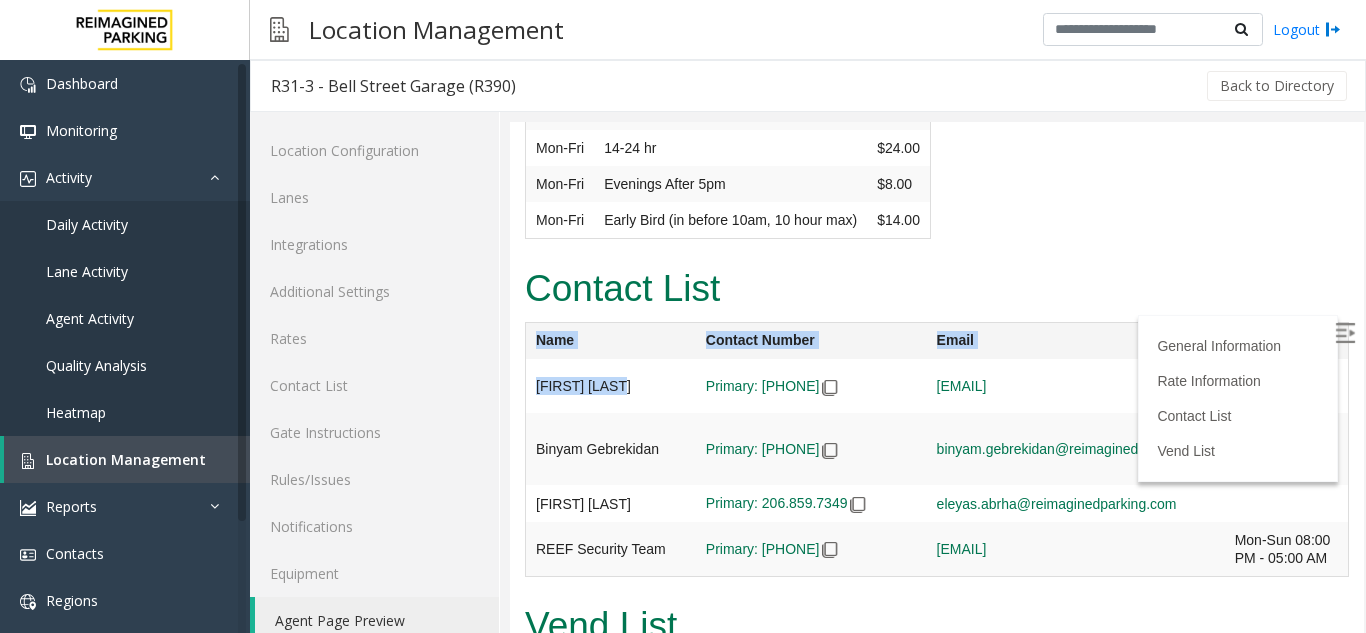 drag, startPoint x: 622, startPoint y: 332, endPoint x: 522, endPoint y: 330, distance: 100.02 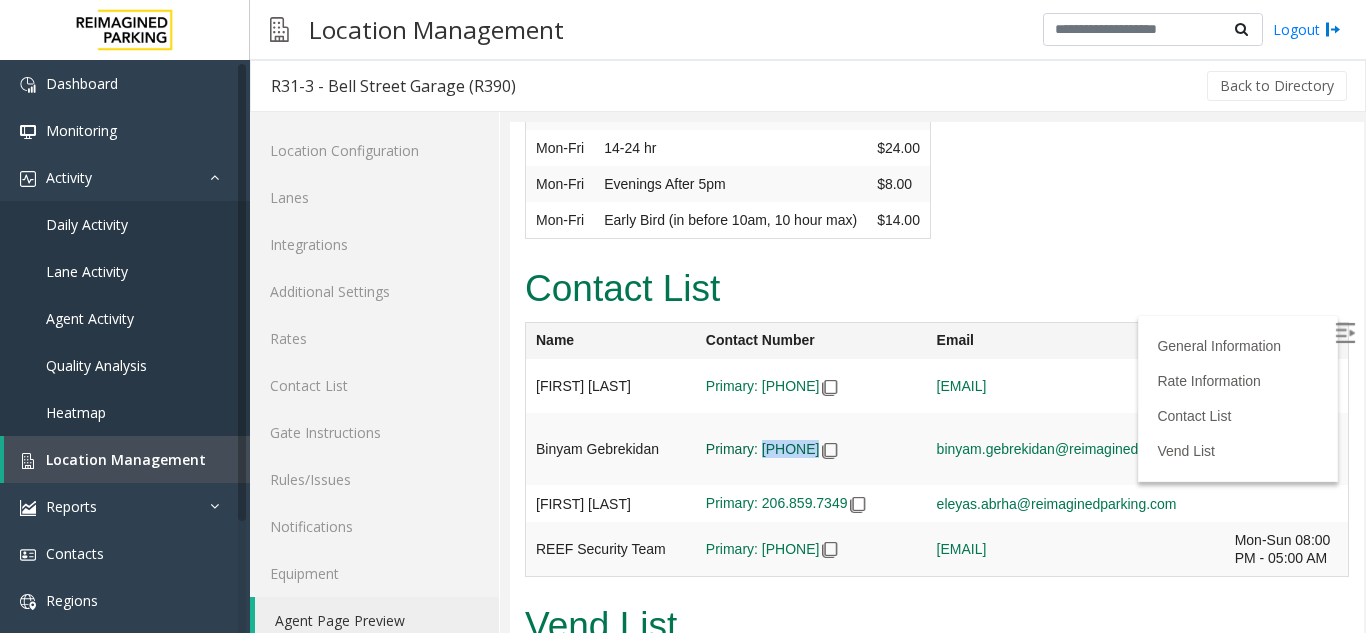 drag, startPoint x: 839, startPoint y: 424, endPoint x: 750, endPoint y: 412, distance: 89.80534 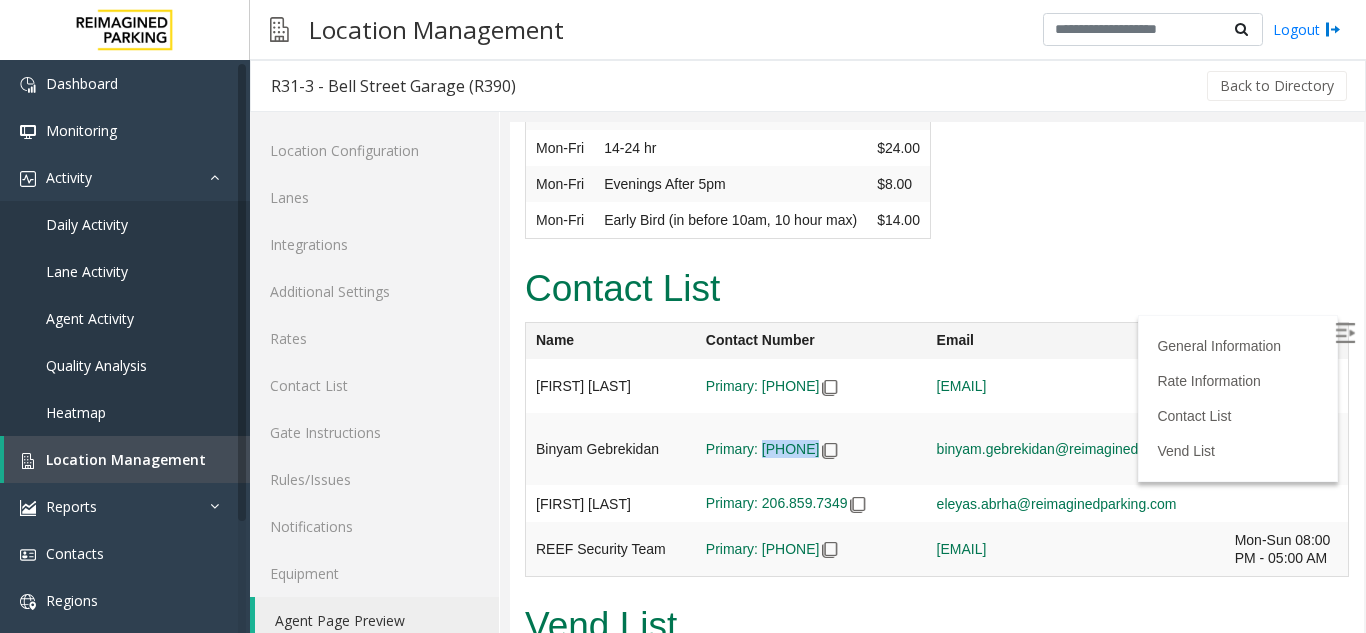click on "Primary: 206-591-9029" at bounding box center [811, 386] 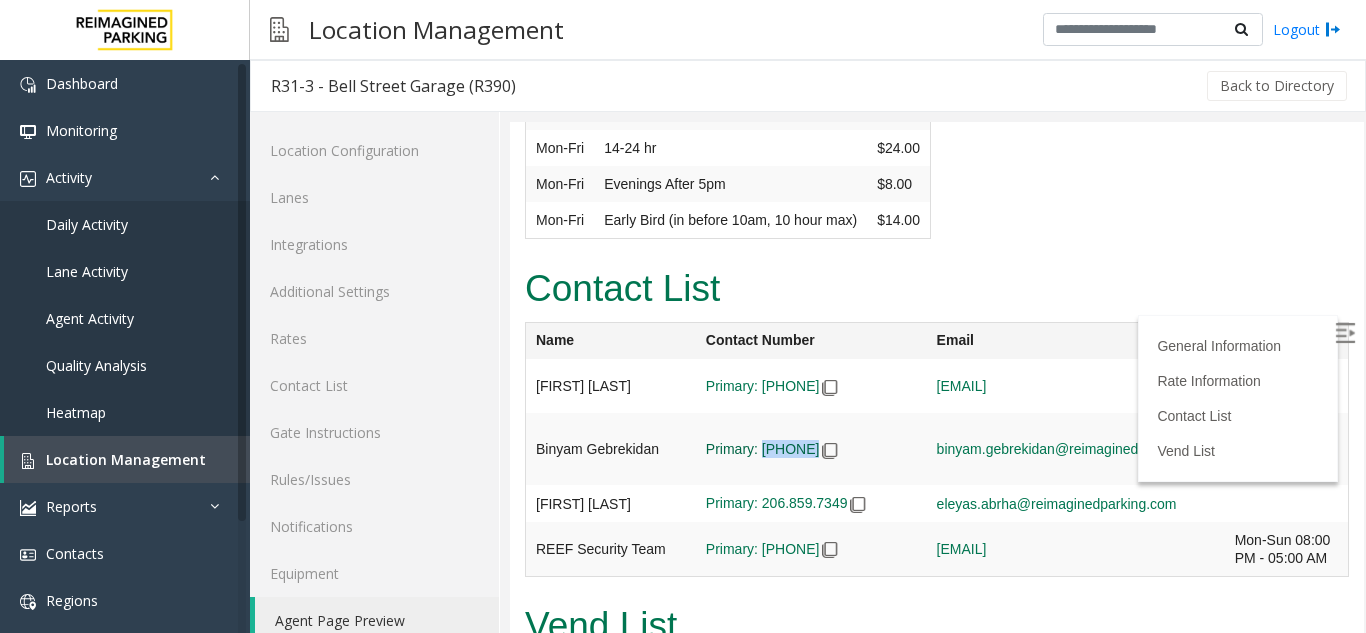 drag, startPoint x: 839, startPoint y: 421, endPoint x: 748, endPoint y: 409, distance: 91.787796 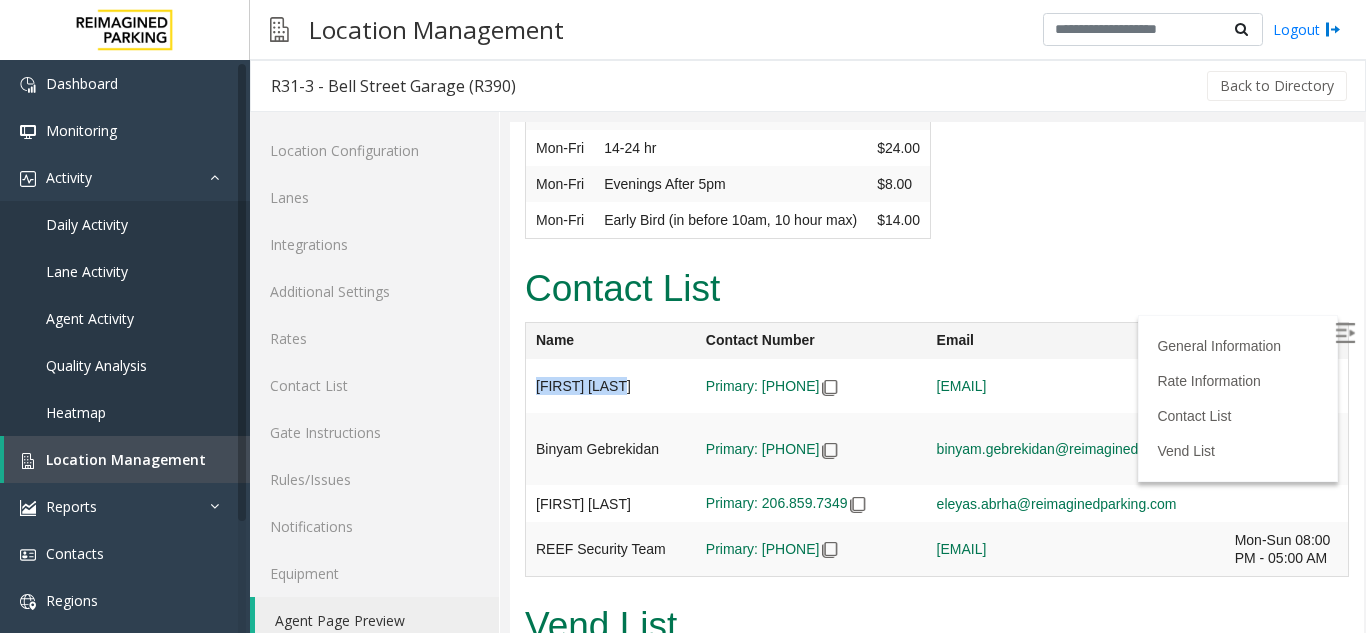 drag, startPoint x: 624, startPoint y: 335, endPoint x: 540, endPoint y: 348, distance: 85 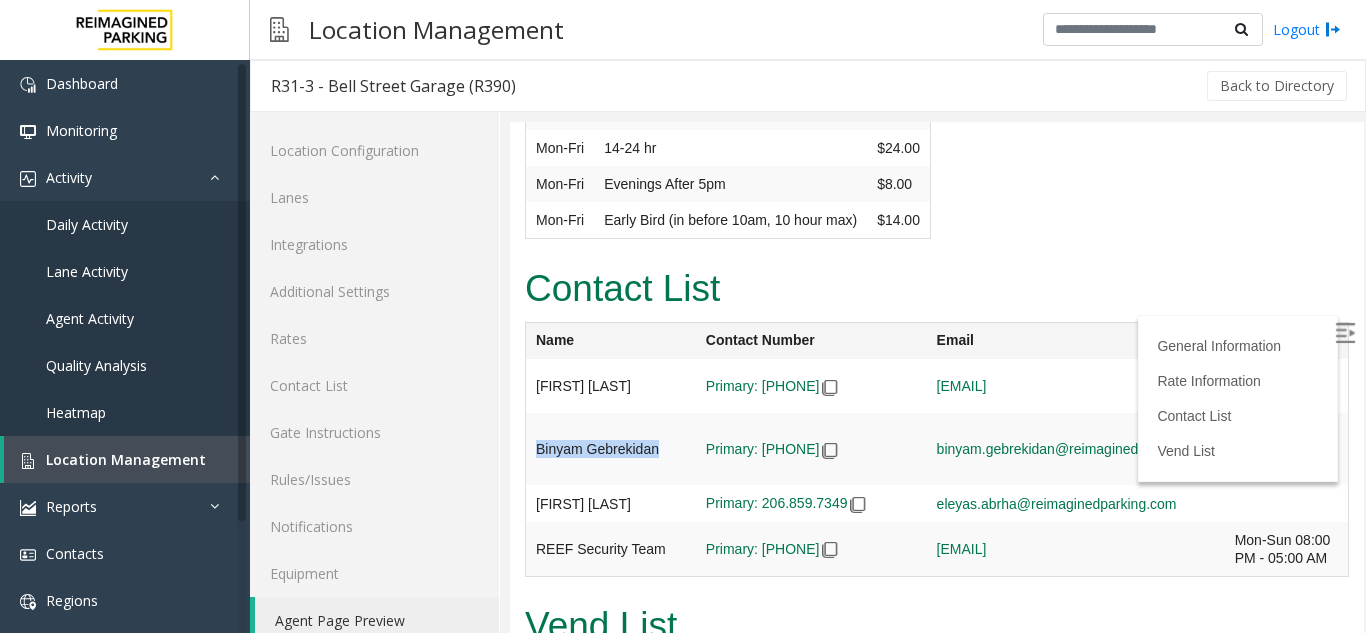 drag, startPoint x: 670, startPoint y: 405, endPoint x: 527, endPoint y: 408, distance: 143.03146 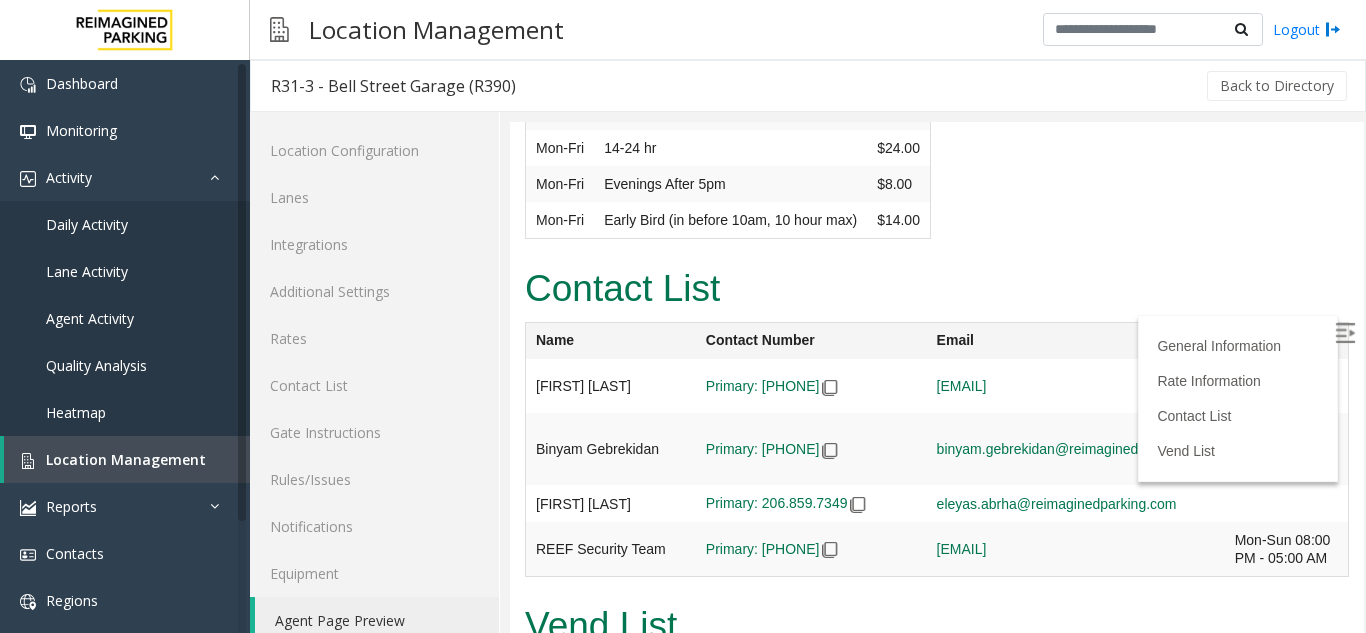 click on "REEF Security Team" at bounding box center [611, 386] 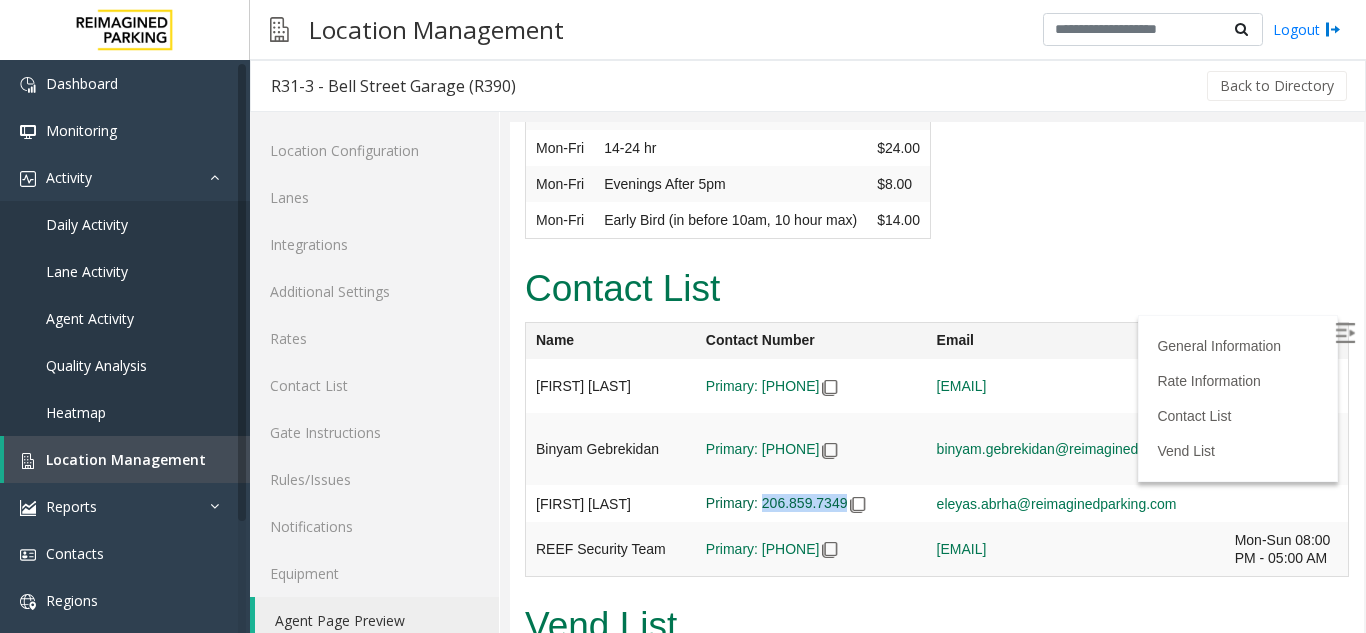 drag, startPoint x: 831, startPoint y: 475, endPoint x: 748, endPoint y: 467, distance: 83.38465 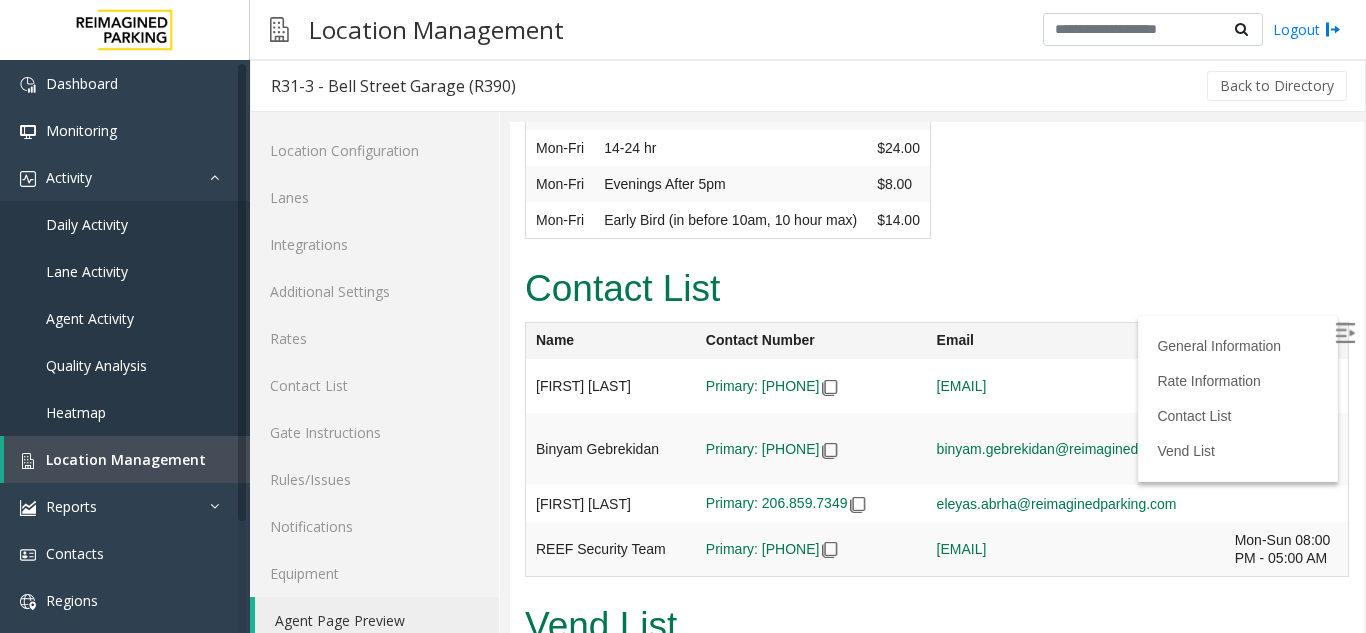 click on "REEF Security Team" at bounding box center [611, 386] 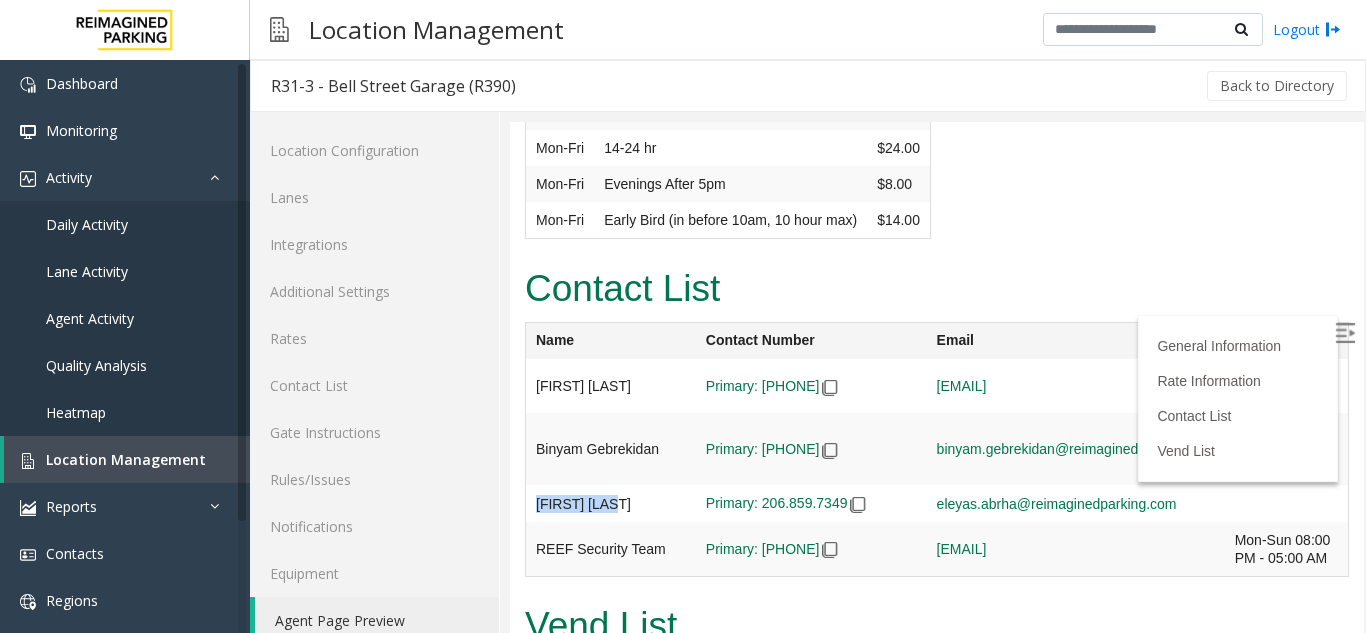 drag, startPoint x: 626, startPoint y: 470, endPoint x: 533, endPoint y: 465, distance: 93.13431 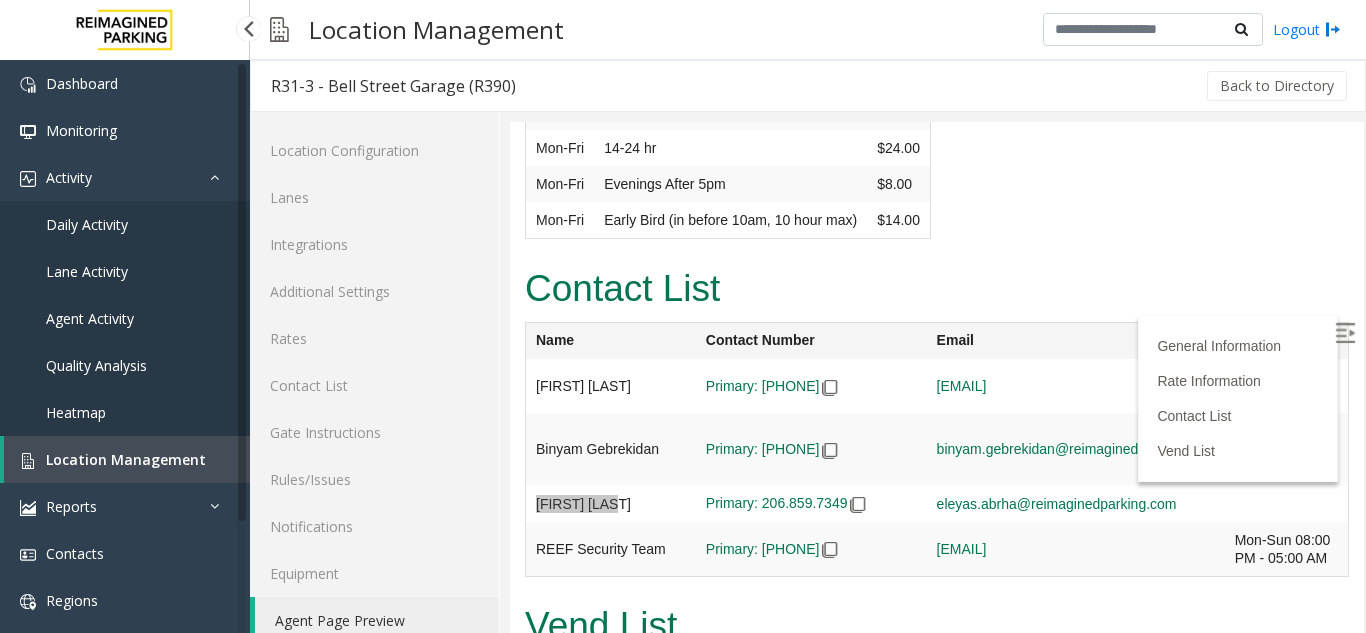 click on "Location Management" at bounding box center [126, 459] 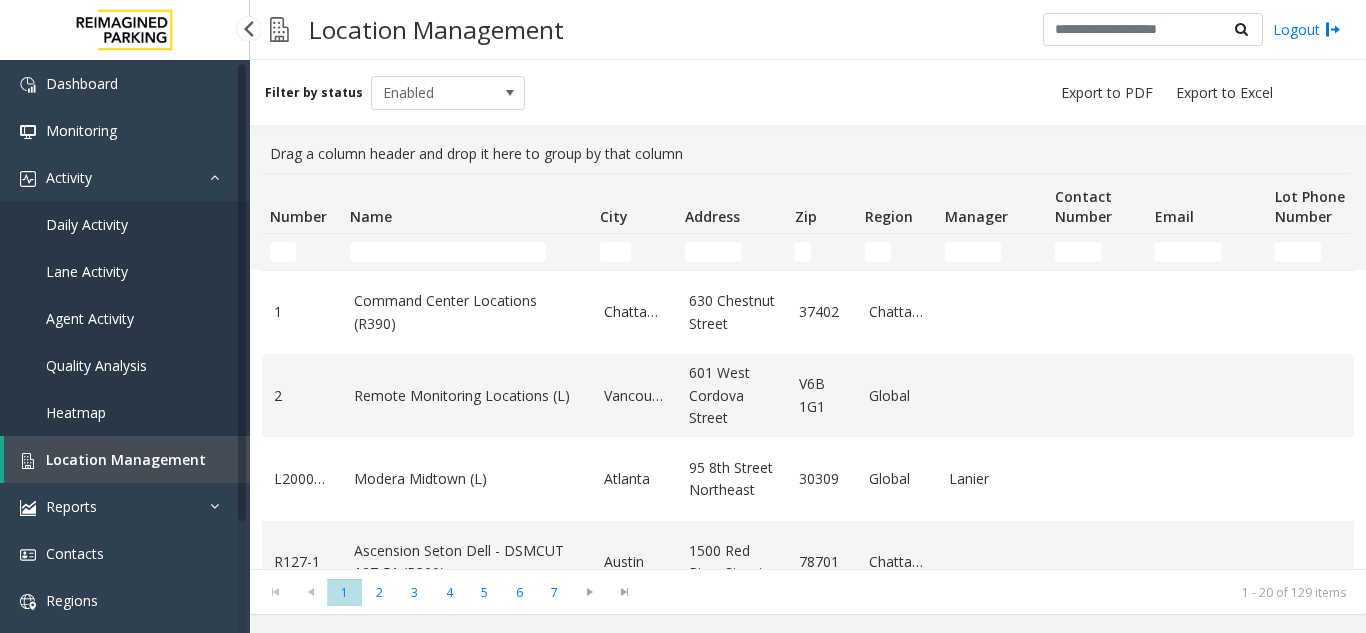 click on "Location Management" at bounding box center (127, 459) 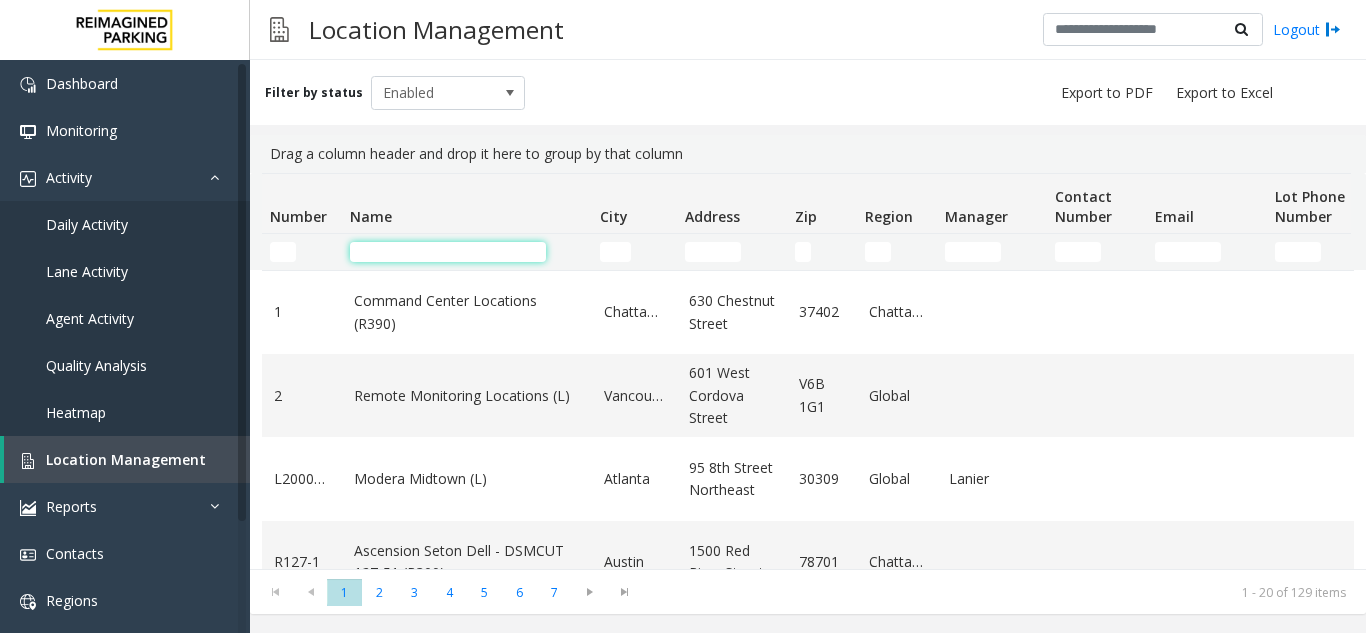 click 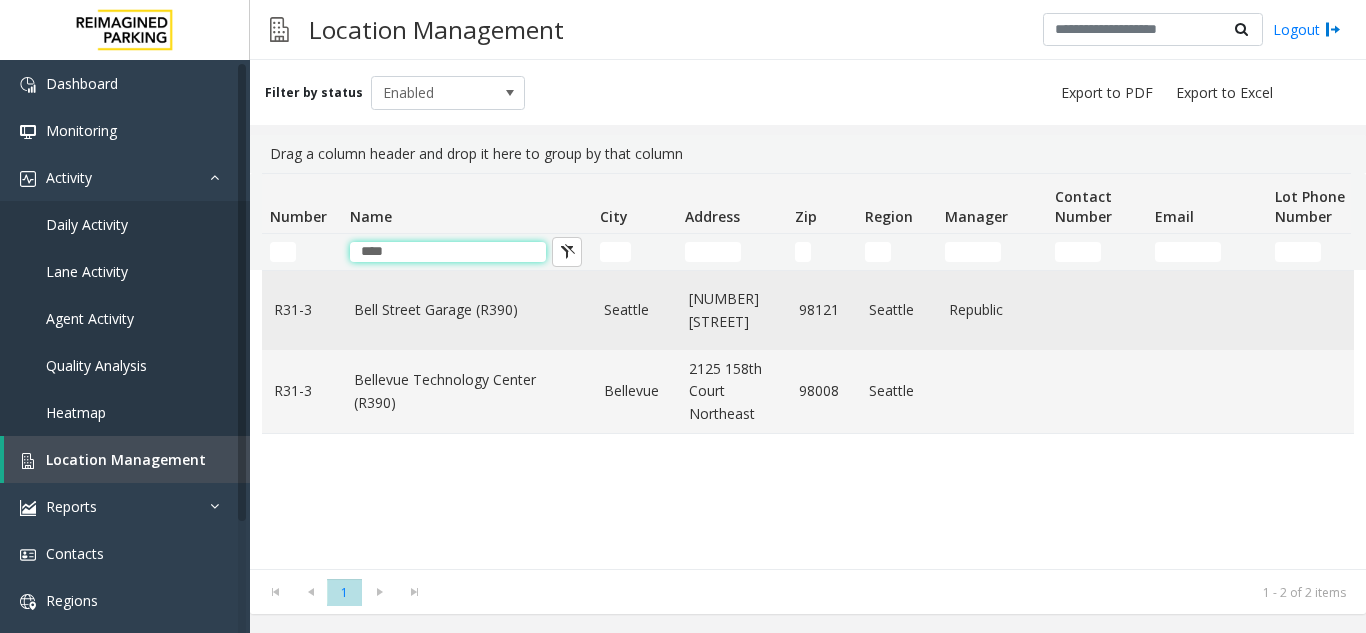 type on "****" 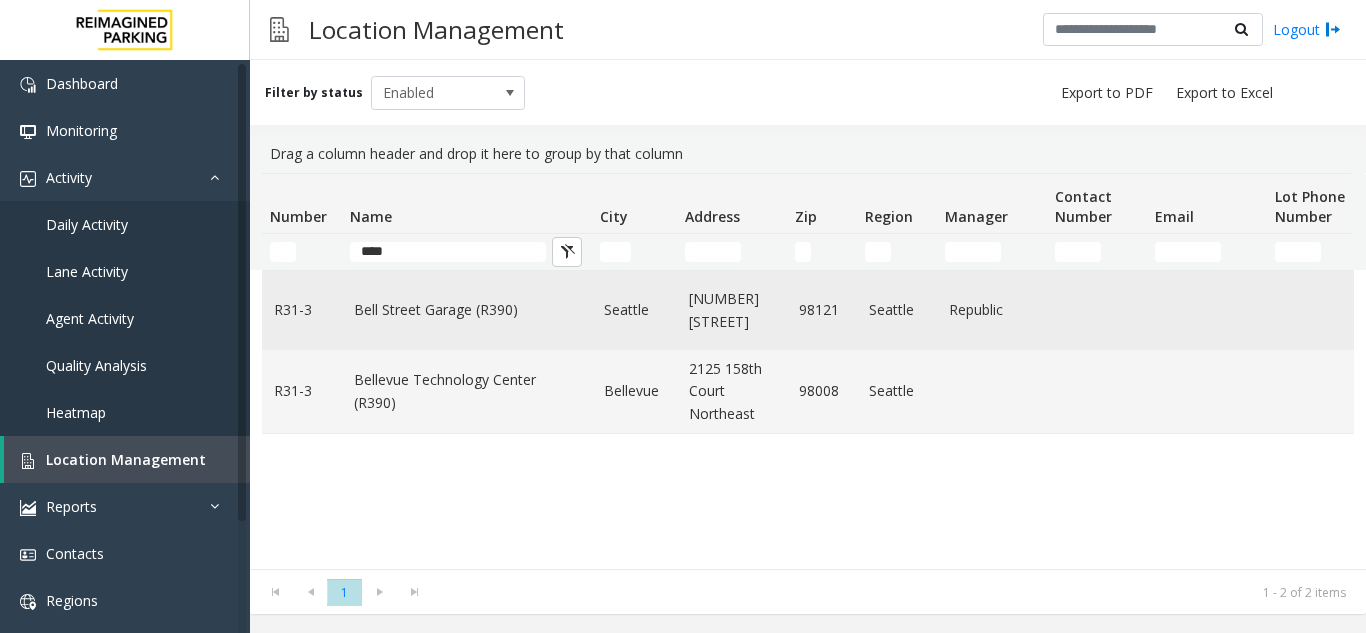 click on "Bell Street Garage (R390)" 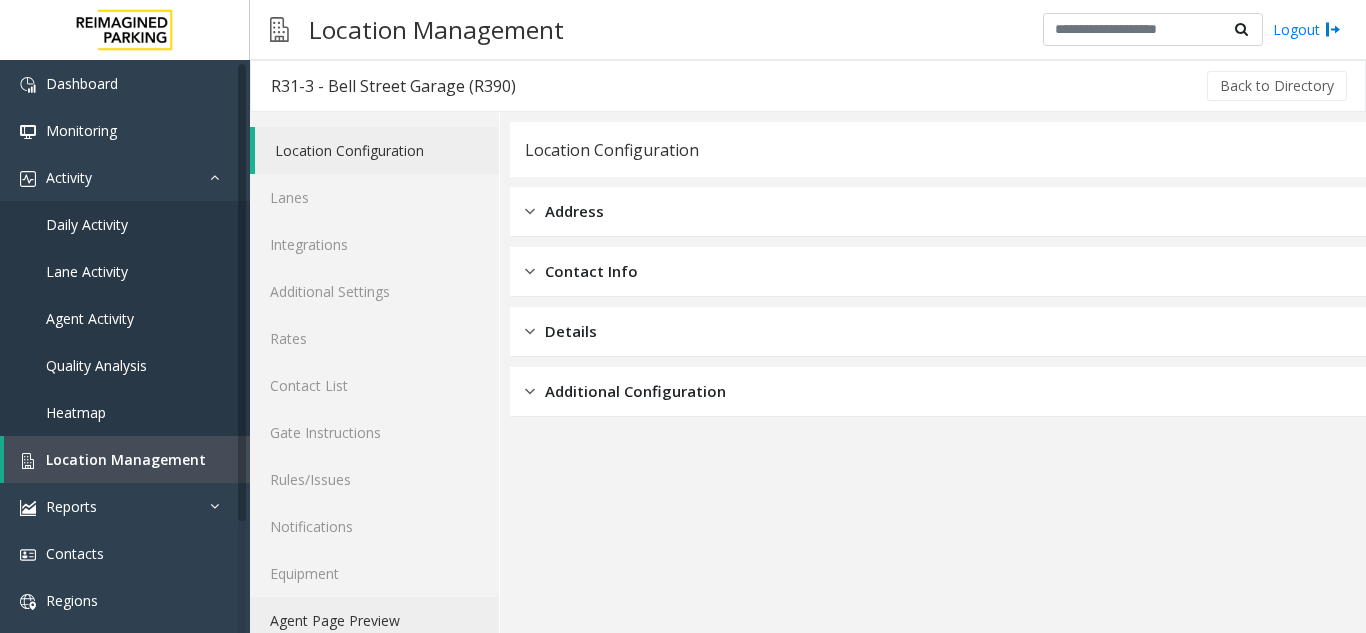 click on "Agent Page Preview" 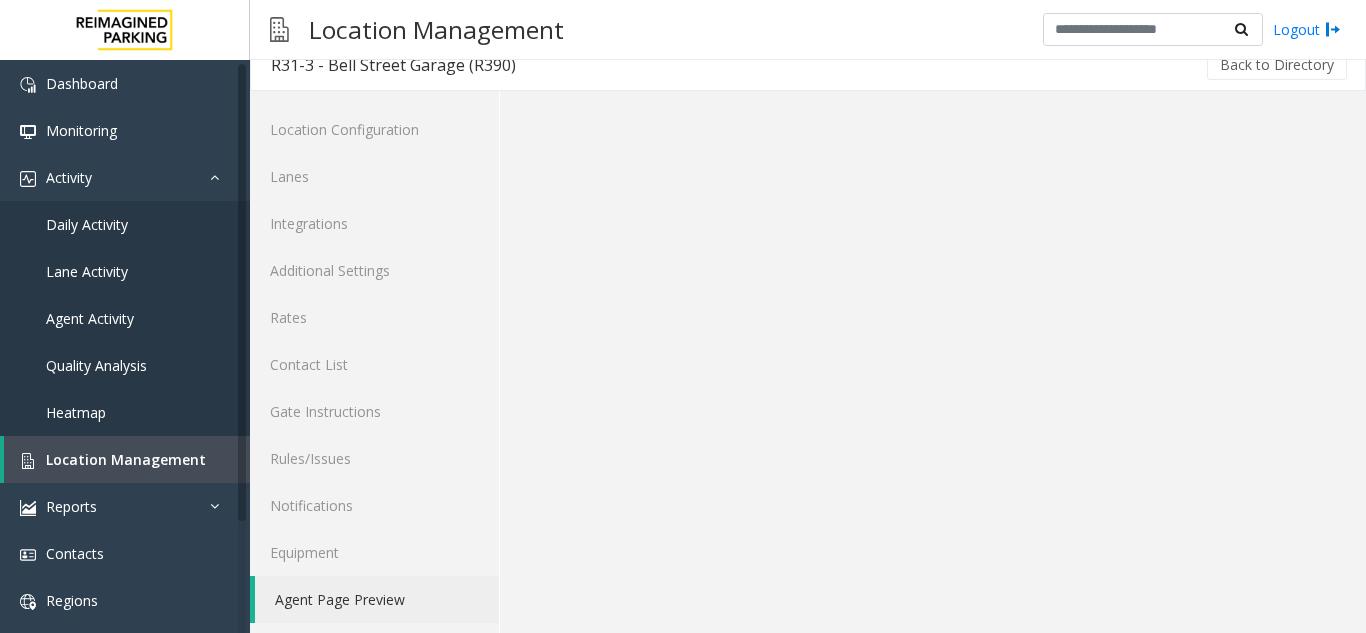 scroll, scrollTop: 26, scrollLeft: 0, axis: vertical 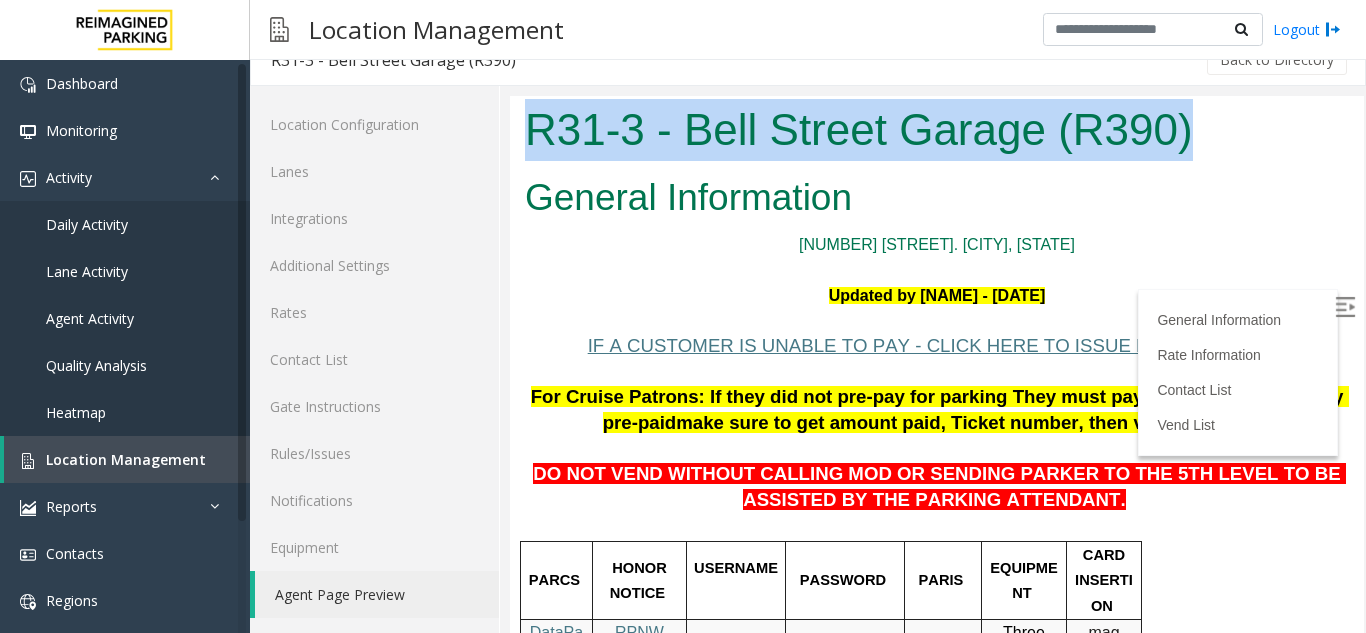 drag, startPoint x: 527, startPoint y: 129, endPoint x: 1295, endPoint y: 156, distance: 768.4745 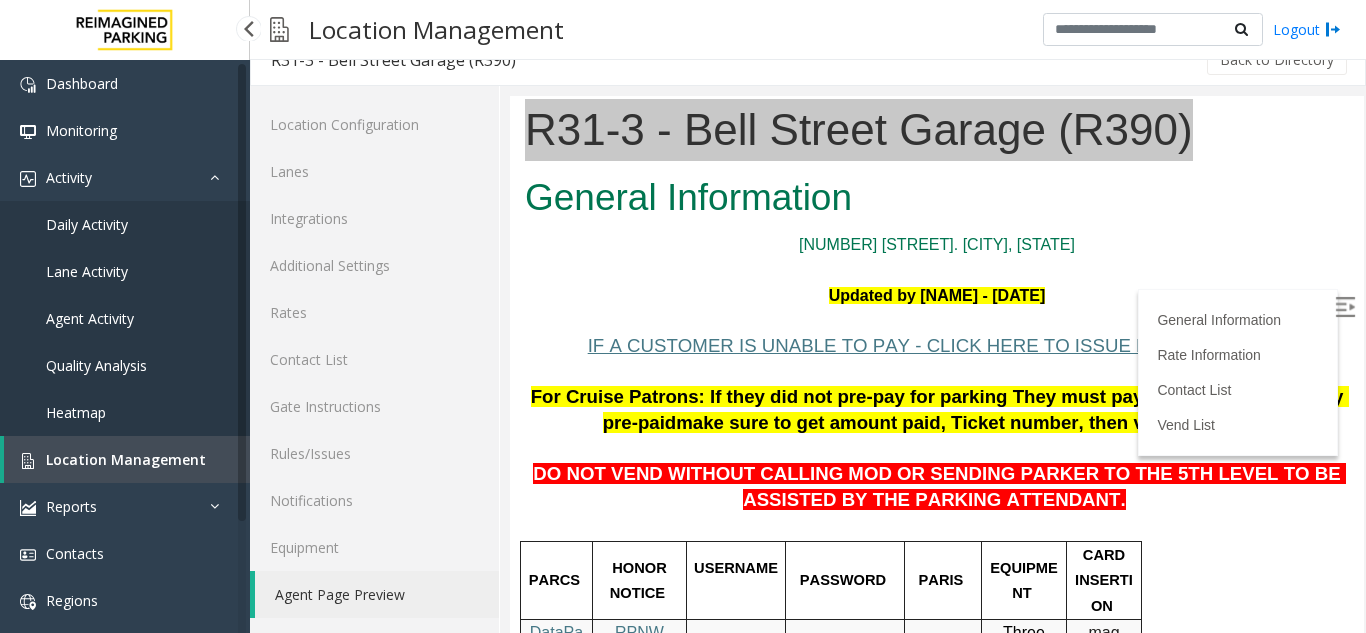 click on "Location Management" at bounding box center [126, 459] 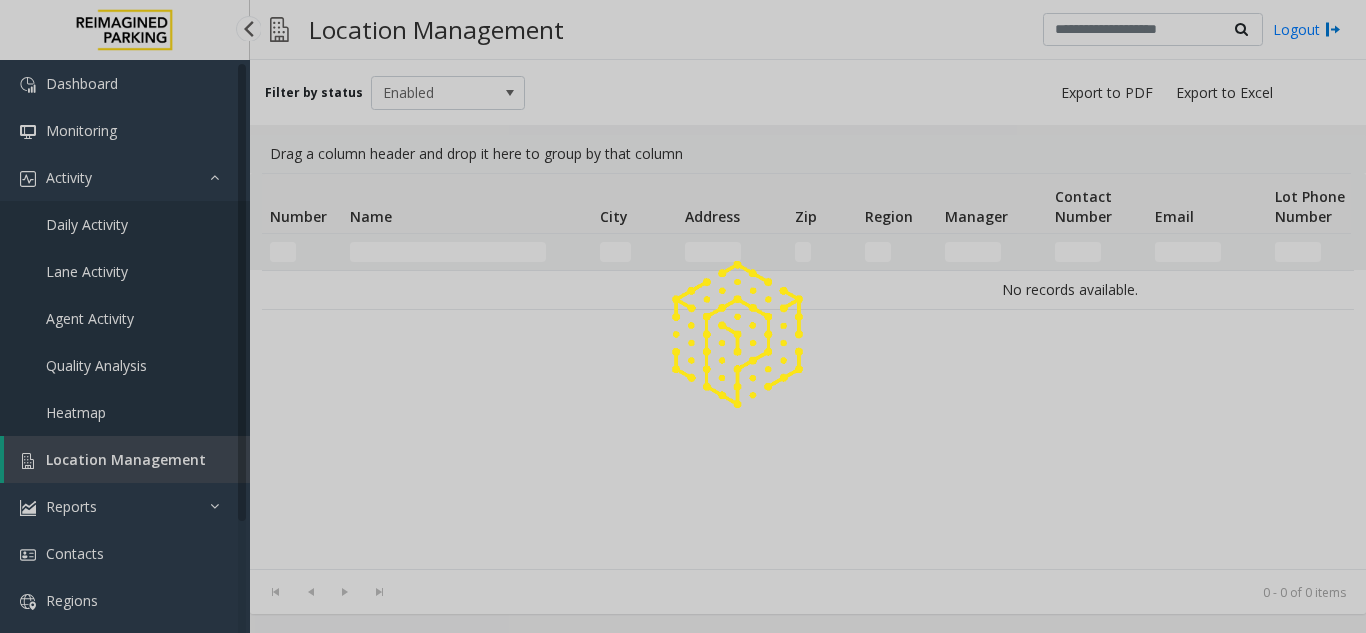 click 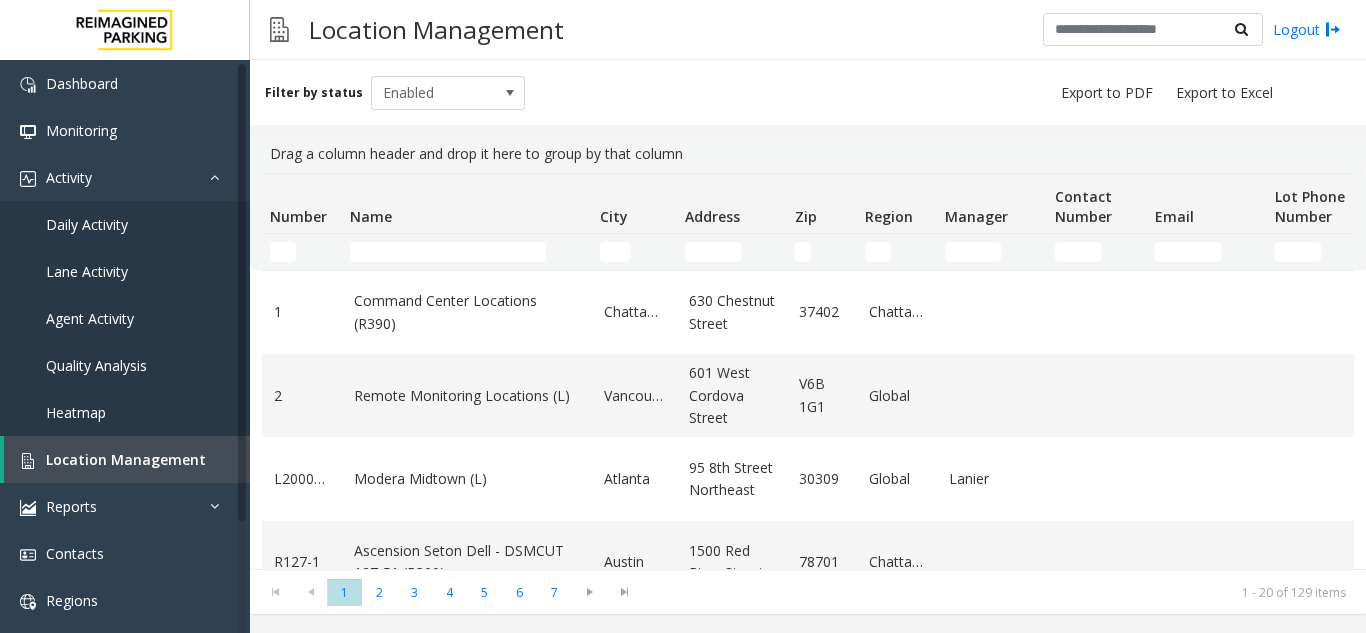 scroll, scrollTop: 0, scrollLeft: 0, axis: both 